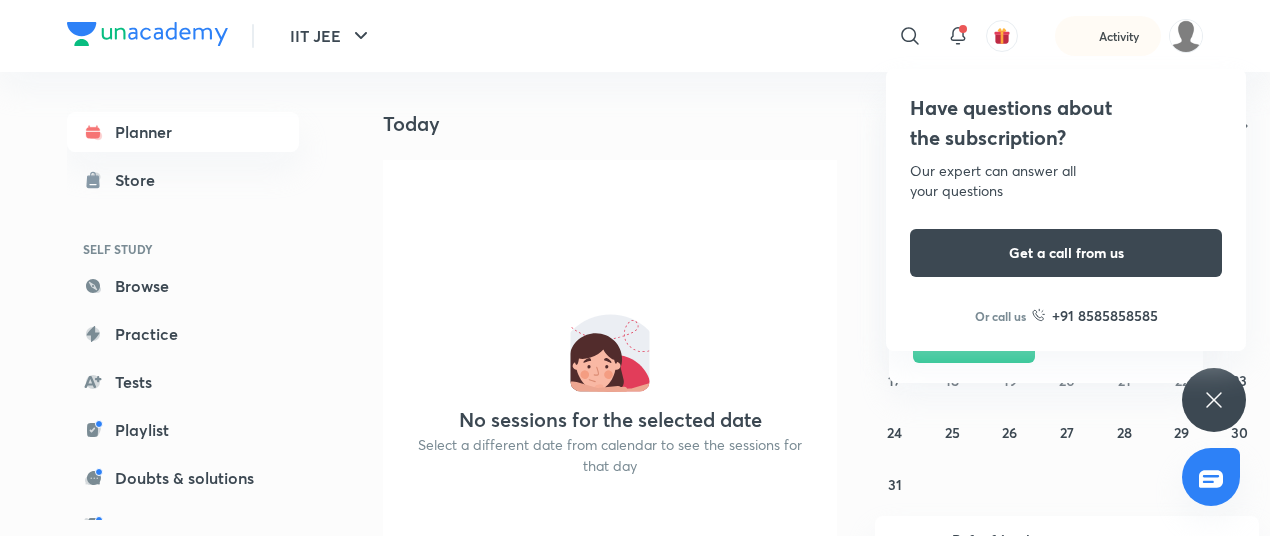 scroll, scrollTop: 0, scrollLeft: 0, axis: both 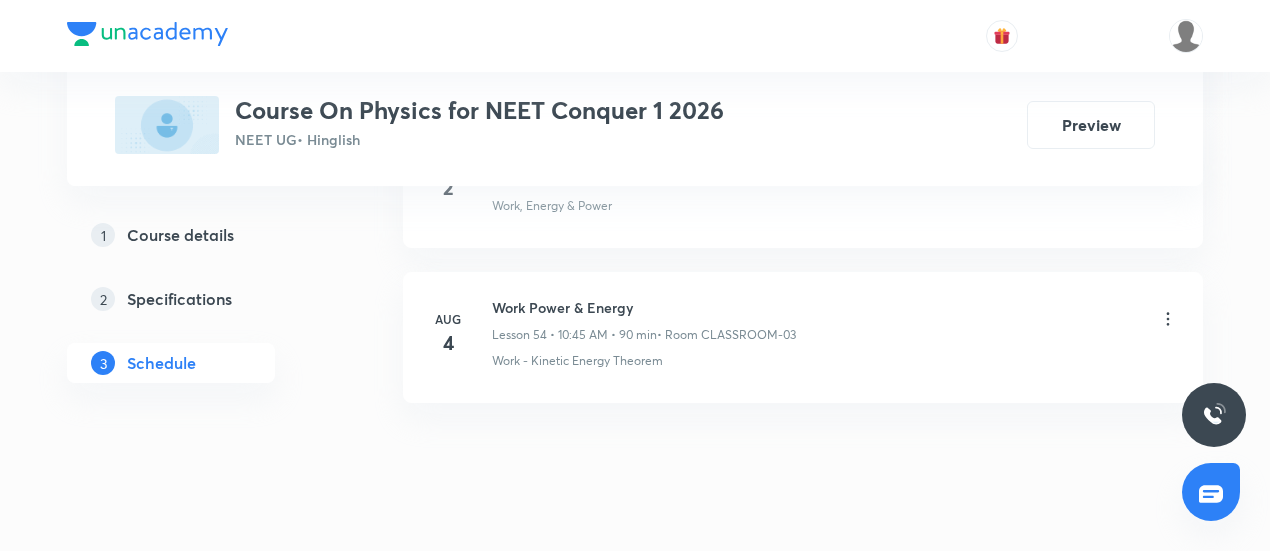 click on "Work Power & Energy" at bounding box center [644, 307] 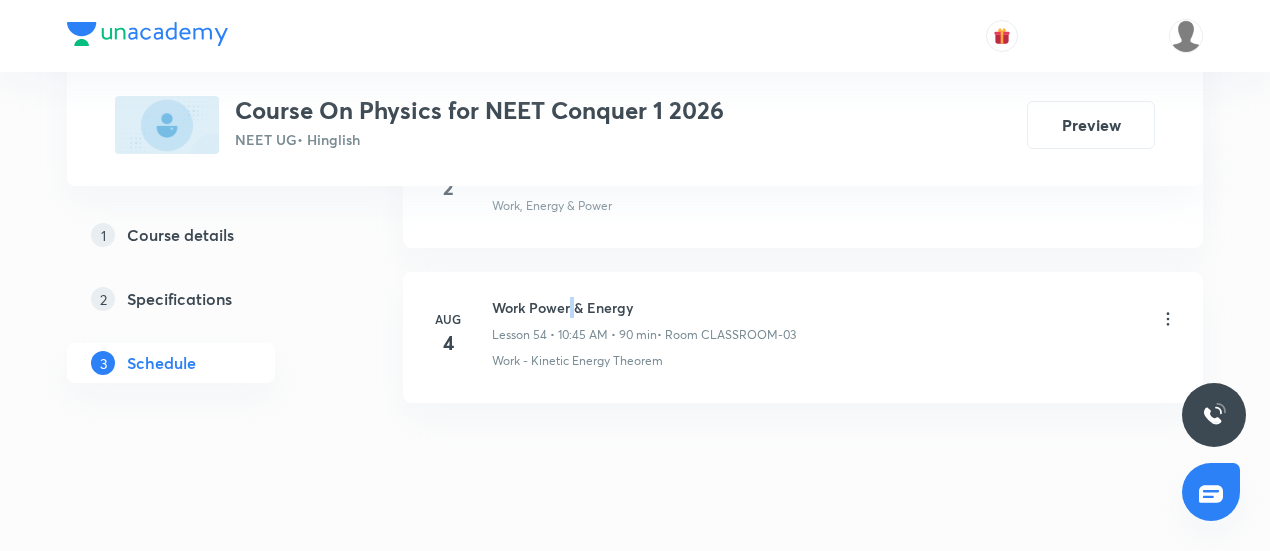 click on "Work Power & Energy" at bounding box center (644, 307) 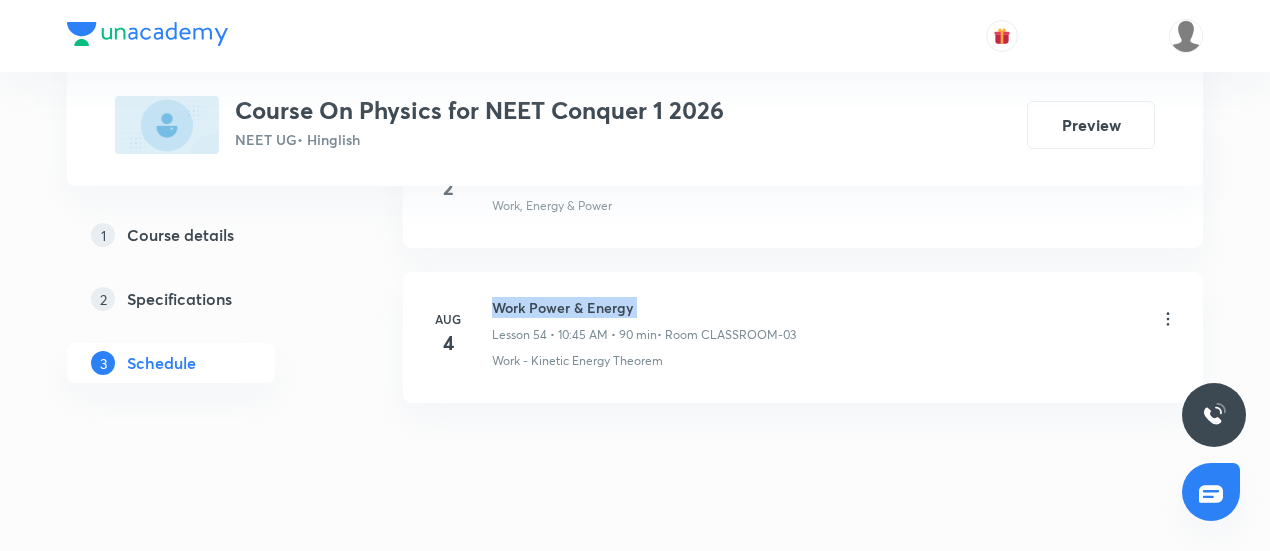 click on "Work Power & Energy" at bounding box center [644, 307] 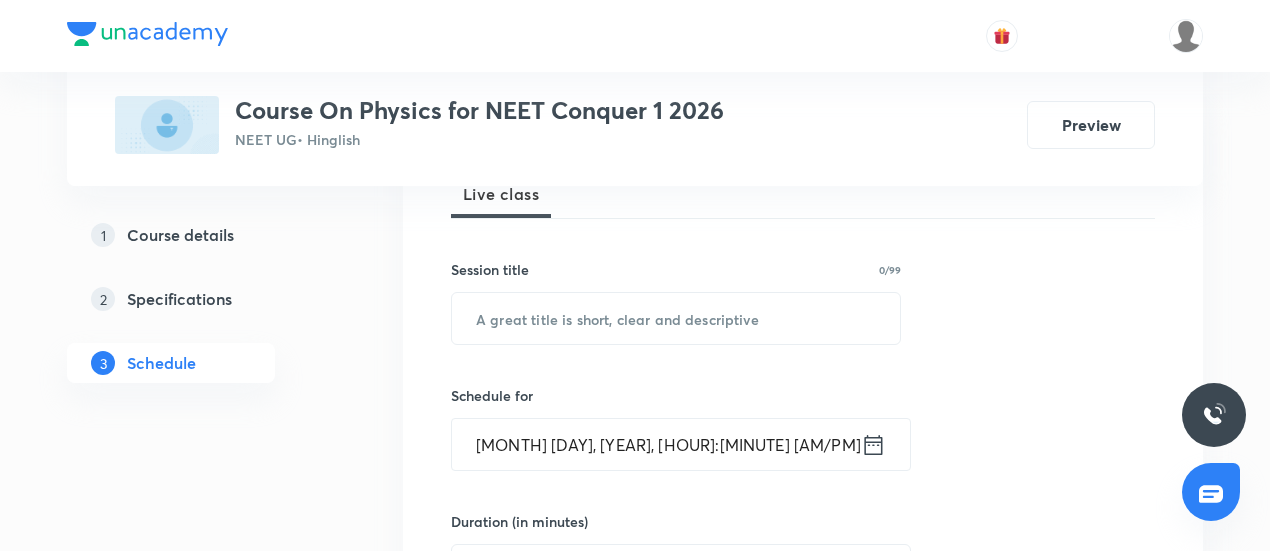 scroll, scrollTop: 310, scrollLeft: 0, axis: vertical 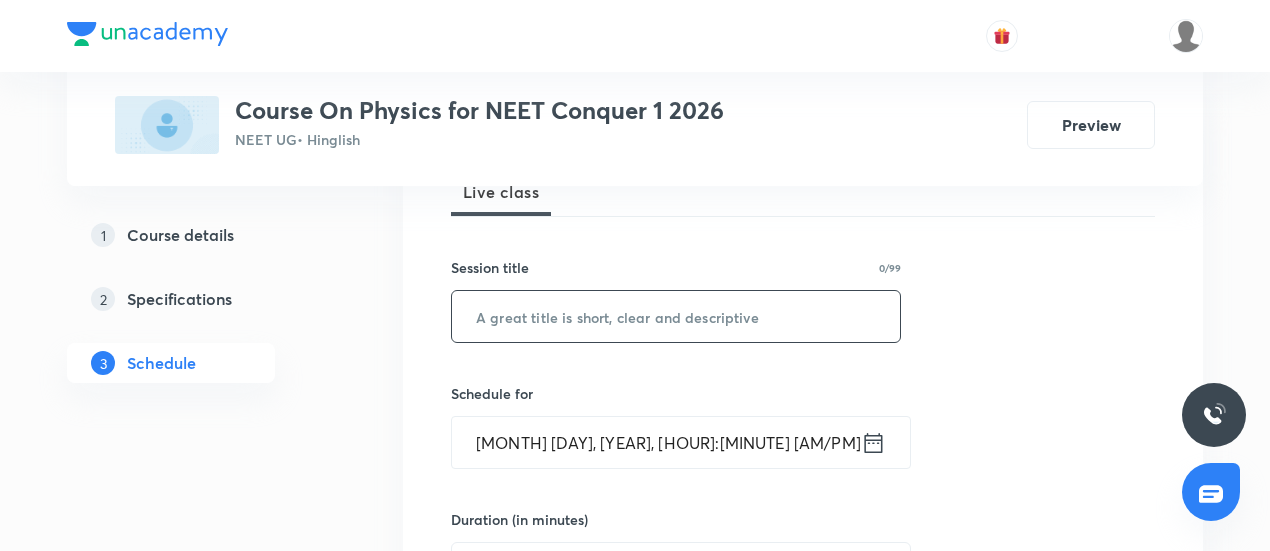 click at bounding box center [676, 316] 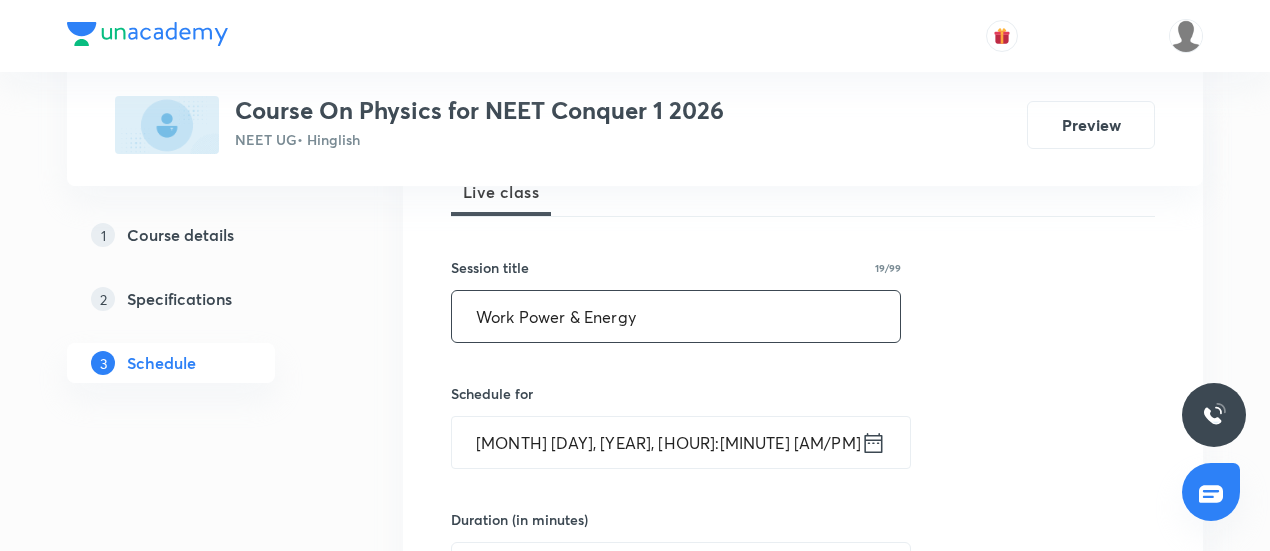 type on "Work Power & Energy" 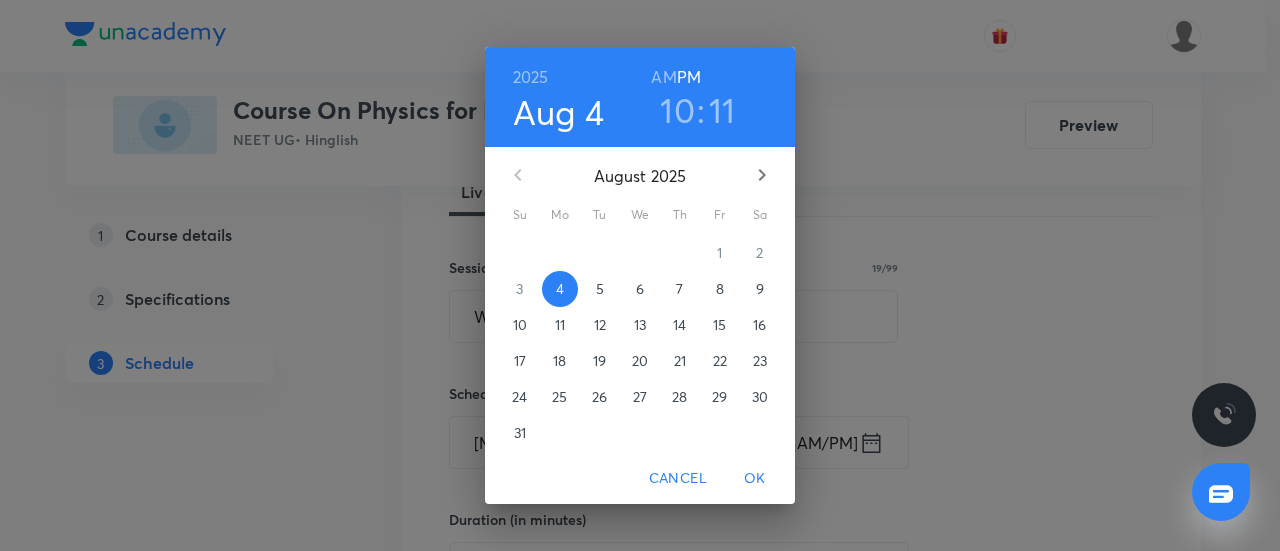 click on "5" at bounding box center [600, 289] 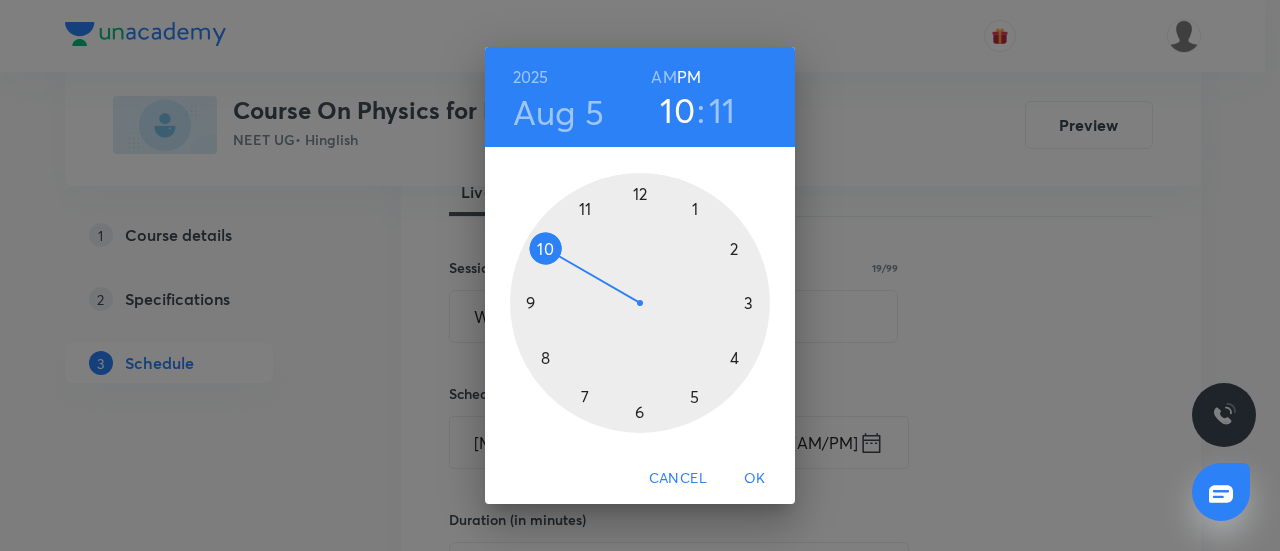 click on "AM" at bounding box center [663, 77] 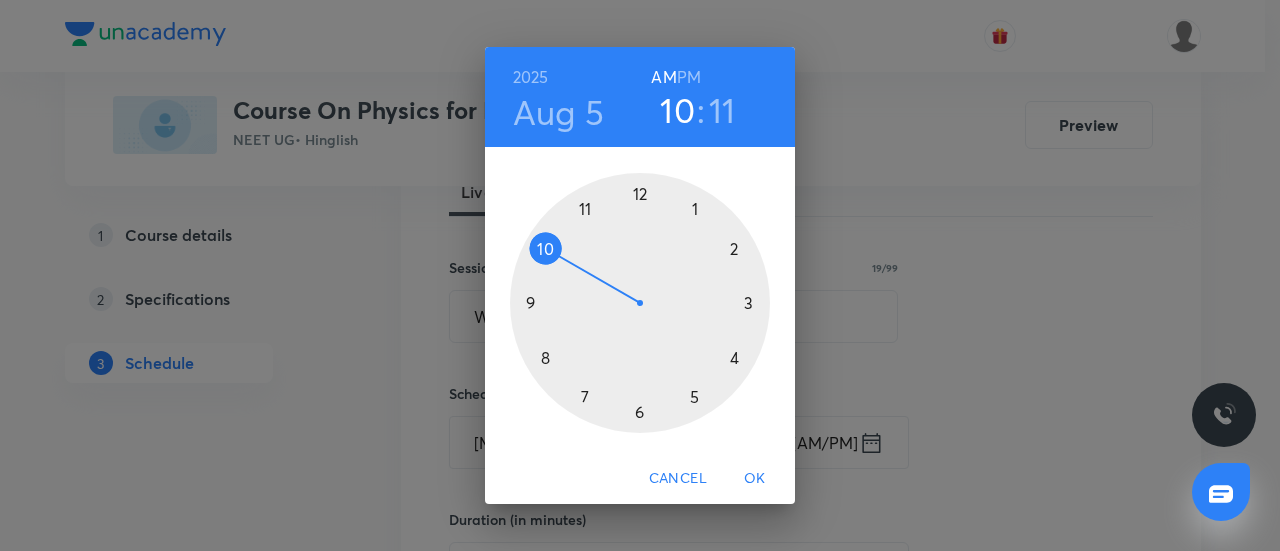 click at bounding box center (640, 303) 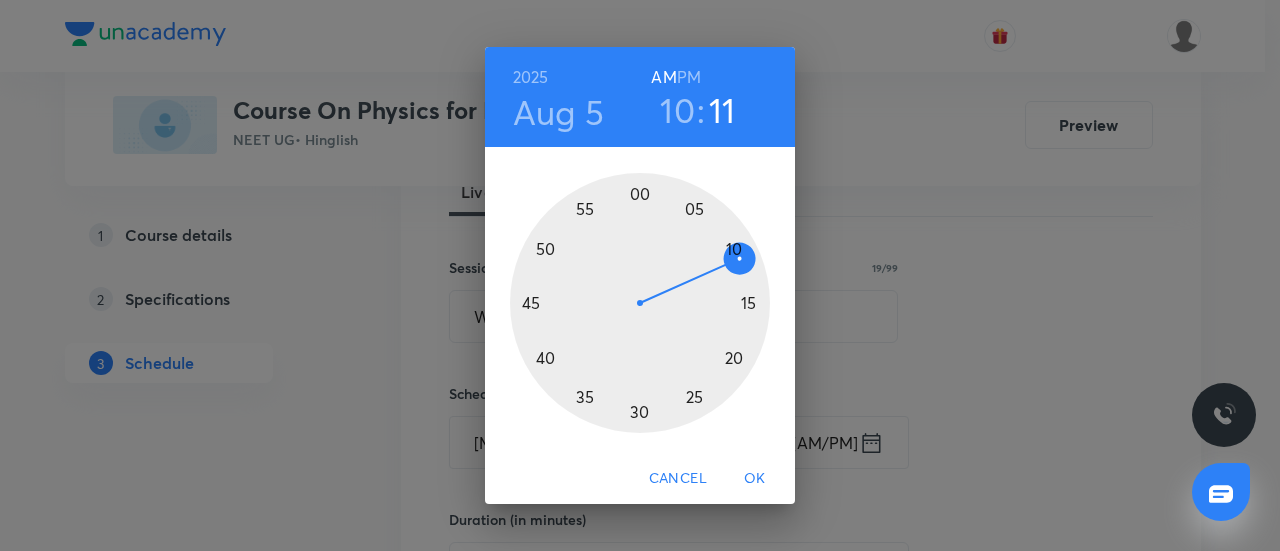click at bounding box center [640, 303] 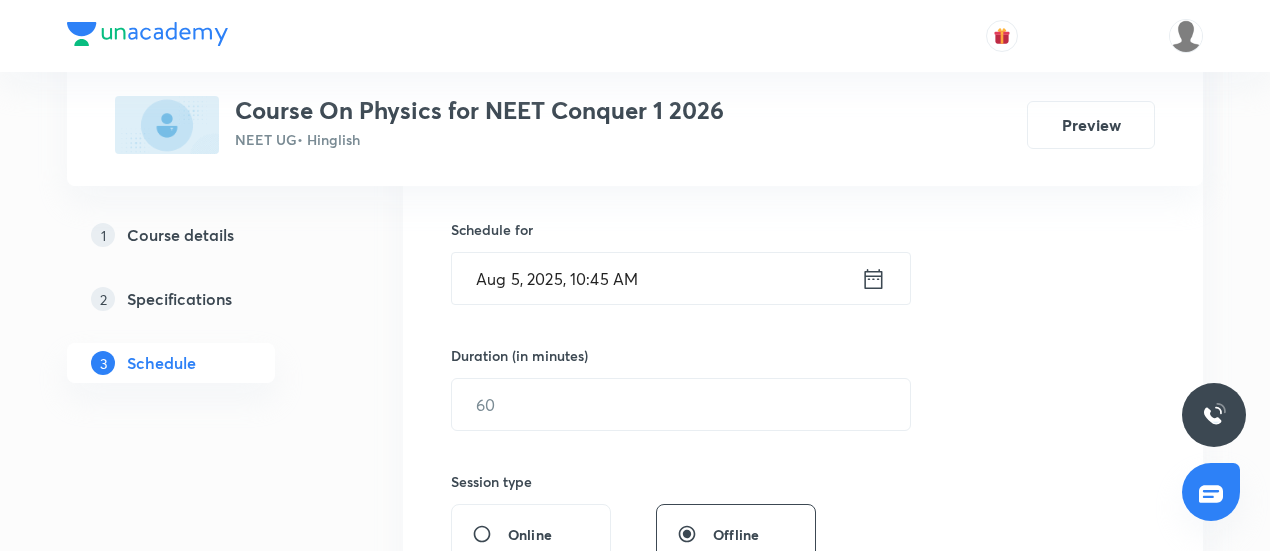 scroll, scrollTop: 480, scrollLeft: 0, axis: vertical 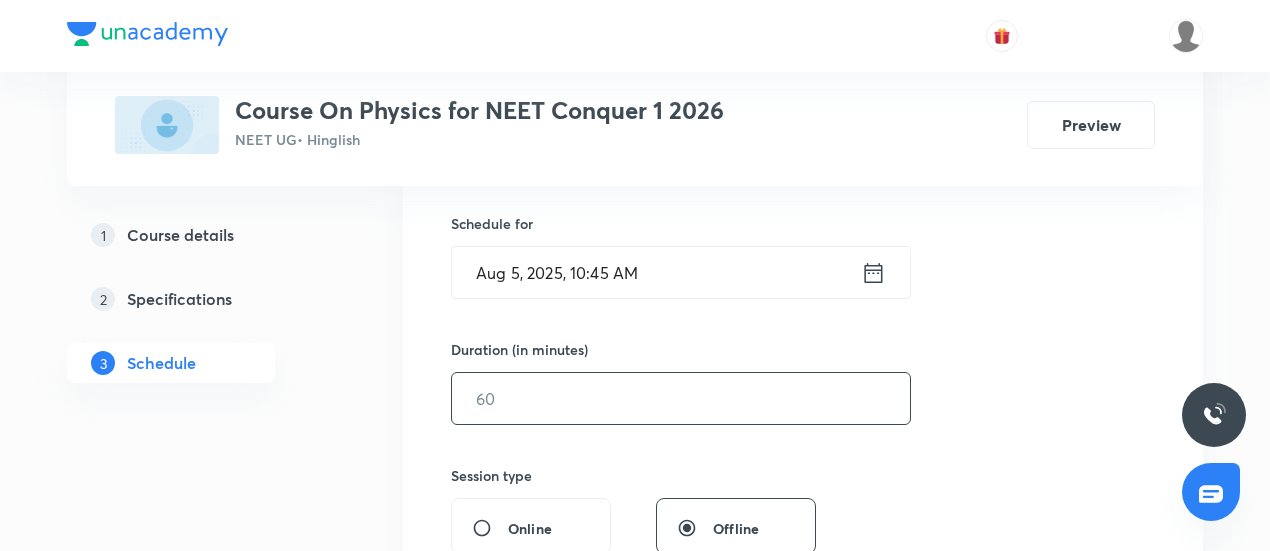 click at bounding box center [681, 398] 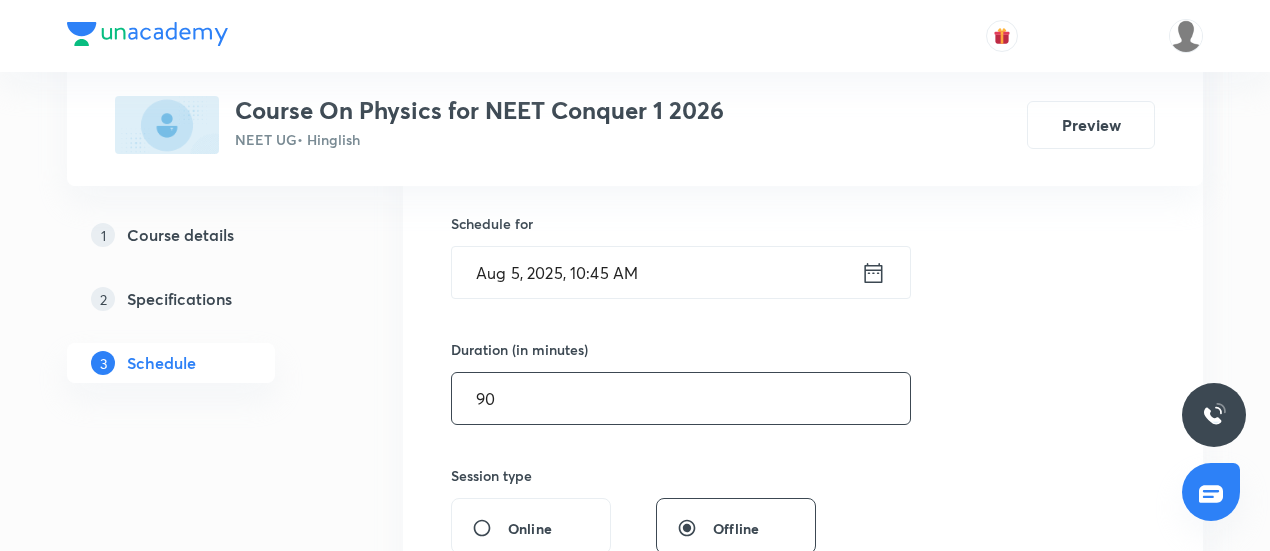 type on "90" 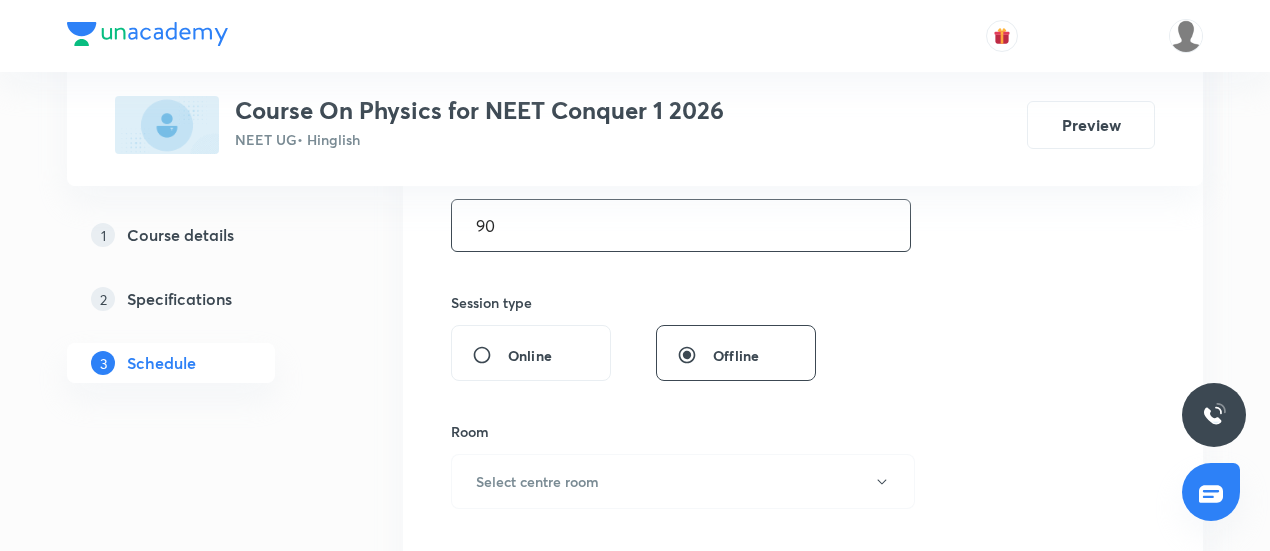 scroll, scrollTop: 657, scrollLeft: 0, axis: vertical 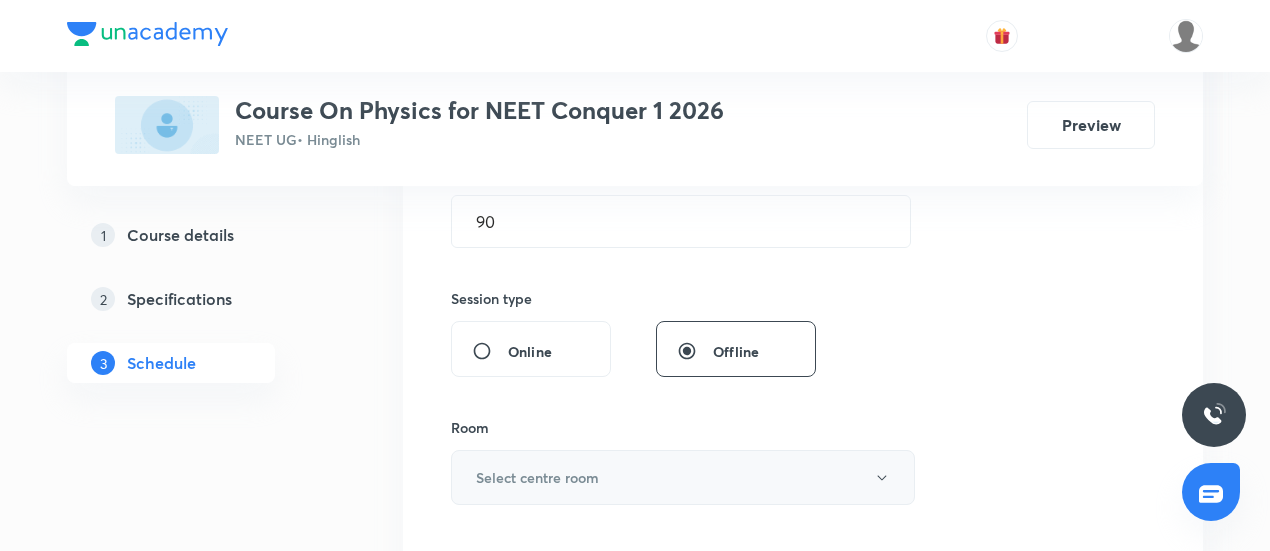click on "Select centre room" at bounding box center [683, 477] 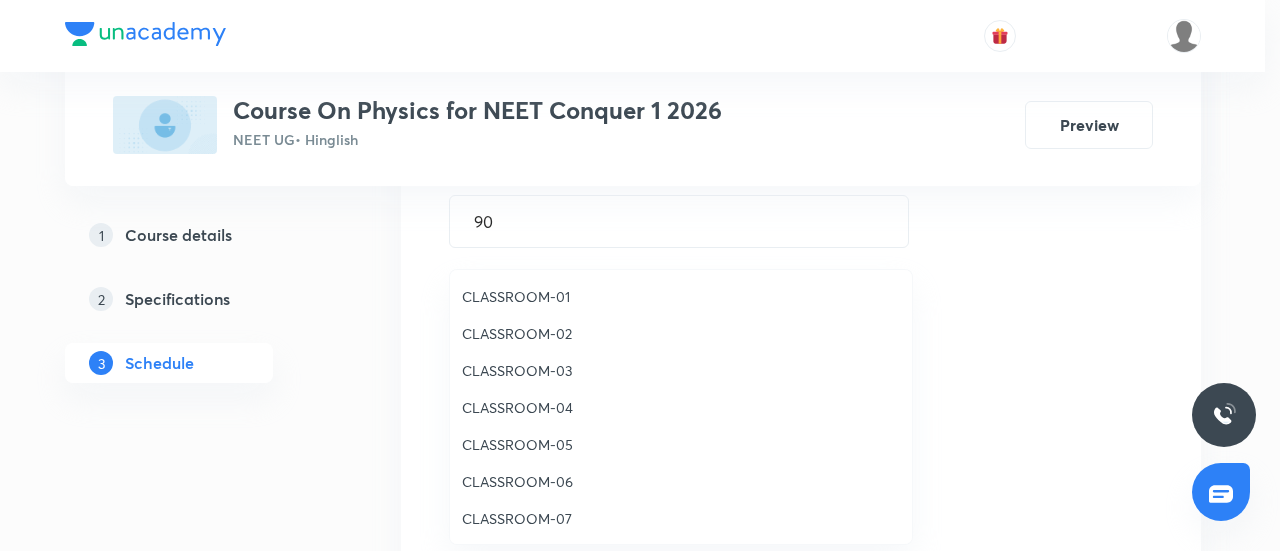 click on "CLASSROOM-03" at bounding box center [681, 370] 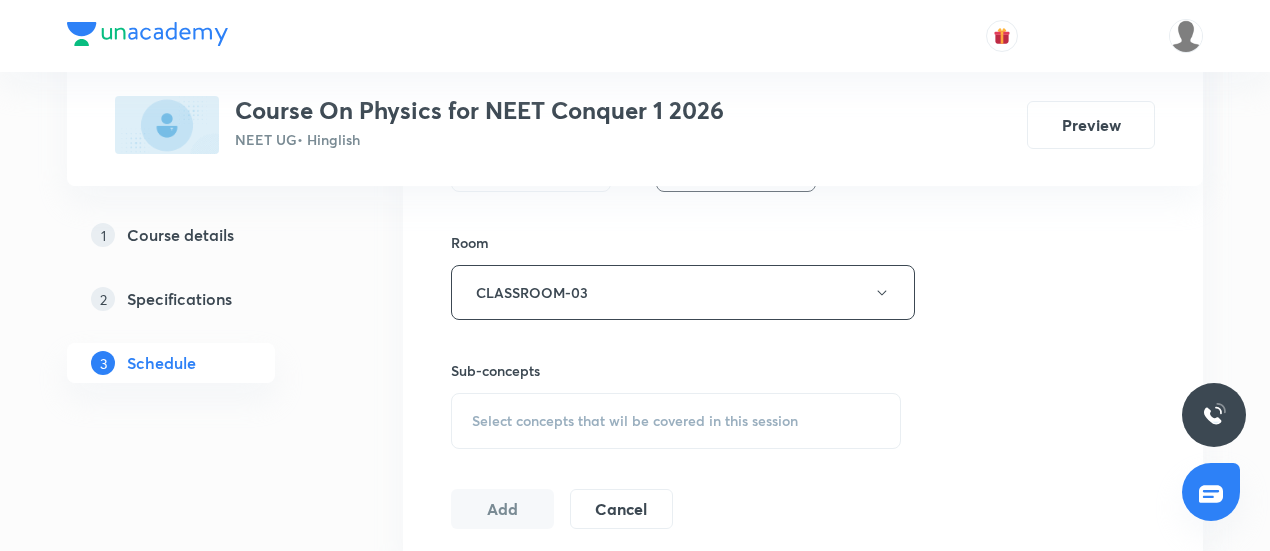 scroll, scrollTop: 846, scrollLeft: 0, axis: vertical 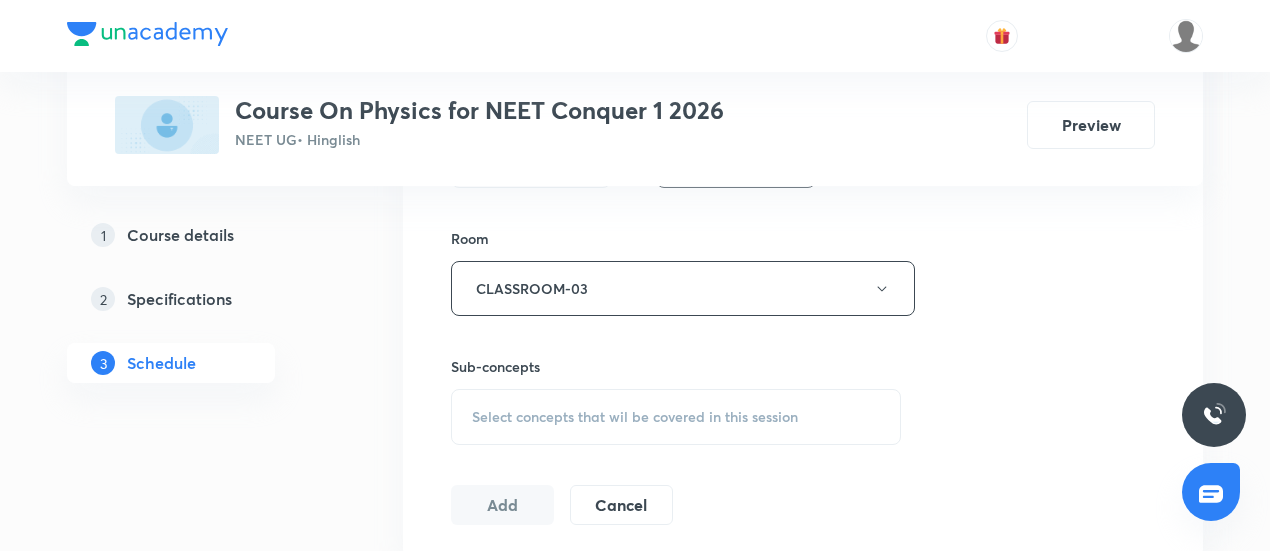 click on "Select concepts that wil be covered in this session" at bounding box center [635, 417] 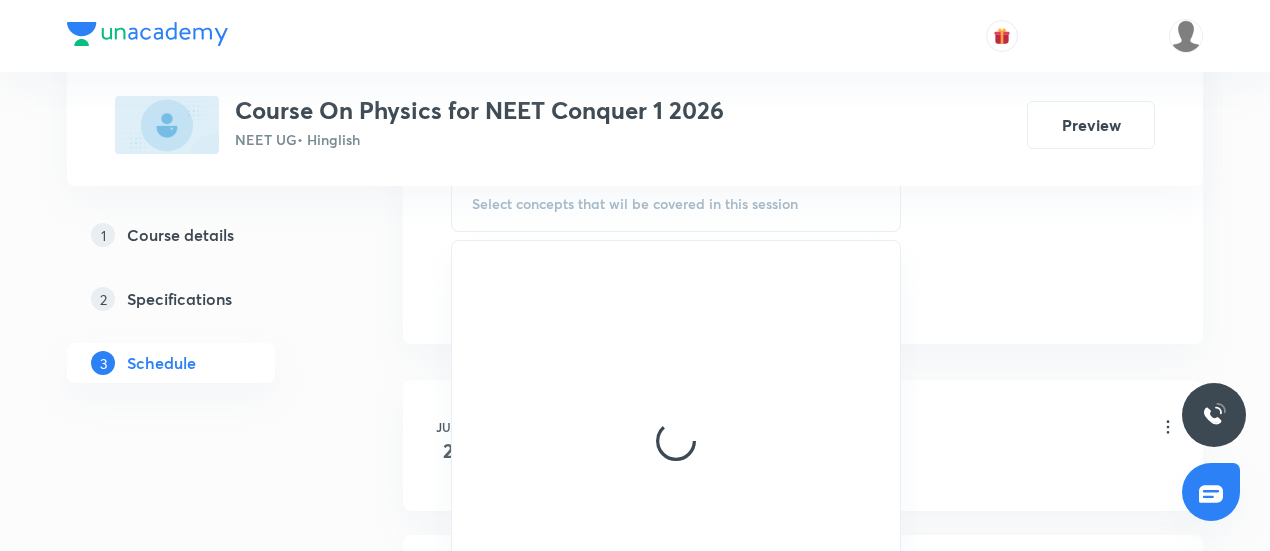 scroll, scrollTop: 1073, scrollLeft: 0, axis: vertical 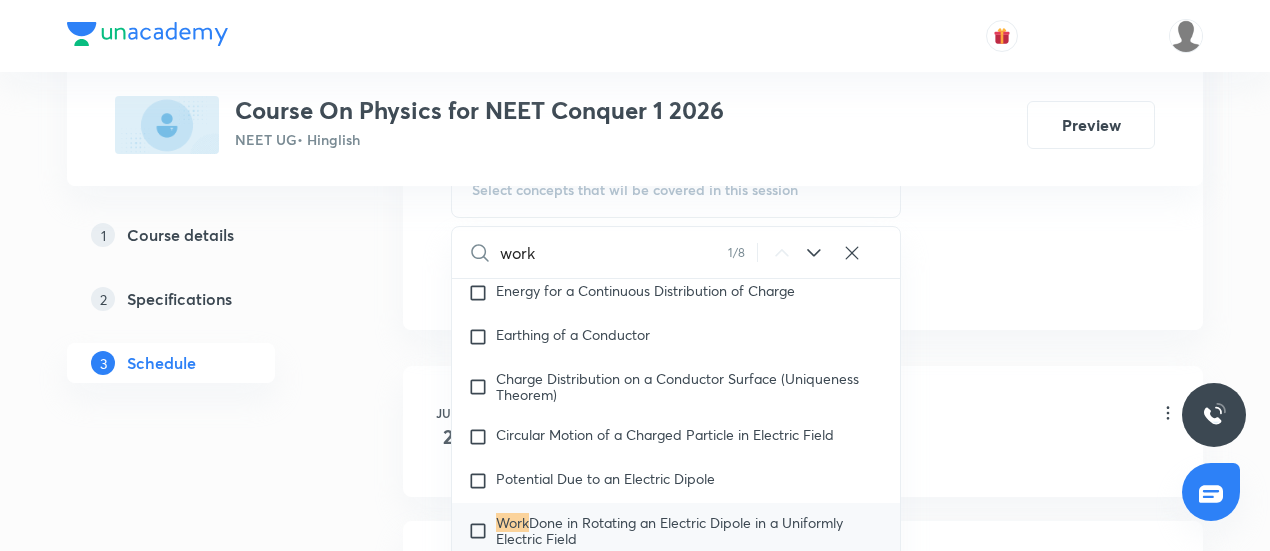 type on "work" 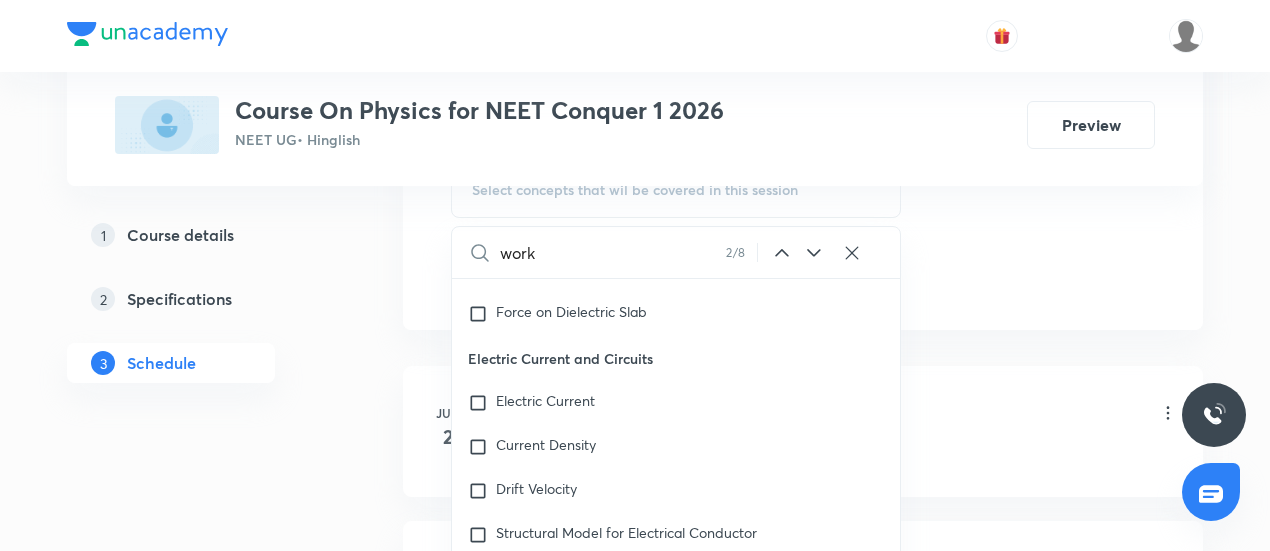 scroll, scrollTop: 7919, scrollLeft: 0, axis: vertical 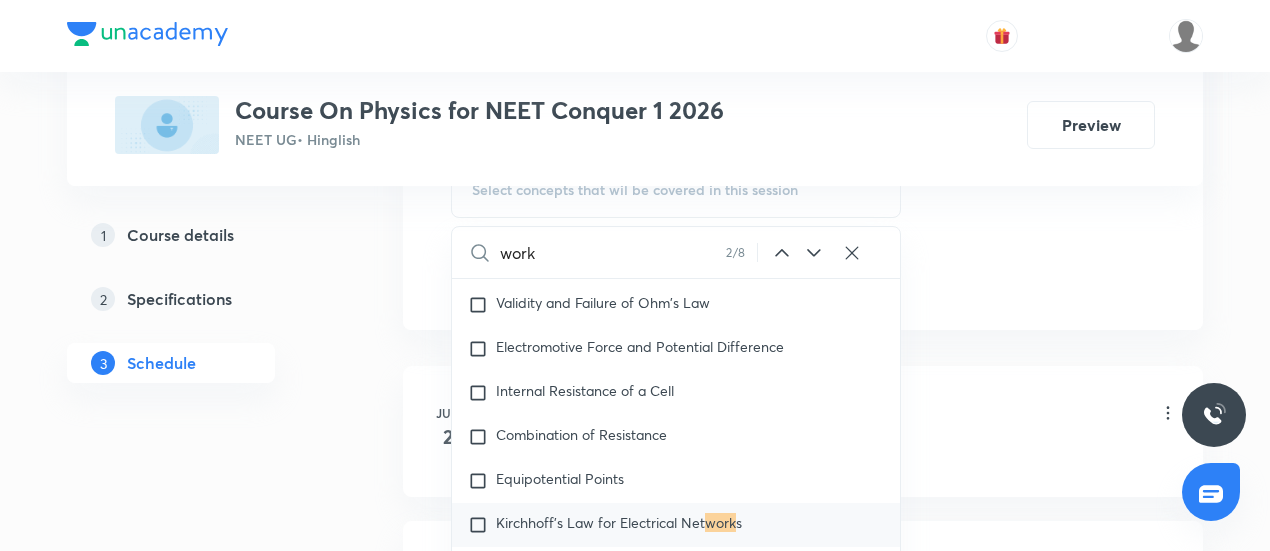 click 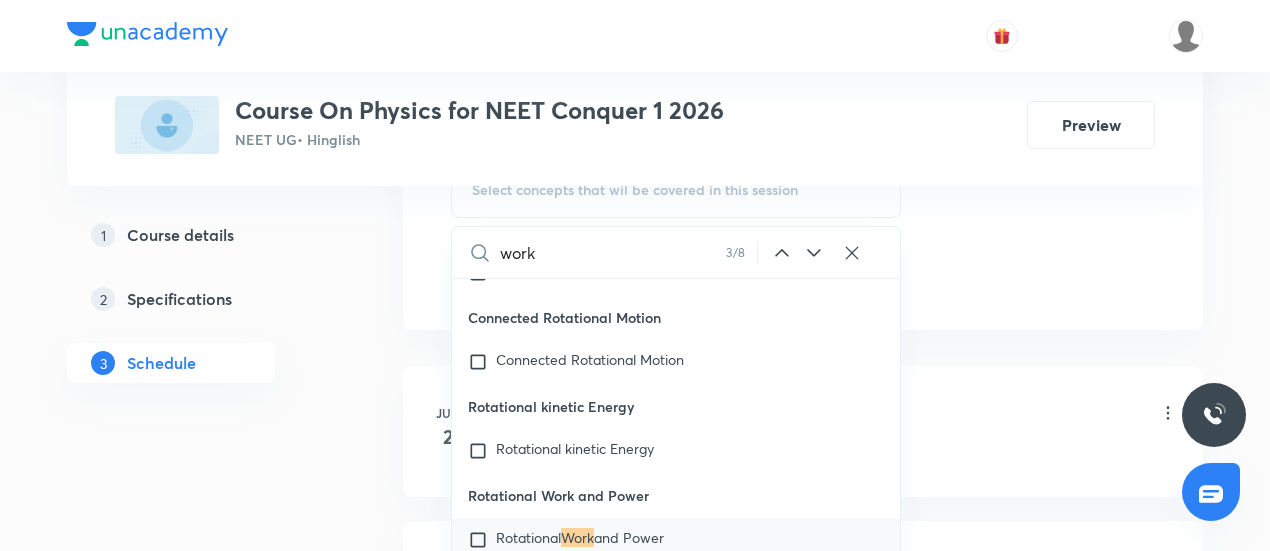scroll, scrollTop: 26731, scrollLeft: 0, axis: vertical 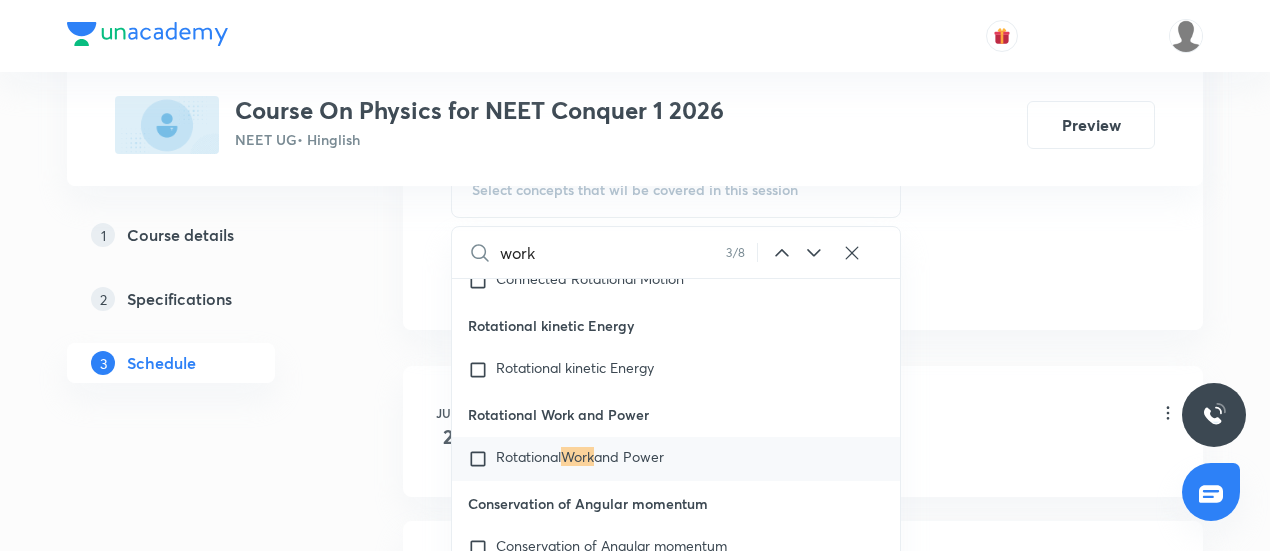 click 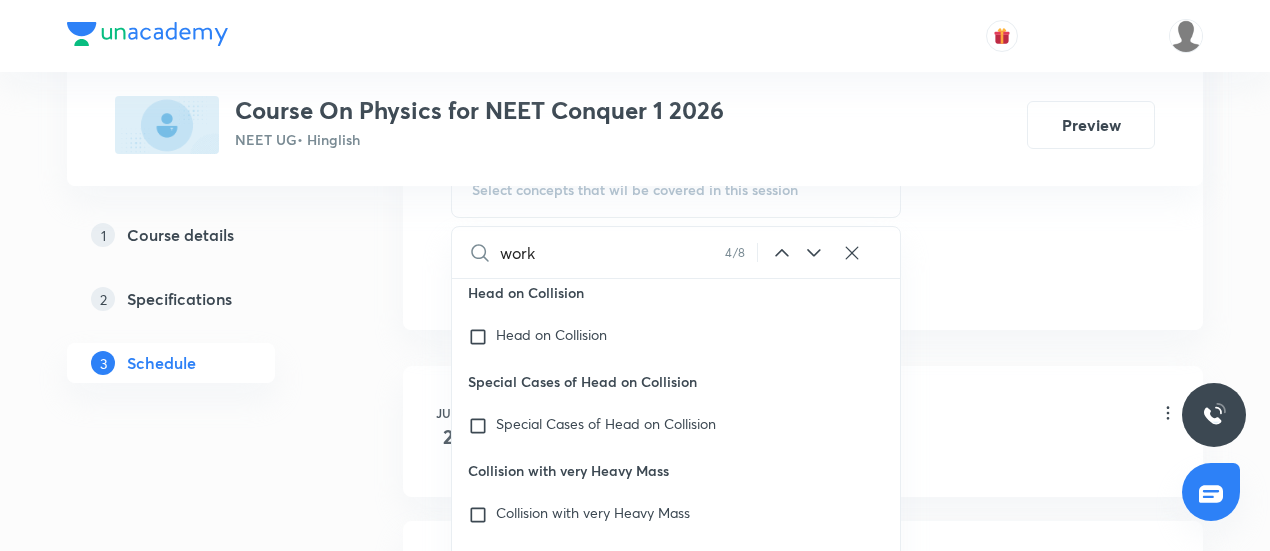 scroll, scrollTop: 28511, scrollLeft: 0, axis: vertical 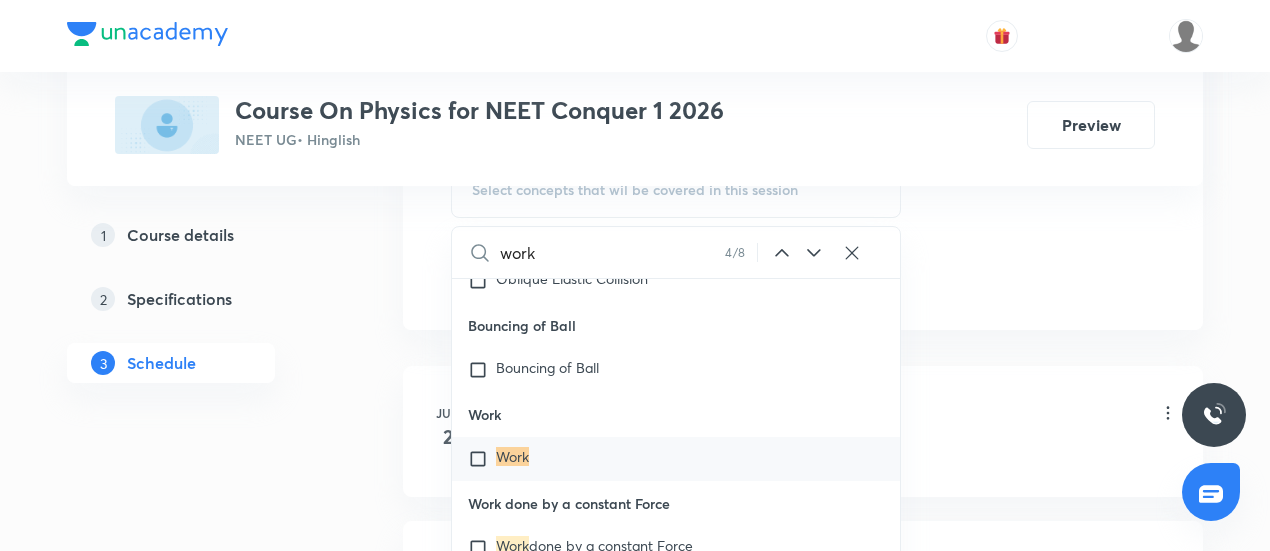 click 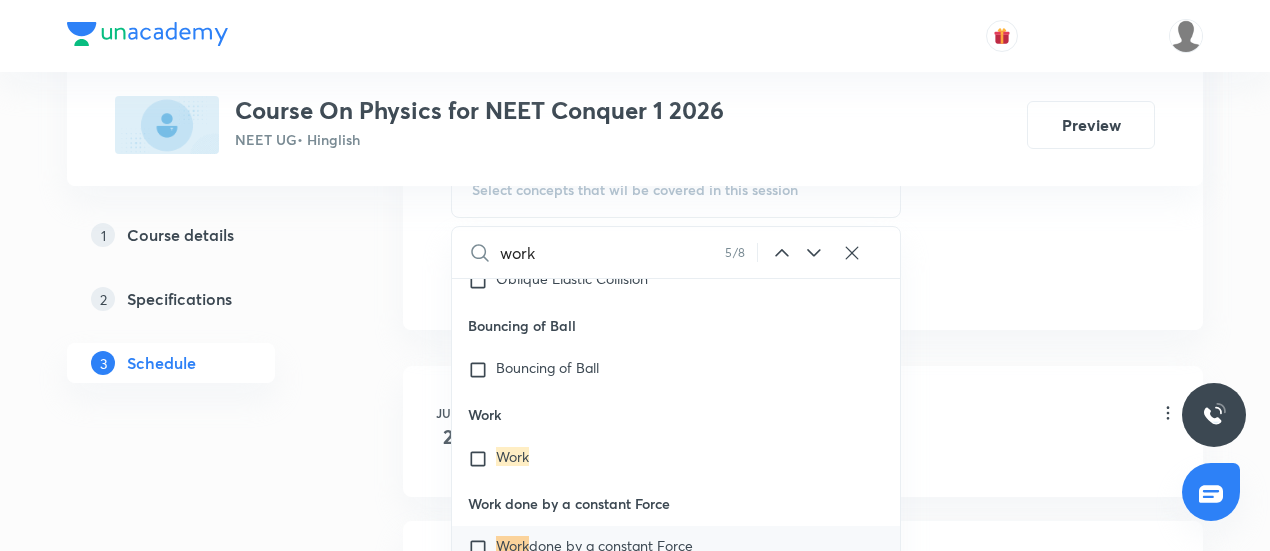 scroll, scrollTop: 28600, scrollLeft: 0, axis: vertical 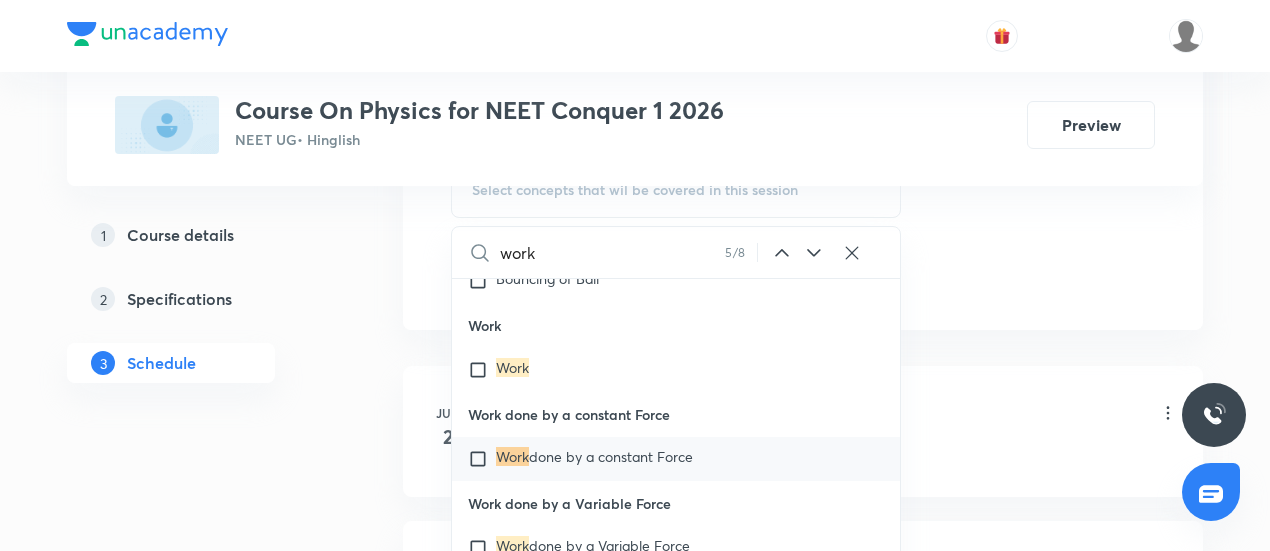 click 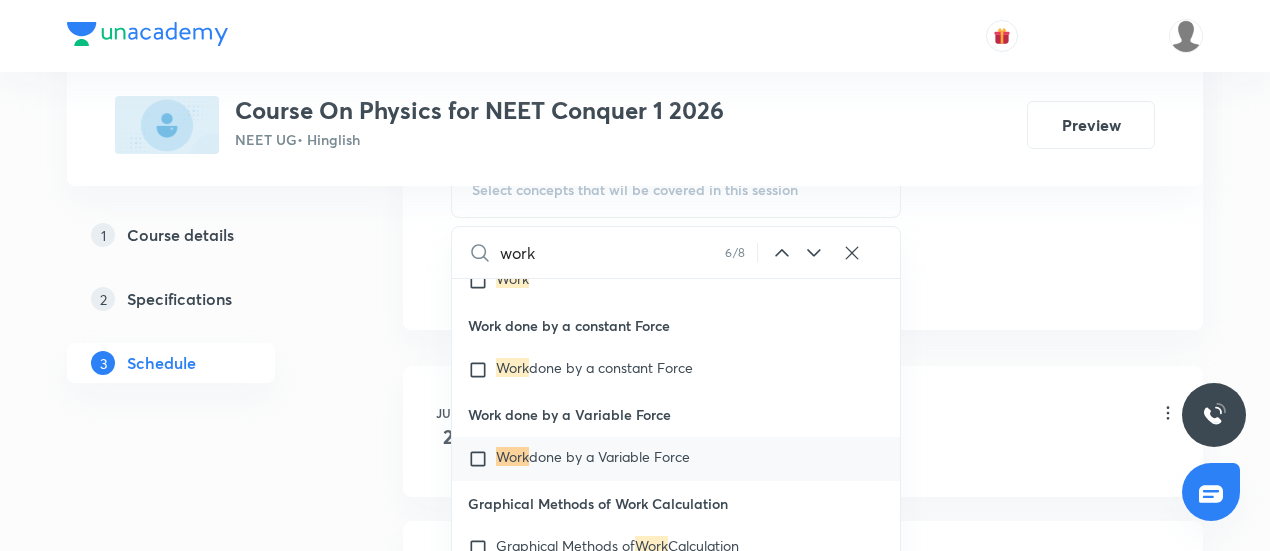 click 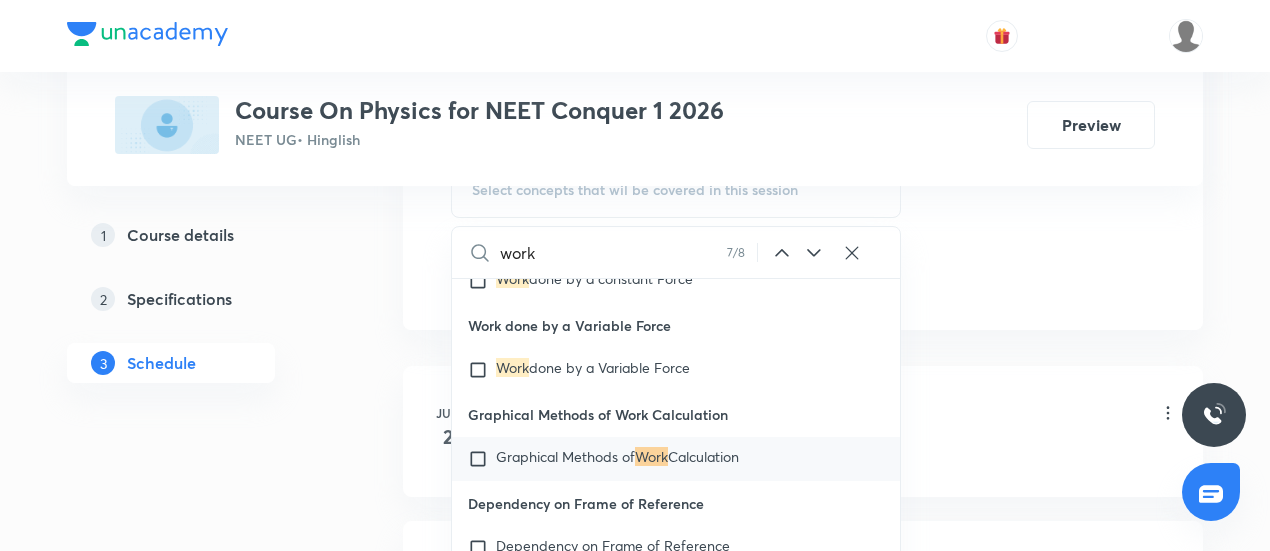 click 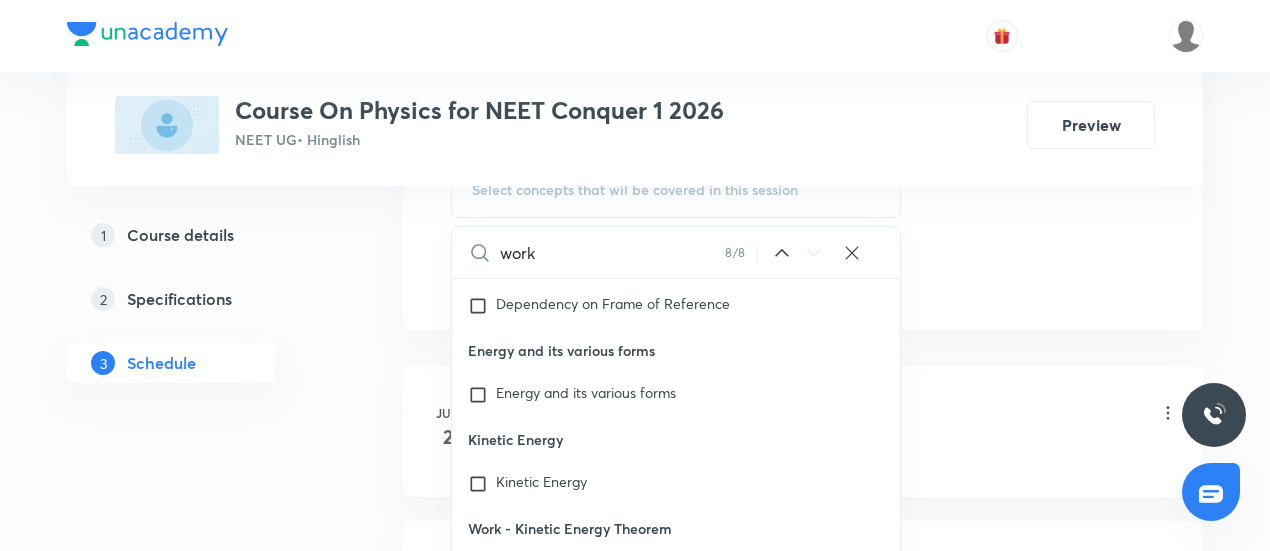 scroll, scrollTop: 29134, scrollLeft: 0, axis: vertical 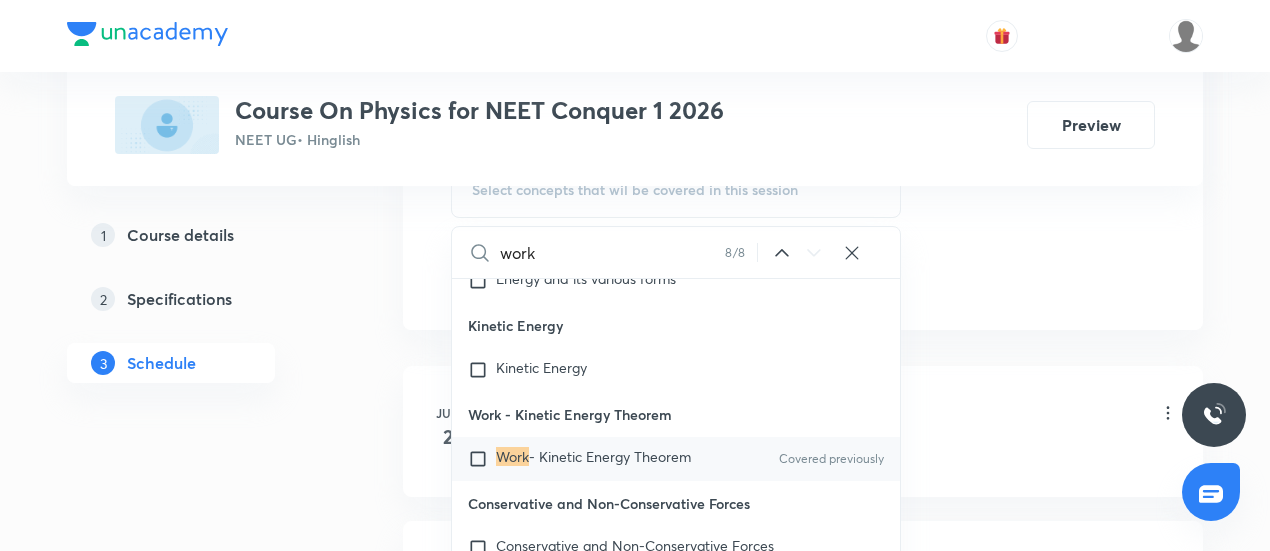 click at bounding box center (482, 459) 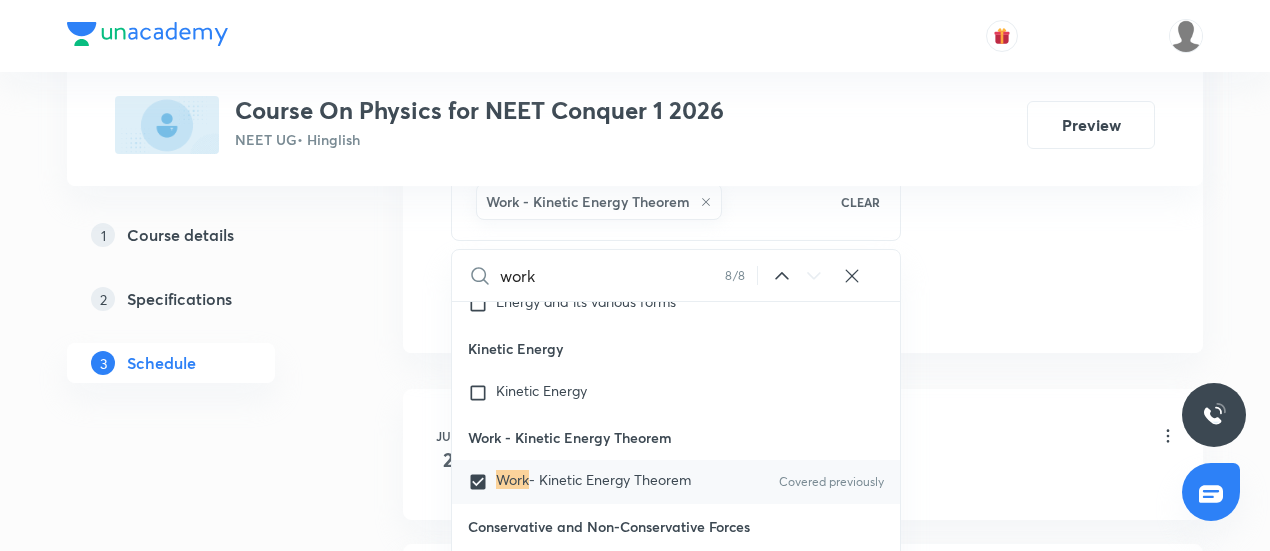 click on "Plus Courses Course On Physics for NEET Conquer 1 2026 NEET UG  • Hinglish Preview 1 Course details 2 Specifications 3 Schedule Schedule 54  classes Session  55 Live class Session title 19/99 Work Power & Energy ​ Schedule for Aug 5, 2025, 10:45 AM ​ Duration (in minutes) 90 ​   Session type Online Offline Room CLASSROOM-03 Sub-concepts Work - Kinetic Energy Theorem CLEAR work 8 / 8 ​ Units & Dimensions Physical quantity Applications of Dimensional Analysis Significant Figures Units of Physical Quantities System of Units Dimensions of Some Mathematical Functions Unit and Dimension Product of Two Vectors Subtraction of Vectors Cross Product Least Count Analysis Errors of Measurement Vernier Callipers Screw Gauge Zero Error Basic Mathematics Elementary Algebra Elementary Trigonometry Basic Coordinate Geometry Functions Differentiation Integral of a Function Use of Differentiation & Integration in One Dimensional Motion Derivatives of Equations of Motion by Calculus Basic Mathematics Unit Vectors Error" at bounding box center [635, 3963] 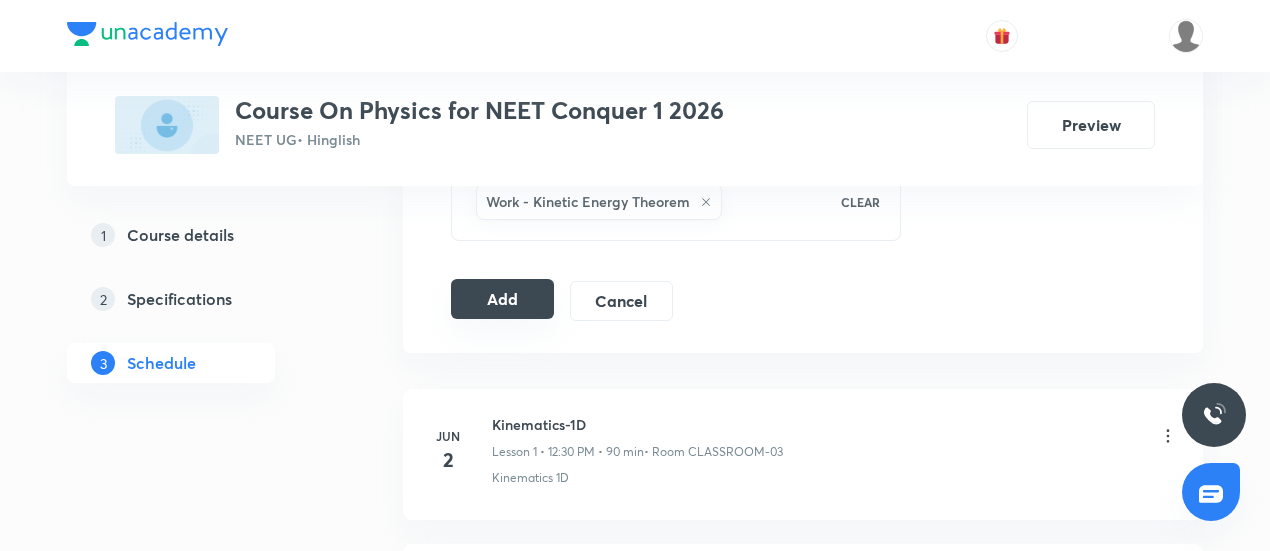 click on "Add" at bounding box center [502, 299] 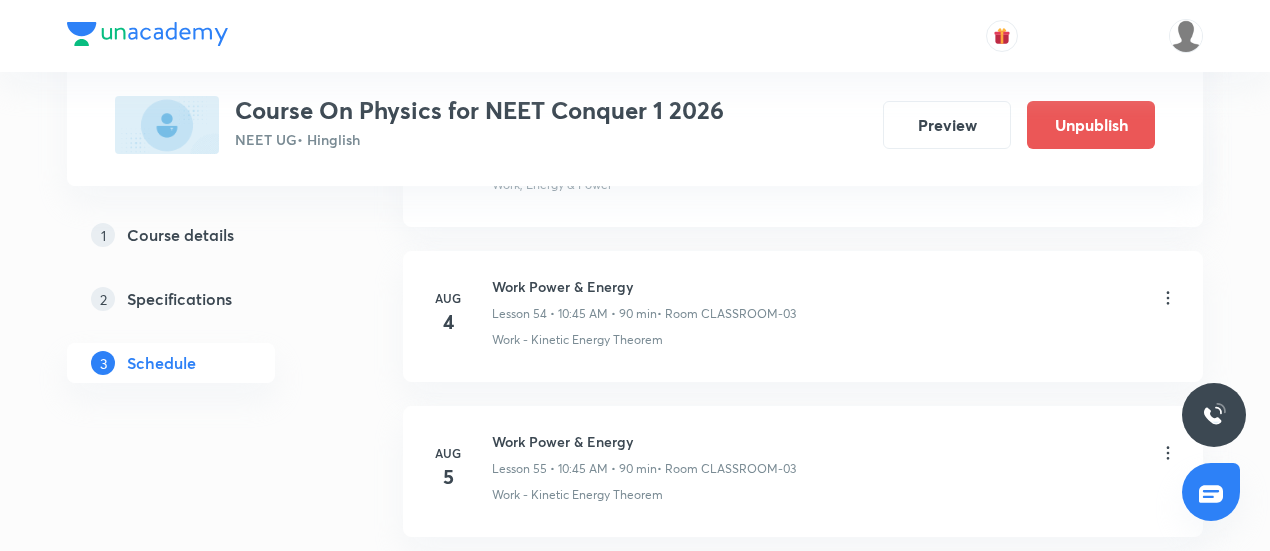 scroll, scrollTop: 8479, scrollLeft: 0, axis: vertical 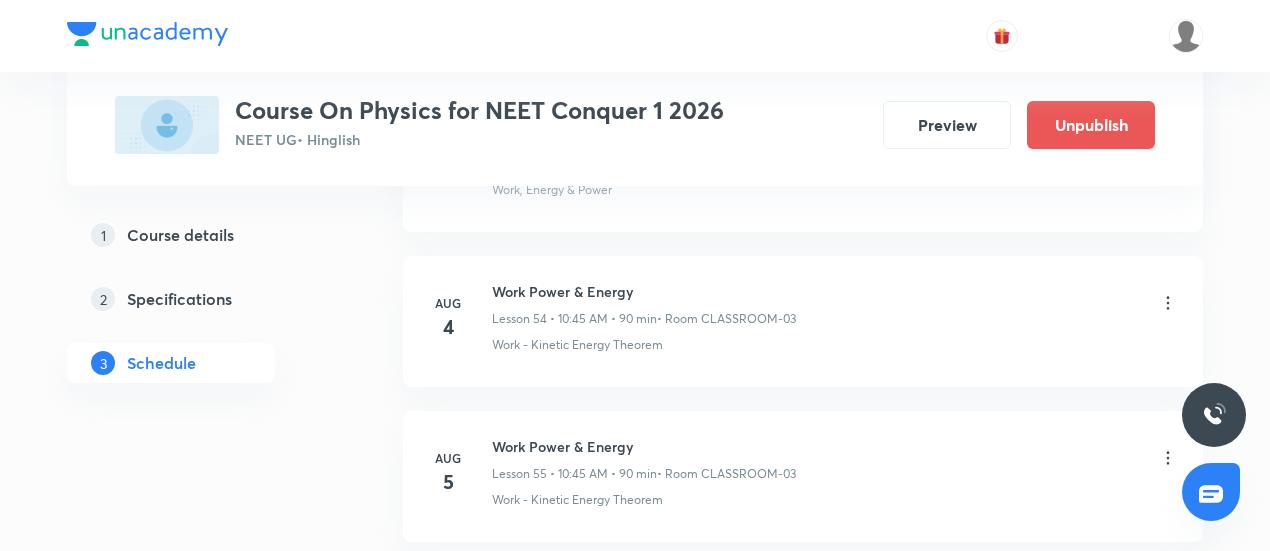 click on "Work Power & Energy" at bounding box center (644, 446) 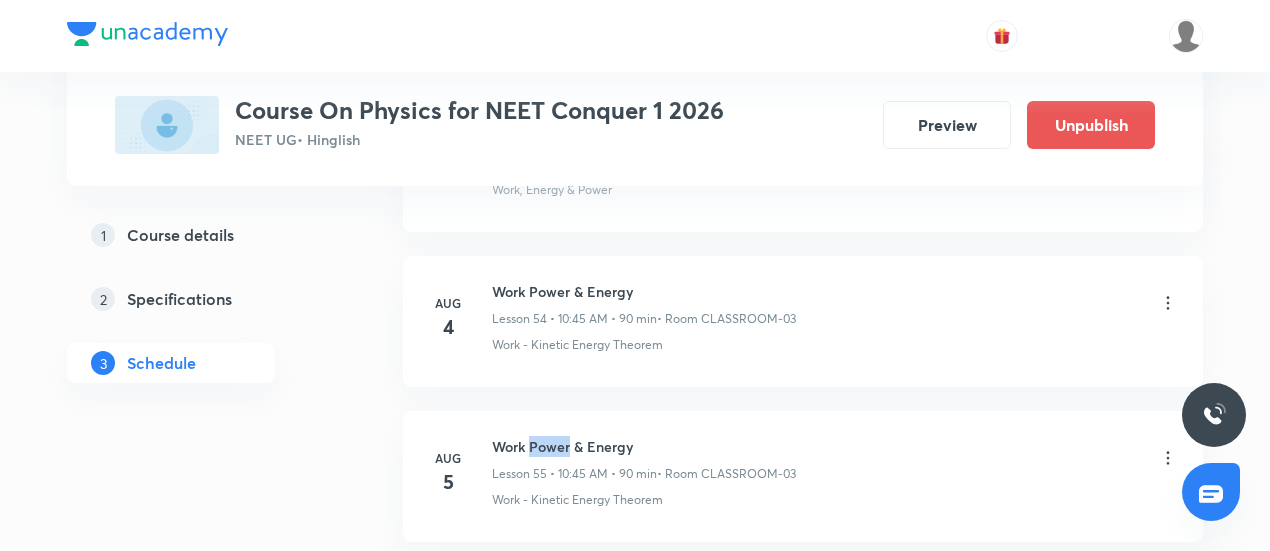 click on "Work Power & Energy" at bounding box center (644, 446) 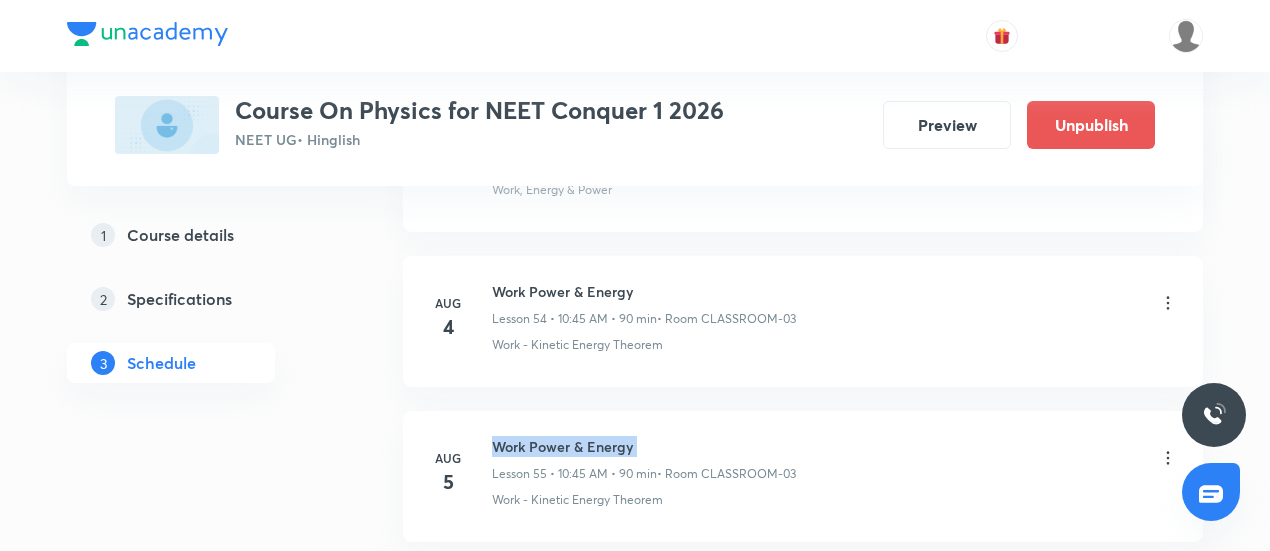 click on "Work Power & Energy" at bounding box center [644, 446] 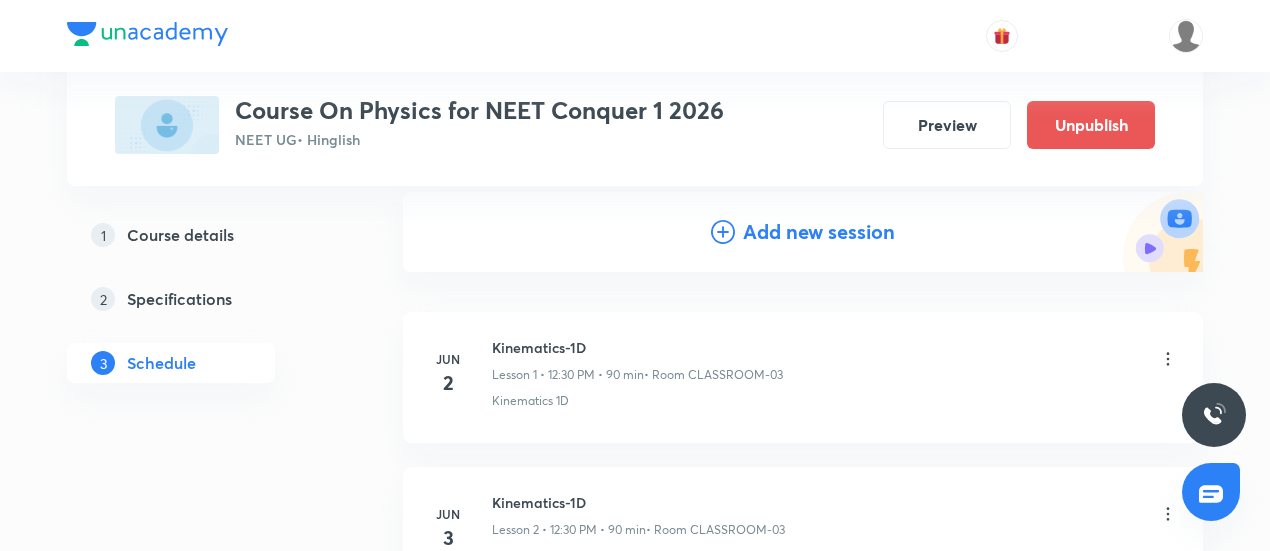 scroll, scrollTop: 209, scrollLeft: 0, axis: vertical 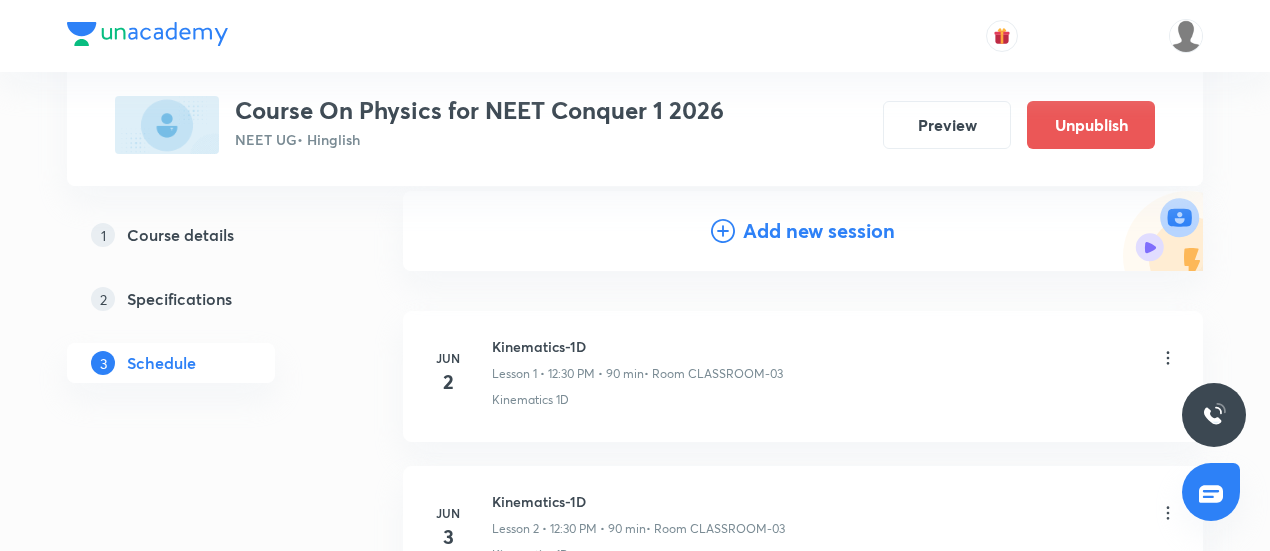 click on "Add new session" at bounding box center [803, 231] 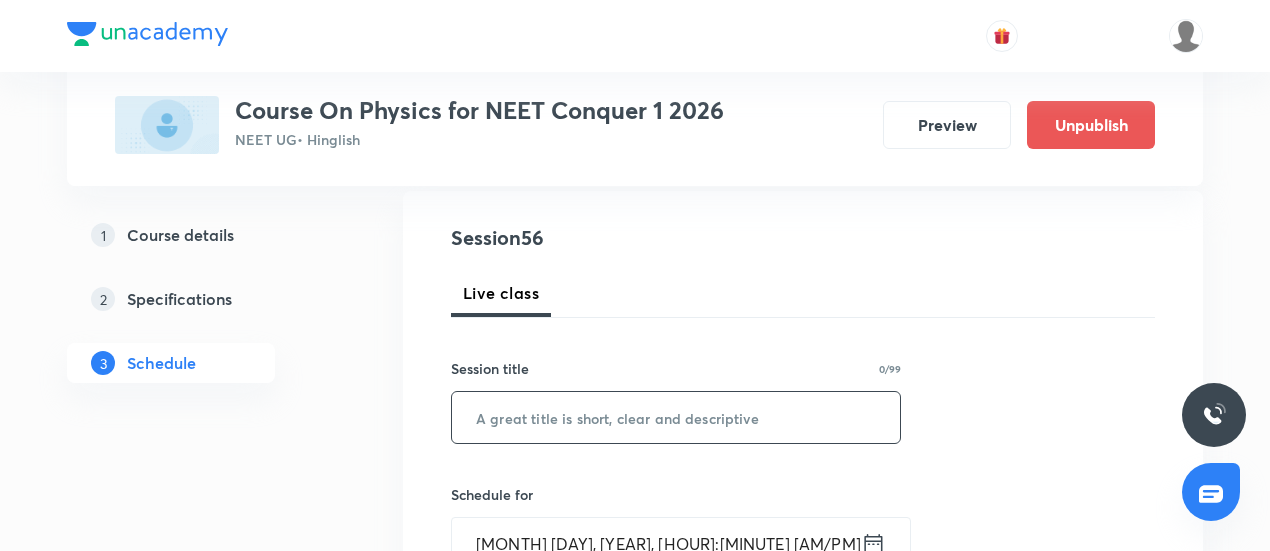 click at bounding box center (676, 417) 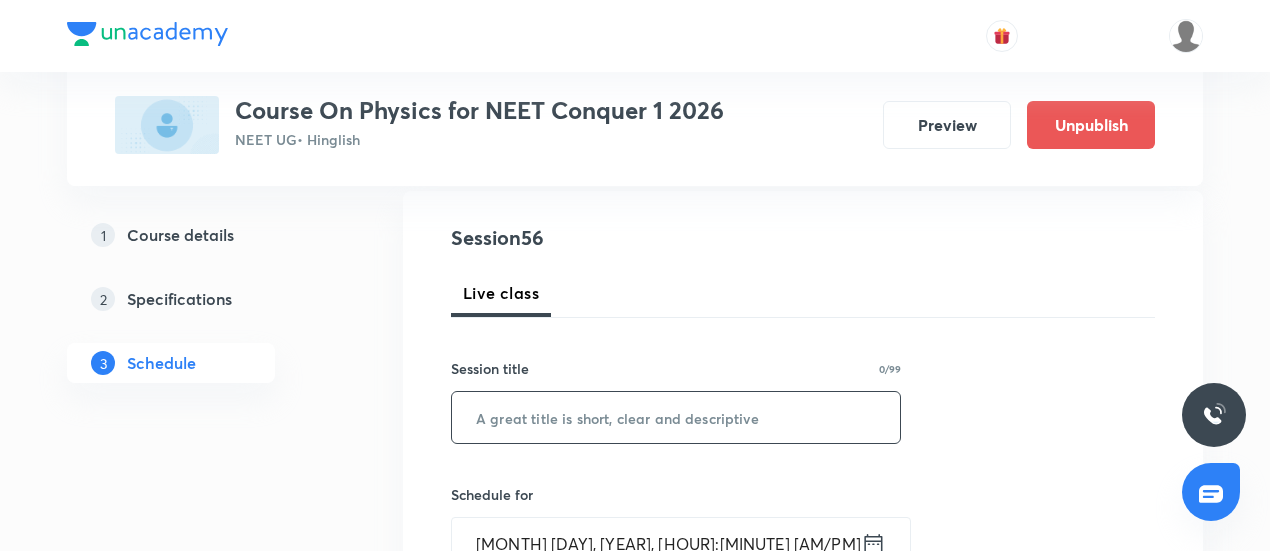 paste on "Work Power & Energy" 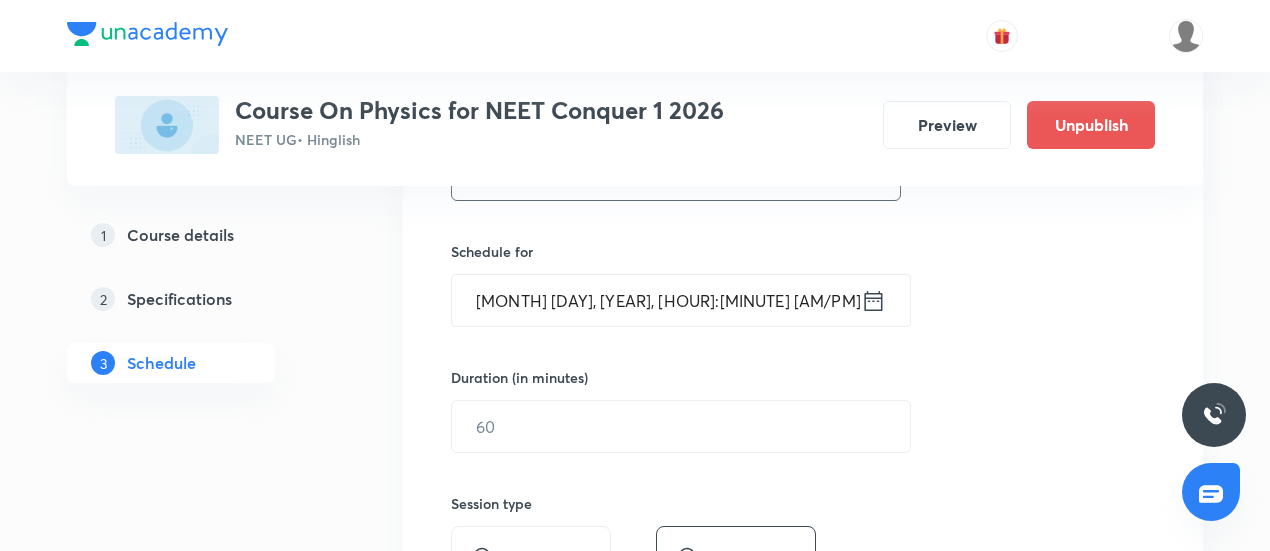 scroll, scrollTop: 457, scrollLeft: 0, axis: vertical 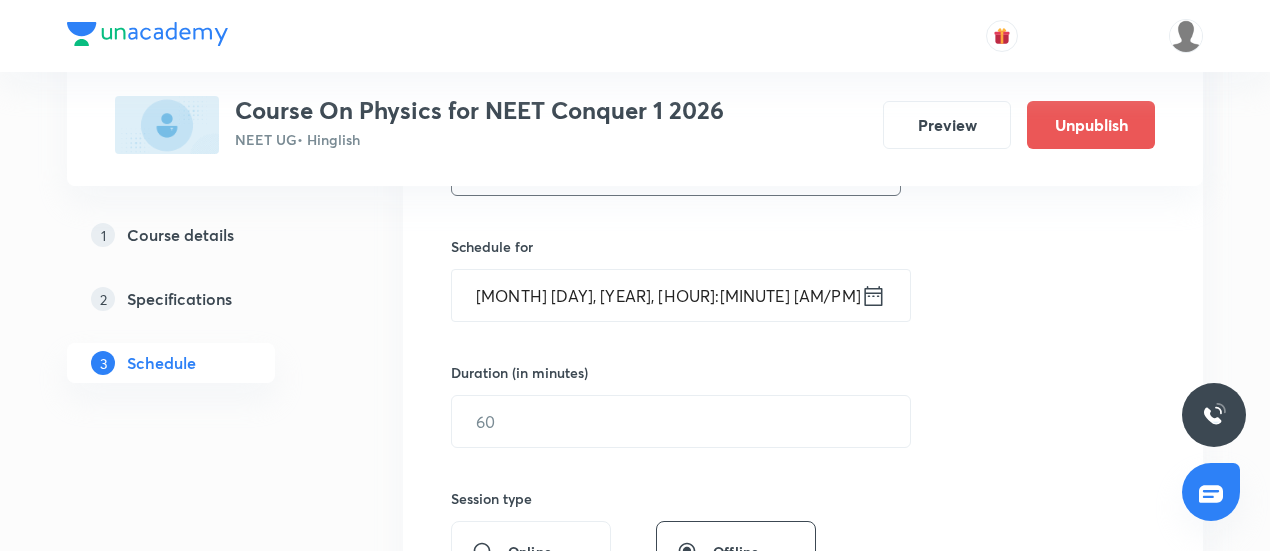 type on "Work Power & Energy" 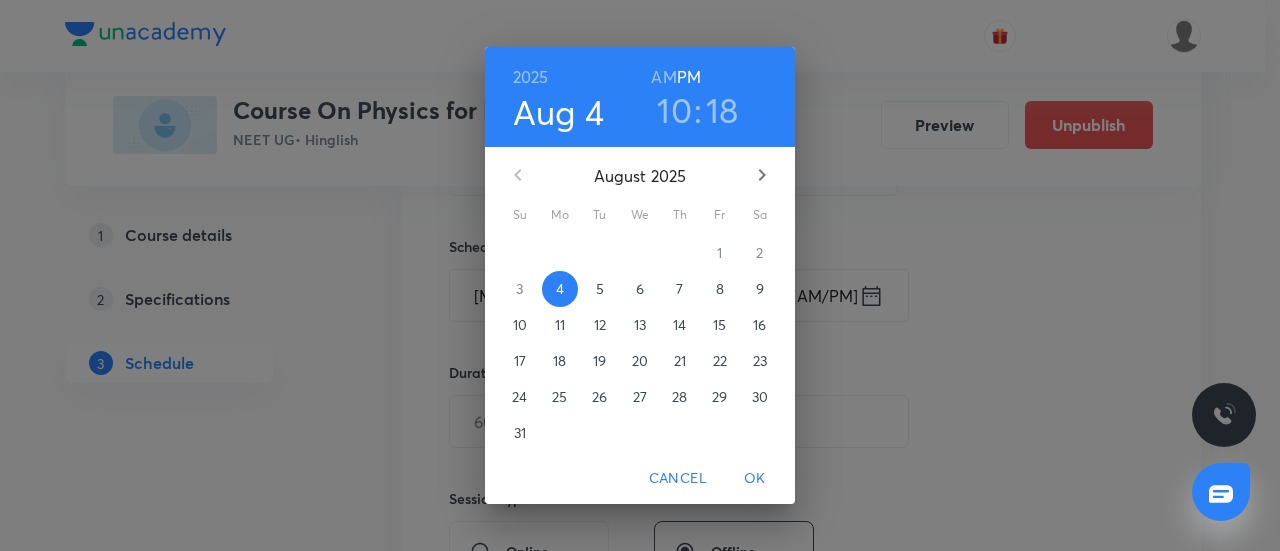 click on "6" at bounding box center [640, 289] 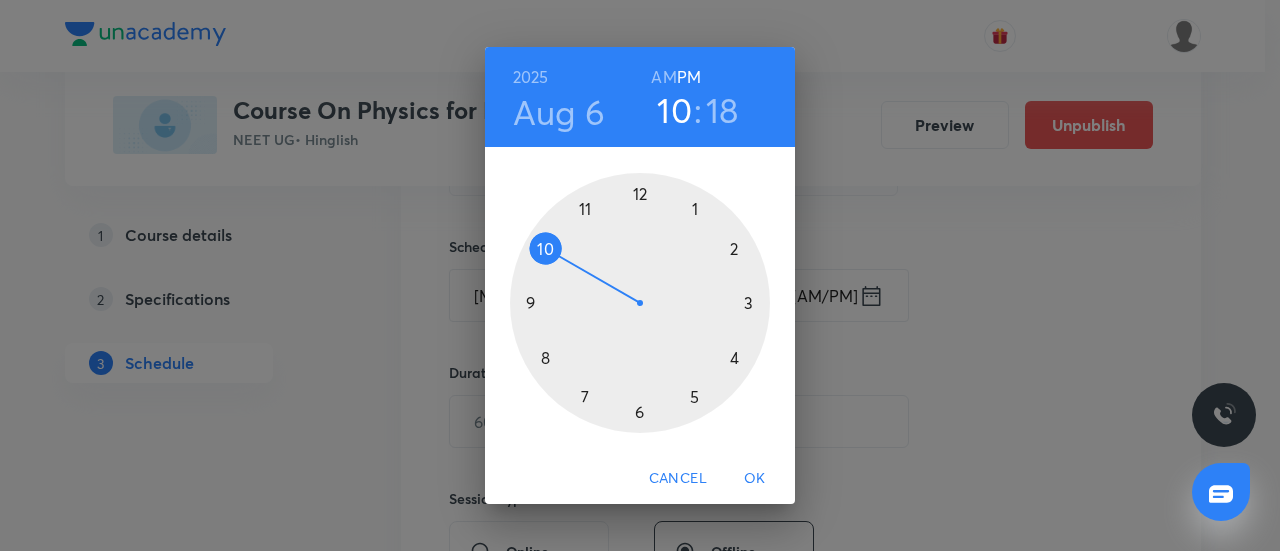 click at bounding box center [640, 303] 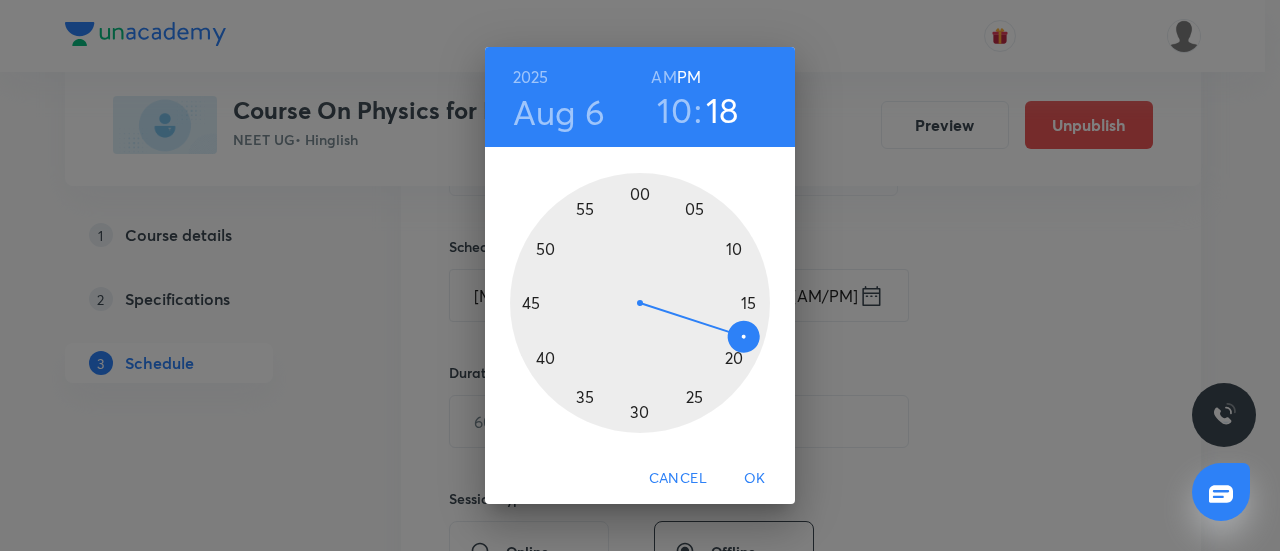 click on "AM" at bounding box center [663, 77] 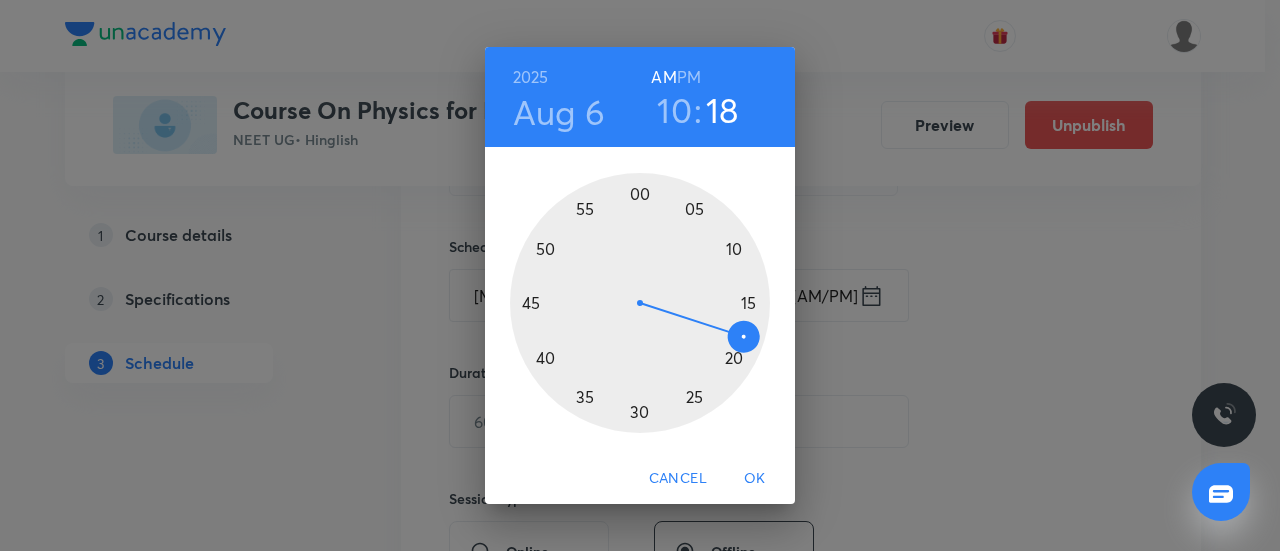 click at bounding box center (640, 303) 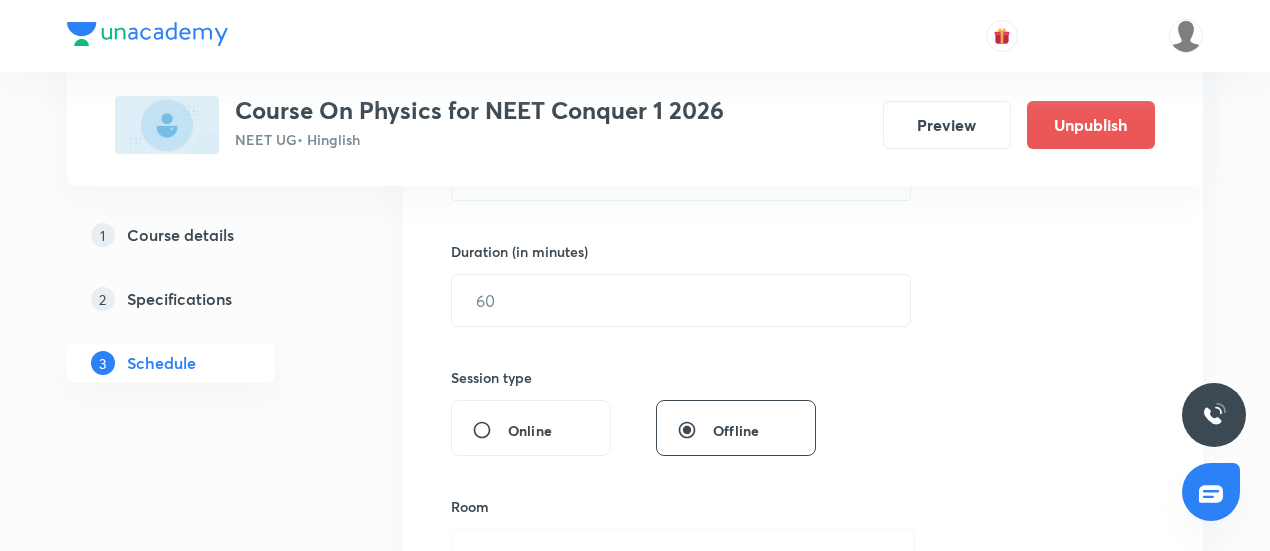 scroll, scrollTop: 579, scrollLeft: 0, axis: vertical 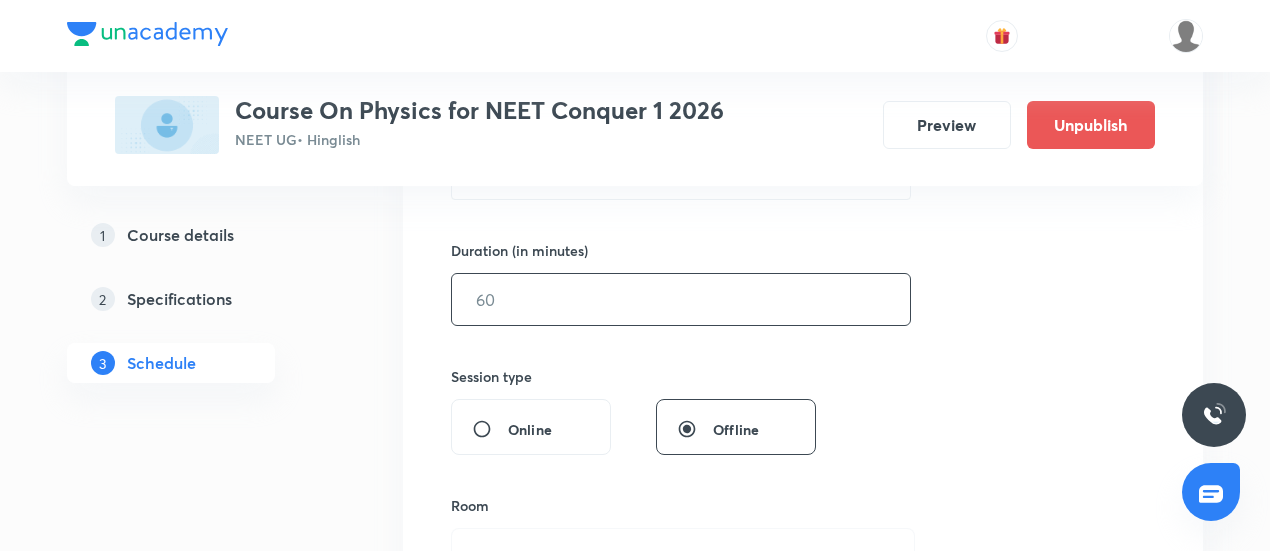 click at bounding box center [681, 299] 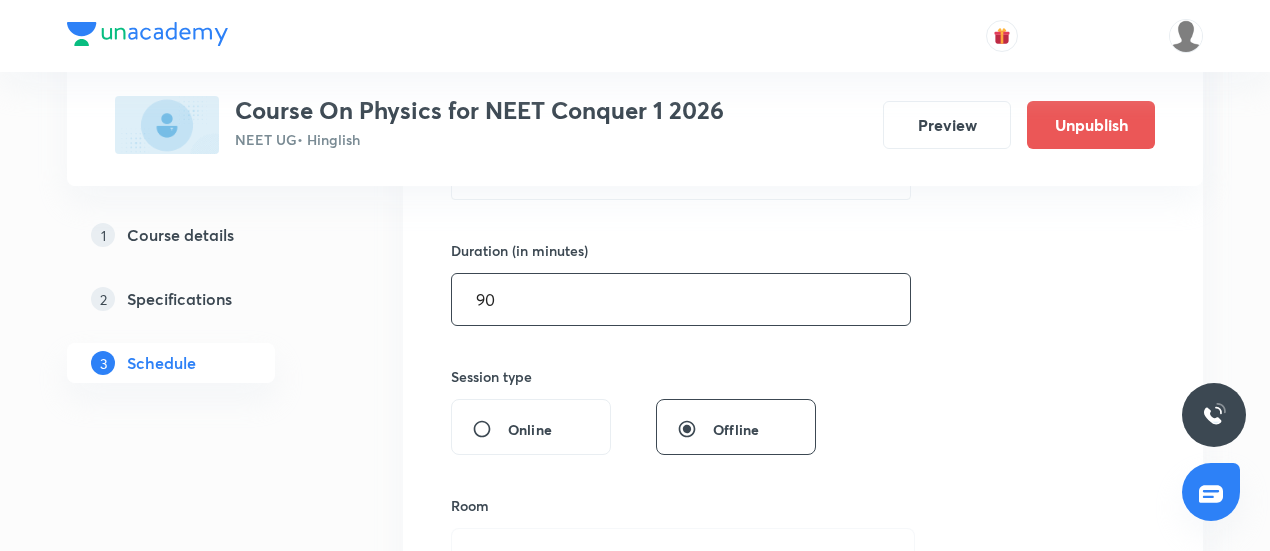 type on "90" 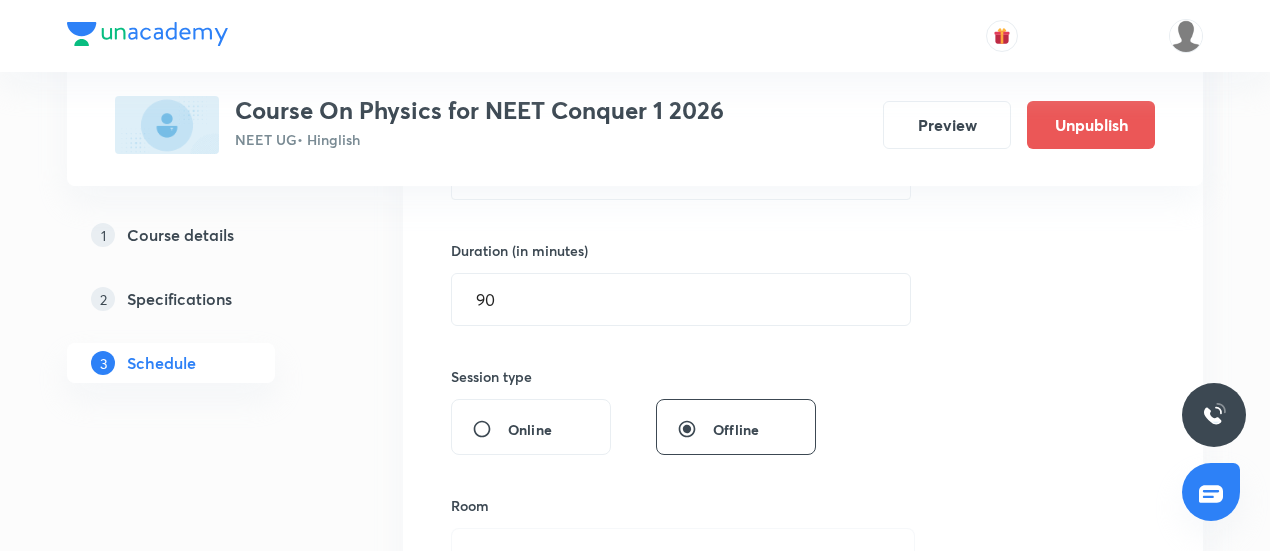 click on "Session  56 Live class Session title 19/99 Work Power & Energy ​ Schedule for Aug 6, 2025, 10:45 AM ​ Duration (in minutes) 90 ​   Session type Online Offline Room Select centre room Sub-concepts Select concepts that wil be covered in this session Add Cancel" at bounding box center (803, 322) 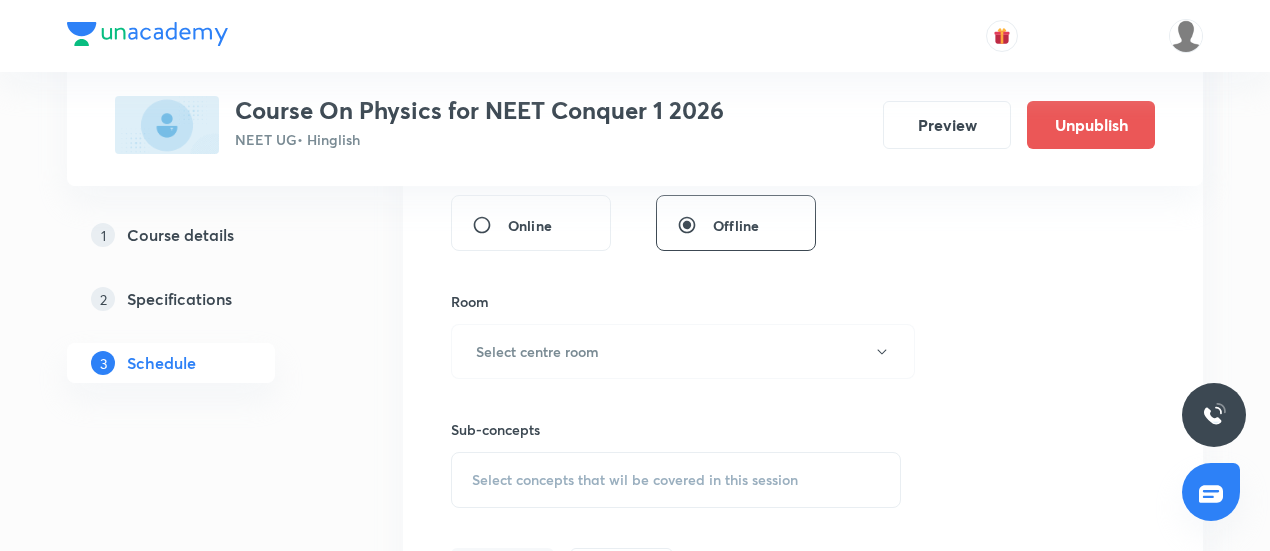 scroll, scrollTop: 802, scrollLeft: 0, axis: vertical 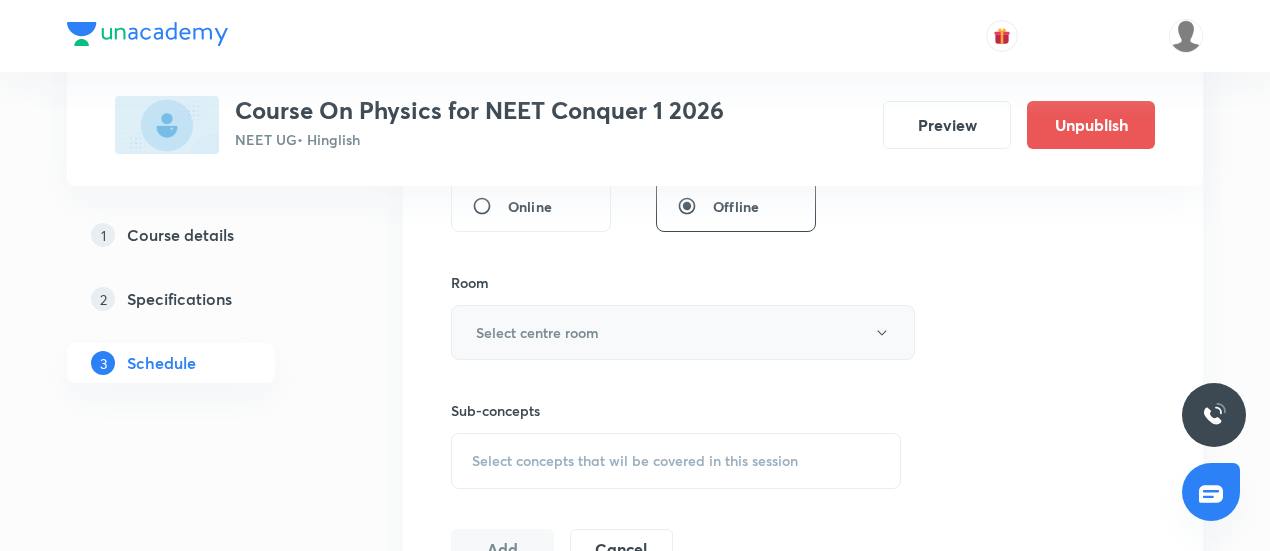 click on "Select centre room" at bounding box center [683, 332] 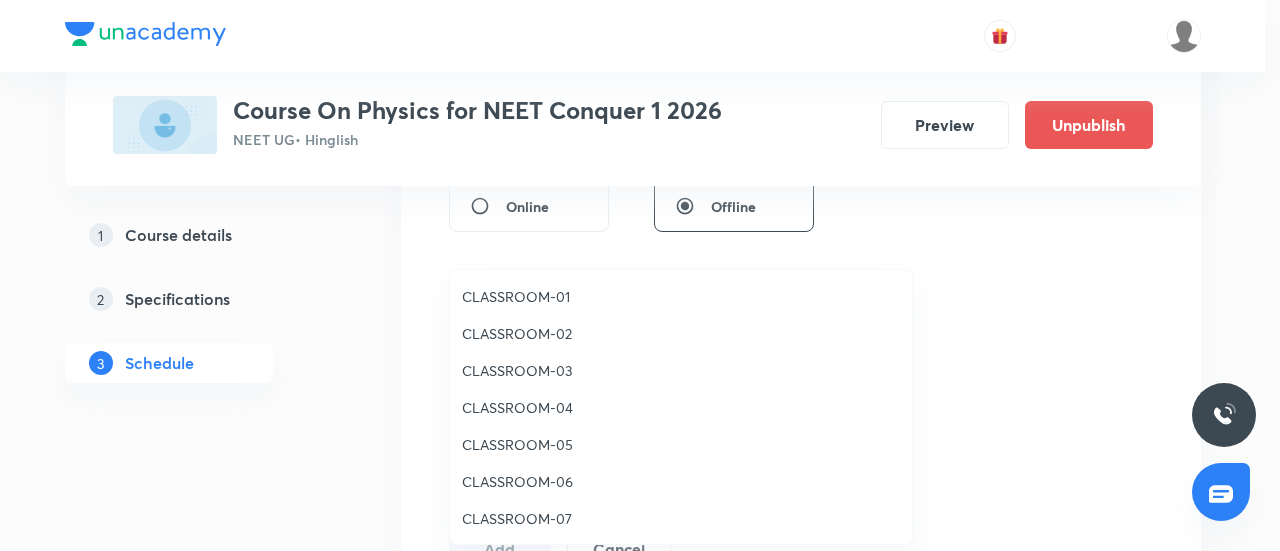 click on "CLASSROOM-03" at bounding box center [681, 370] 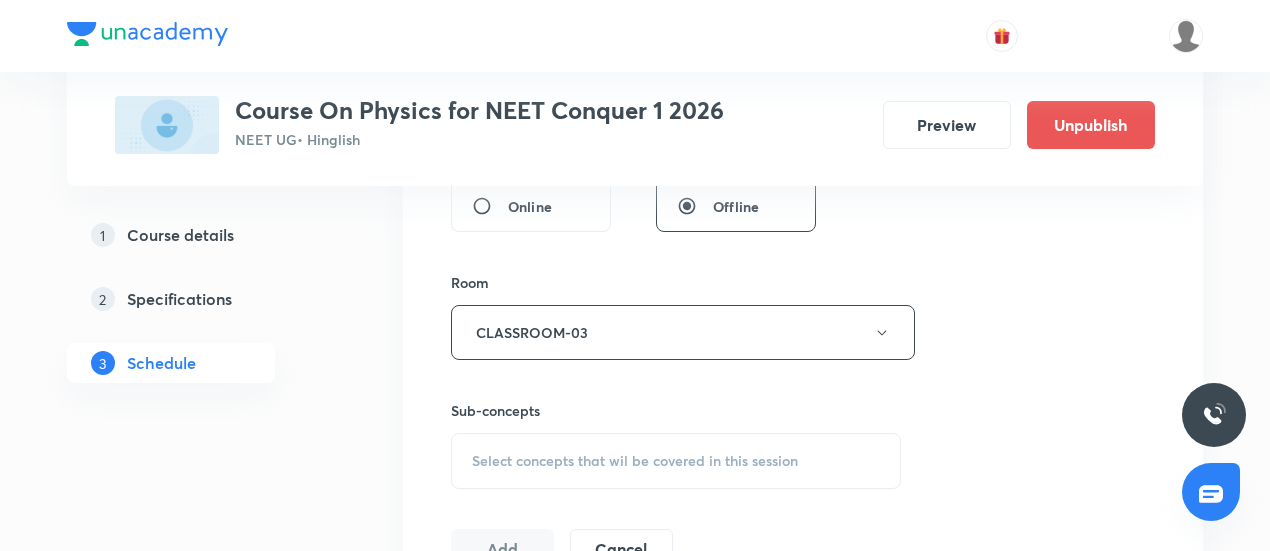 scroll, scrollTop: 892, scrollLeft: 0, axis: vertical 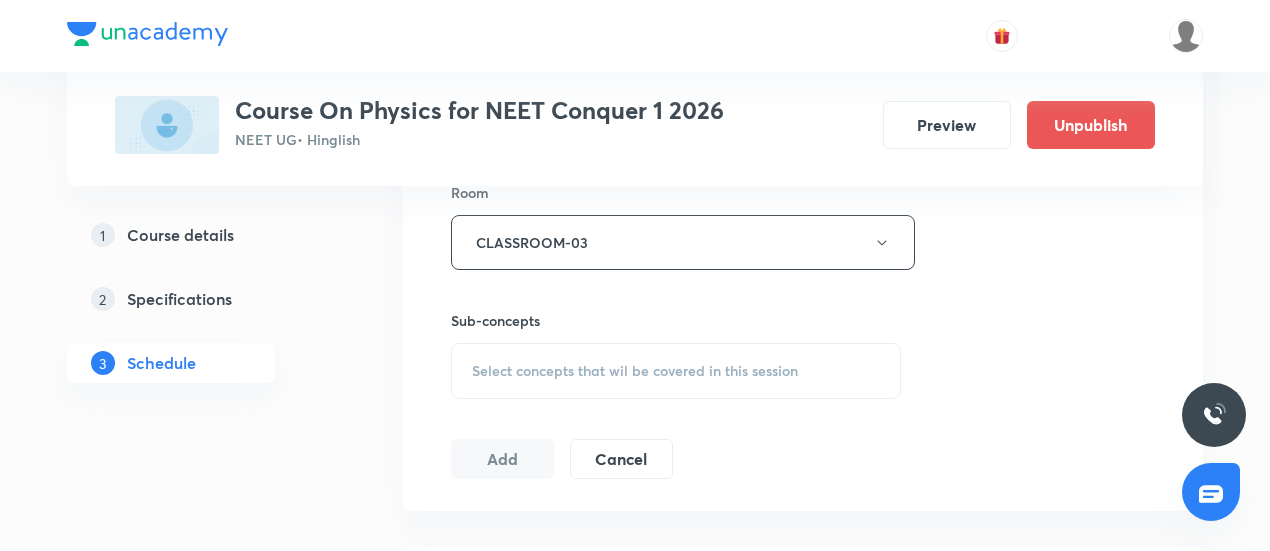 click on "Select concepts that wil be covered in this session" at bounding box center [635, 371] 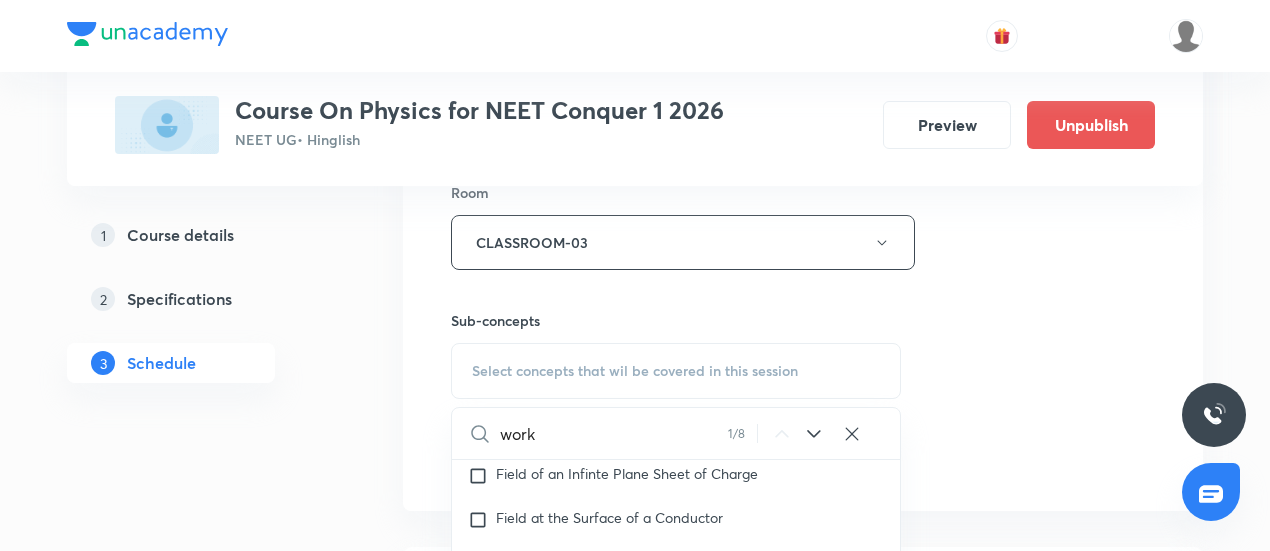 scroll, scrollTop: 6353, scrollLeft: 0, axis: vertical 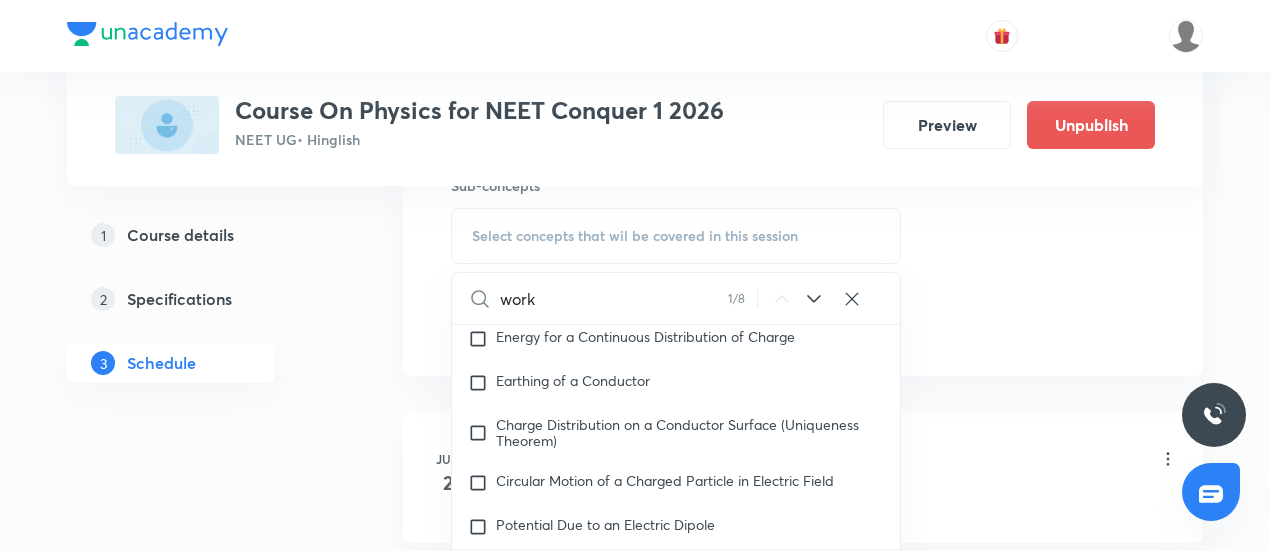 type on "work" 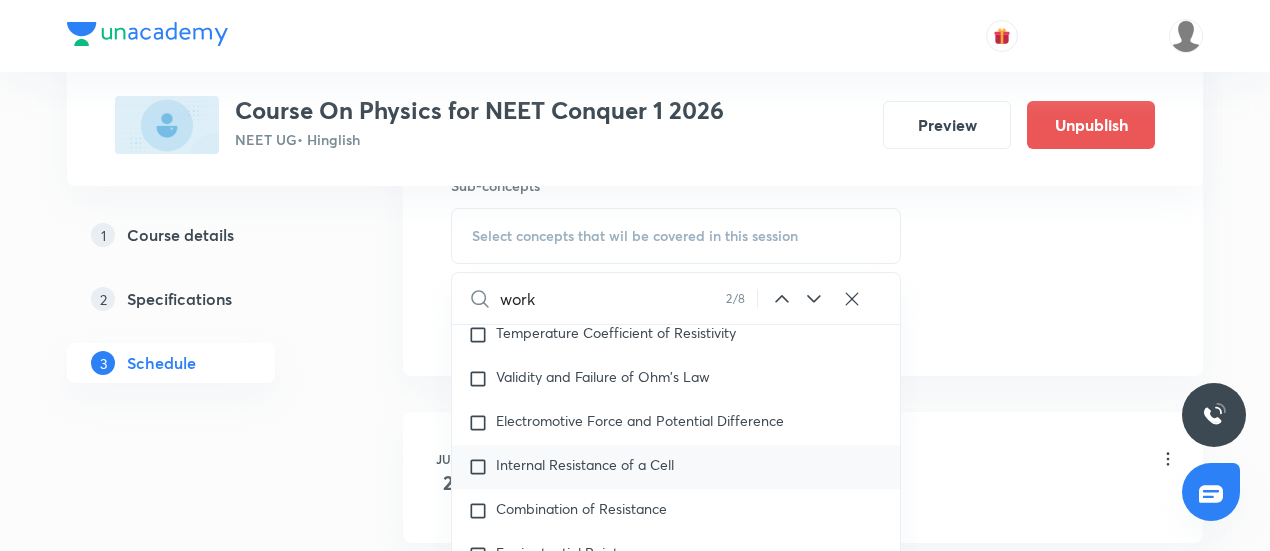 scroll, scrollTop: 7919, scrollLeft: 0, axis: vertical 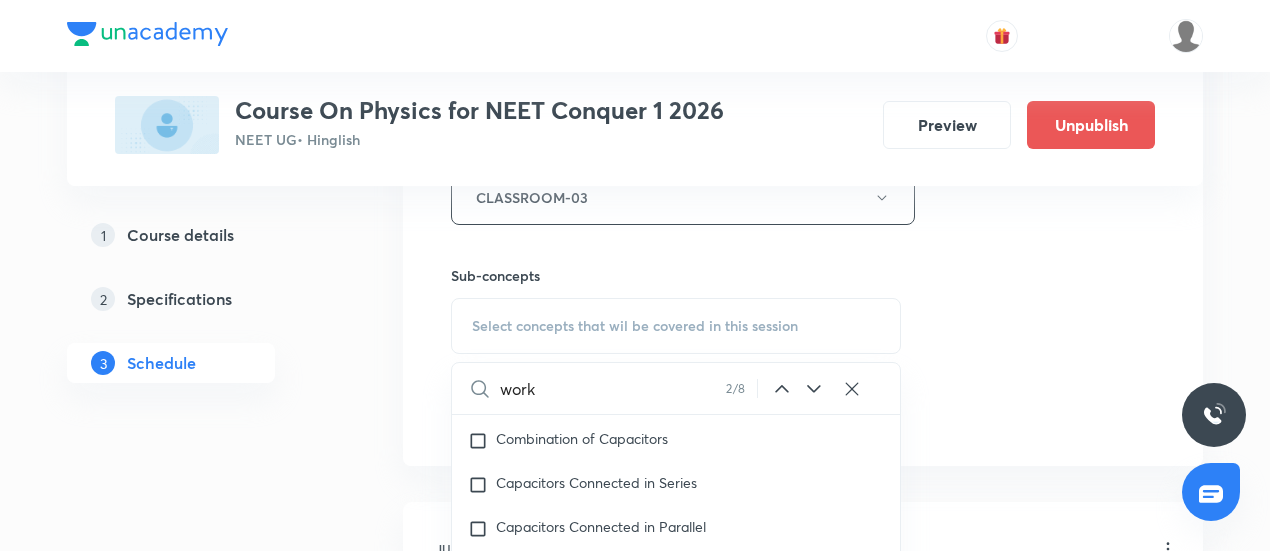 click 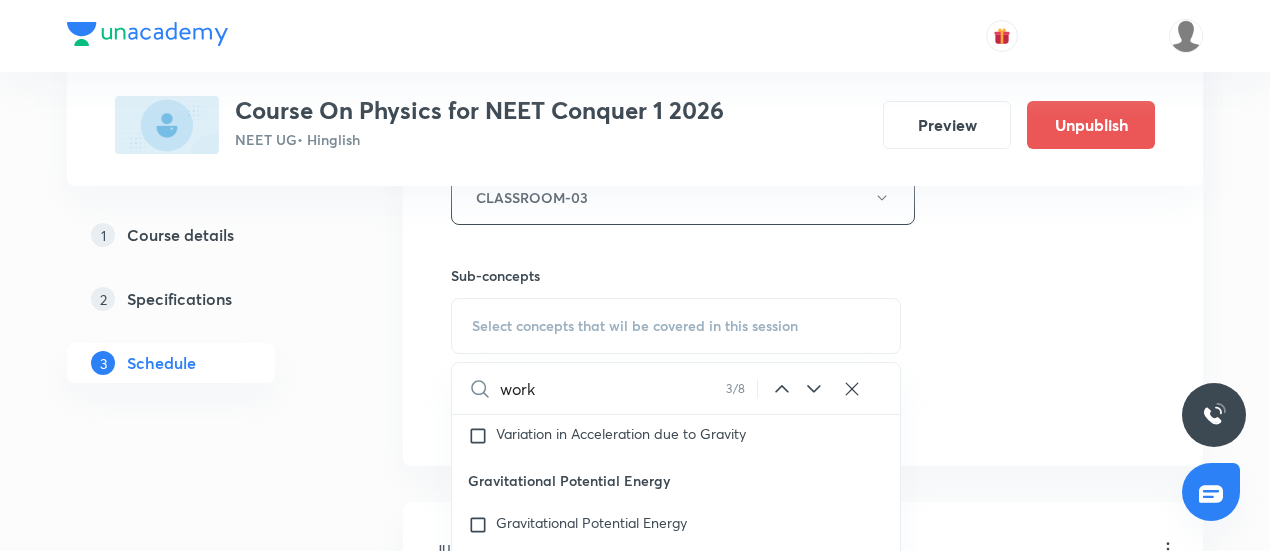 scroll, scrollTop: 26731, scrollLeft: 0, axis: vertical 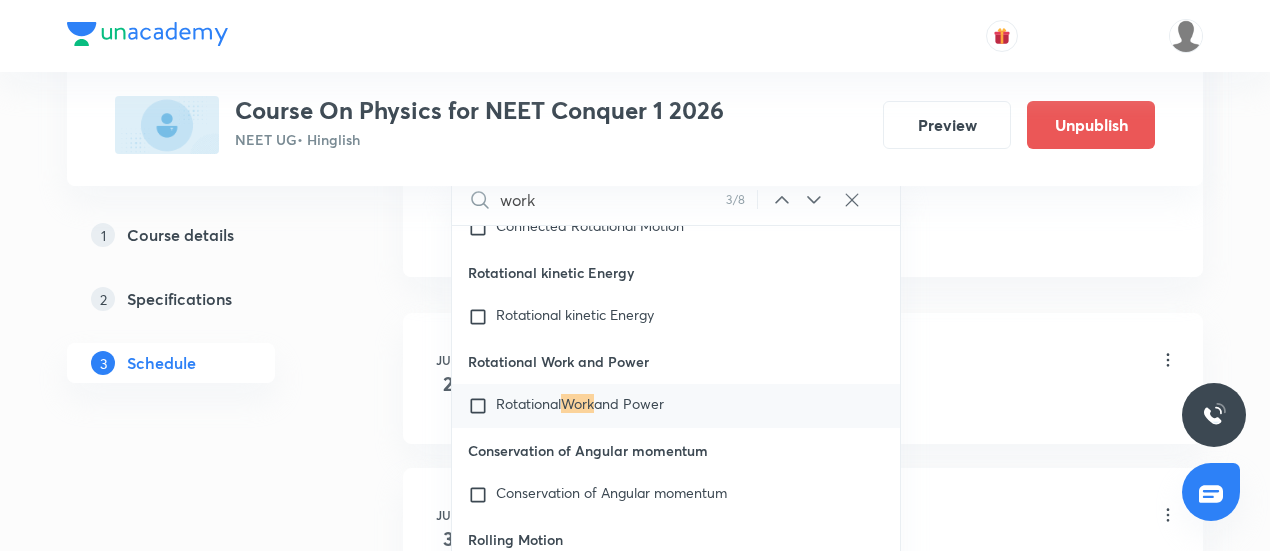 click on "Rotational  Work  and Power" at bounding box center (676, 406) 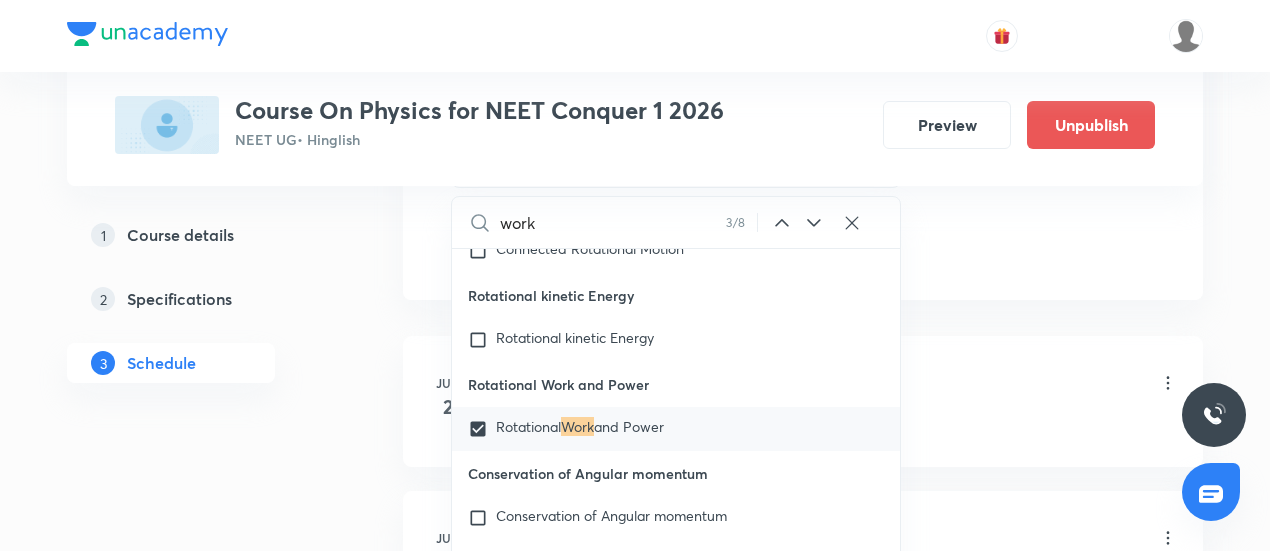 click on "Plus Courses Course On Physics for NEET Conquer 1 2026 NEET UG  • Hinglish Preview Unpublish 1 Course details 2 Specifications 3 Schedule Schedule 55  classes Session  56 Live class Session title 19/99 Work Power & Energy ​ Schedule for Aug 6, 2025, 10:45 AM ​ Duration (in minutes) 90 ​   Session type Online Offline Room CLASSROOM-03 Sub-concepts Rotational Work and Power CLEAR work 3 / 8 ​ Units & Dimensions Physical quantity Applications of Dimensional Analysis Significant Figures Units of Physical Quantities System of Units Dimensions of Some Mathematical Functions Unit and Dimension Product of Two Vectors Subtraction of Vectors Cross Product Least Count Analysis Errors of Measurement Vernier Callipers Screw Gauge Zero Error Basic Mathematics Elementary Algebra Elementary Trigonometry Basic Coordinate Geometry Functions Differentiation Integral of a Function Use of Differentiation & Integration in One Dimensional Motion Derivatives of Equations of Motion by Calculus Basic Mathematics Unit Vectors" at bounding box center [635, 3987] 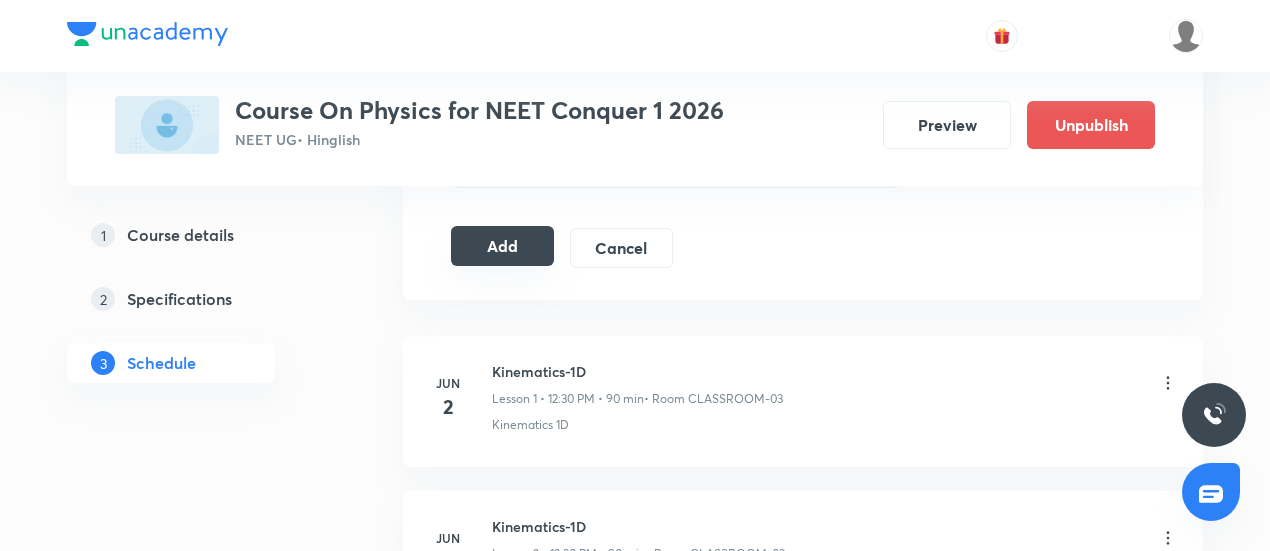 click on "Add" at bounding box center (502, 246) 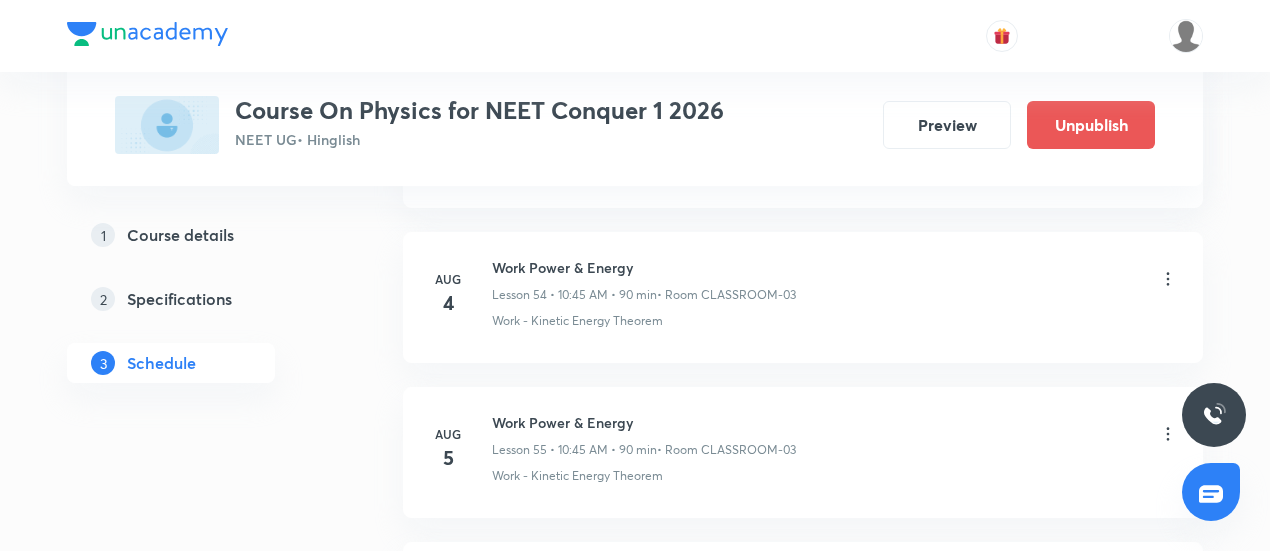scroll, scrollTop: 8501, scrollLeft: 0, axis: vertical 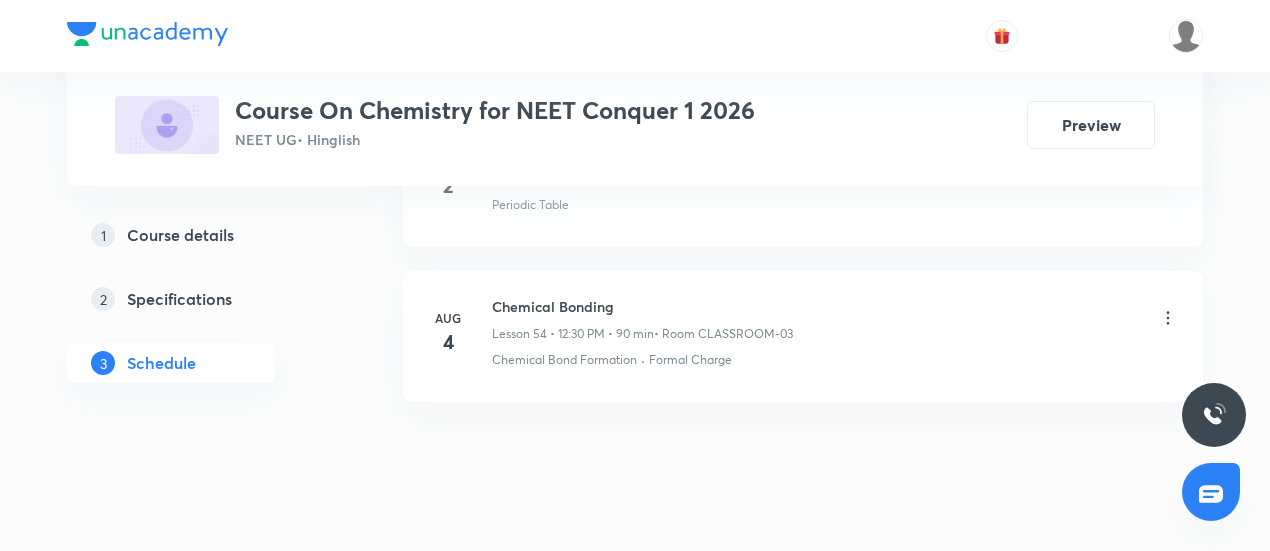 click on "Chemical Bonding" at bounding box center [642, 306] 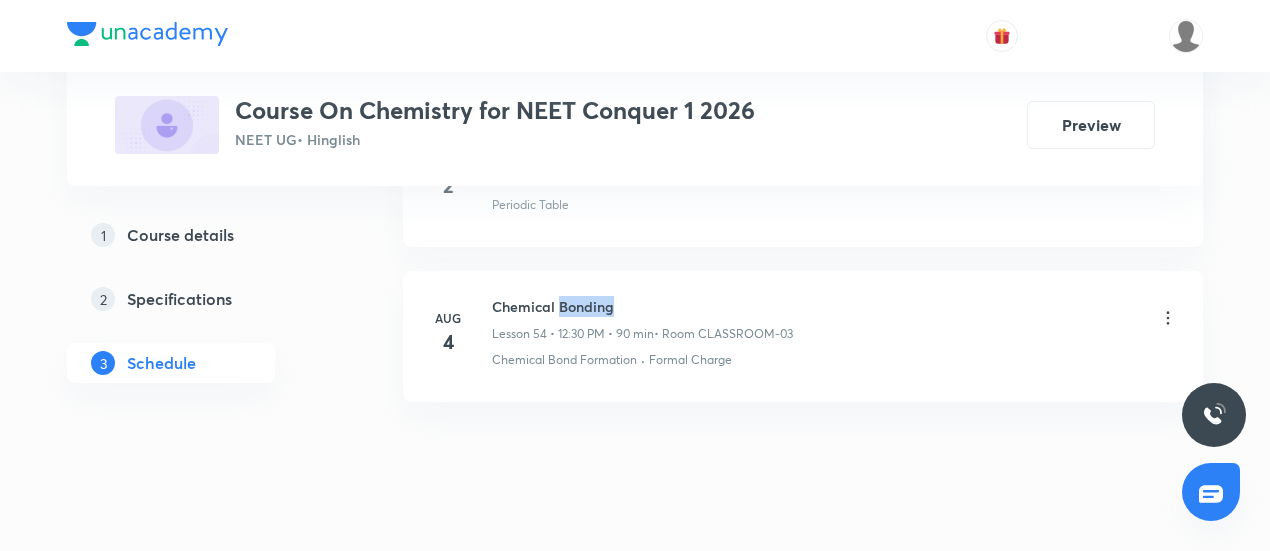 click on "Chemical Bonding" at bounding box center (642, 306) 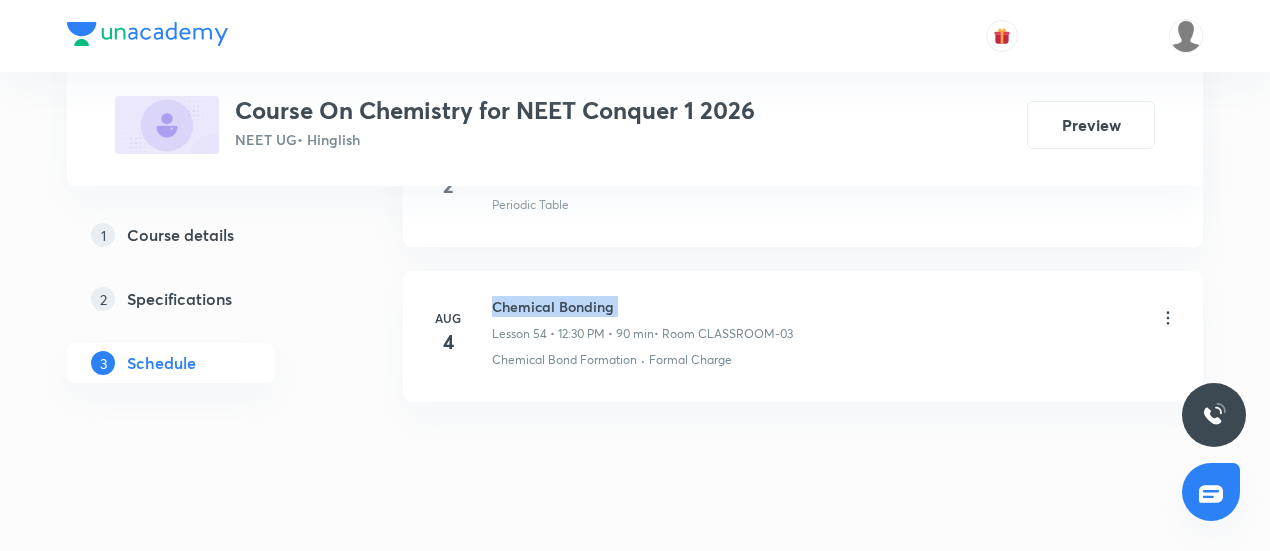 click on "Chemical Bonding" at bounding box center (642, 306) 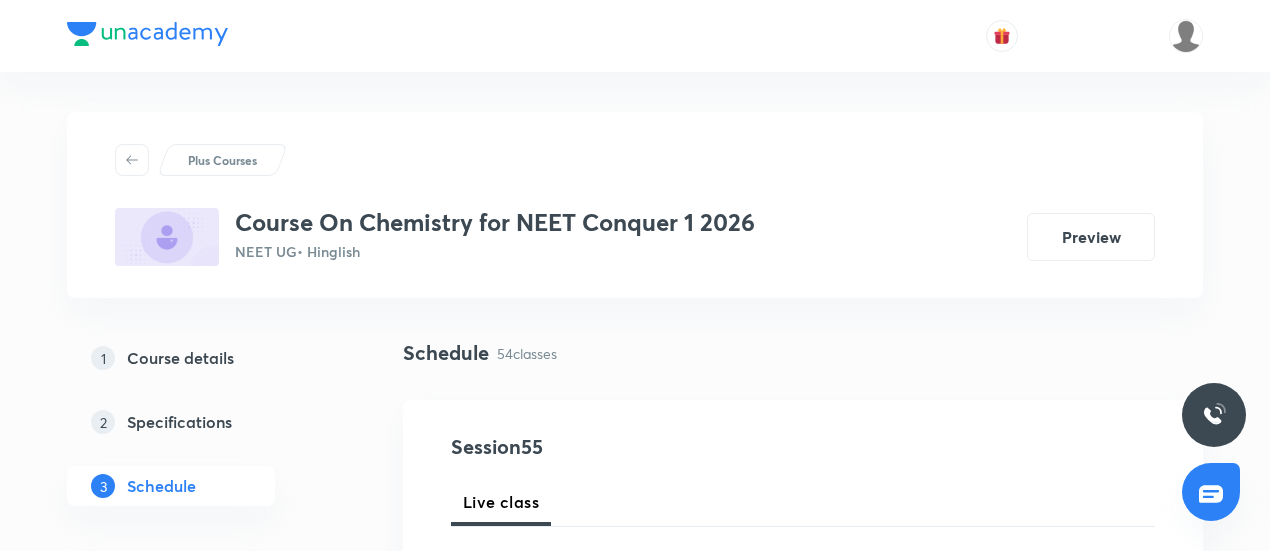 scroll, scrollTop: 348, scrollLeft: 0, axis: vertical 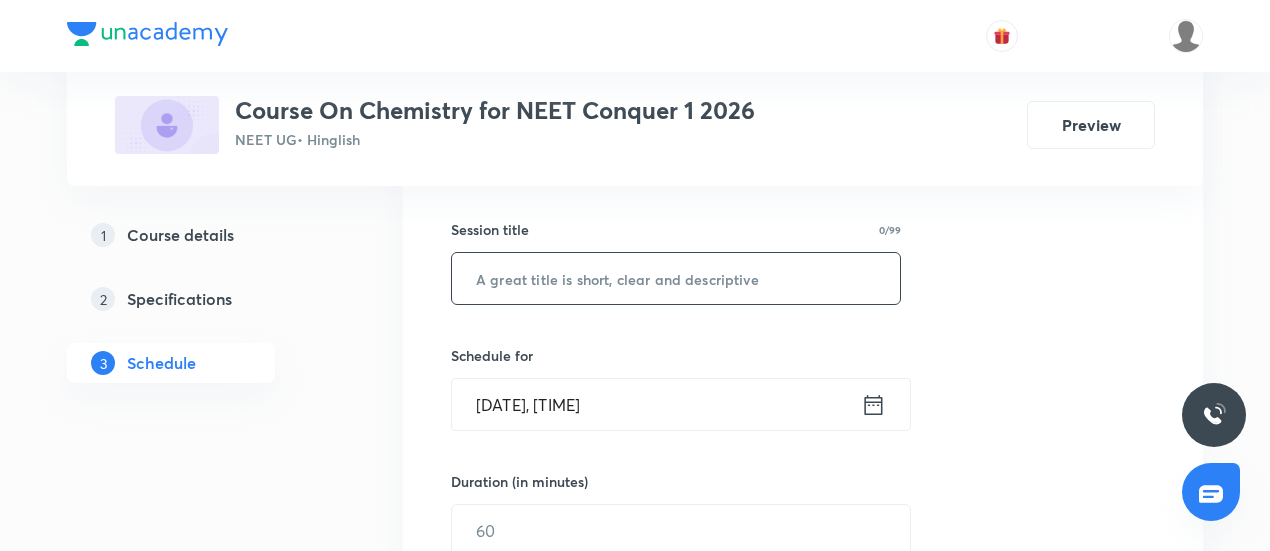 click at bounding box center [676, 278] 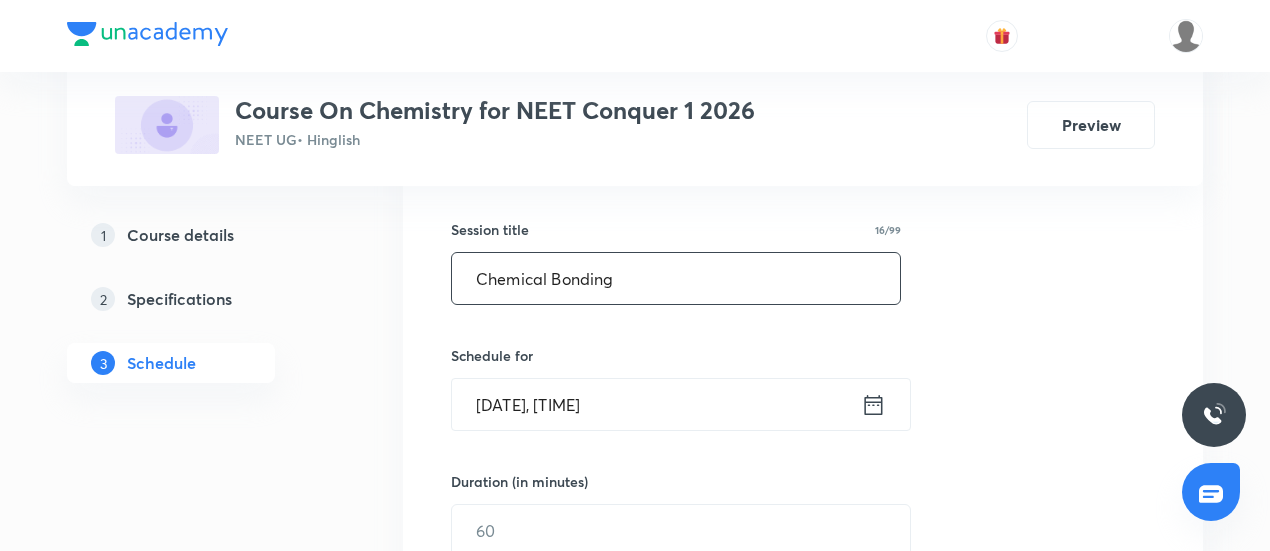 type on "Chemical Bonding" 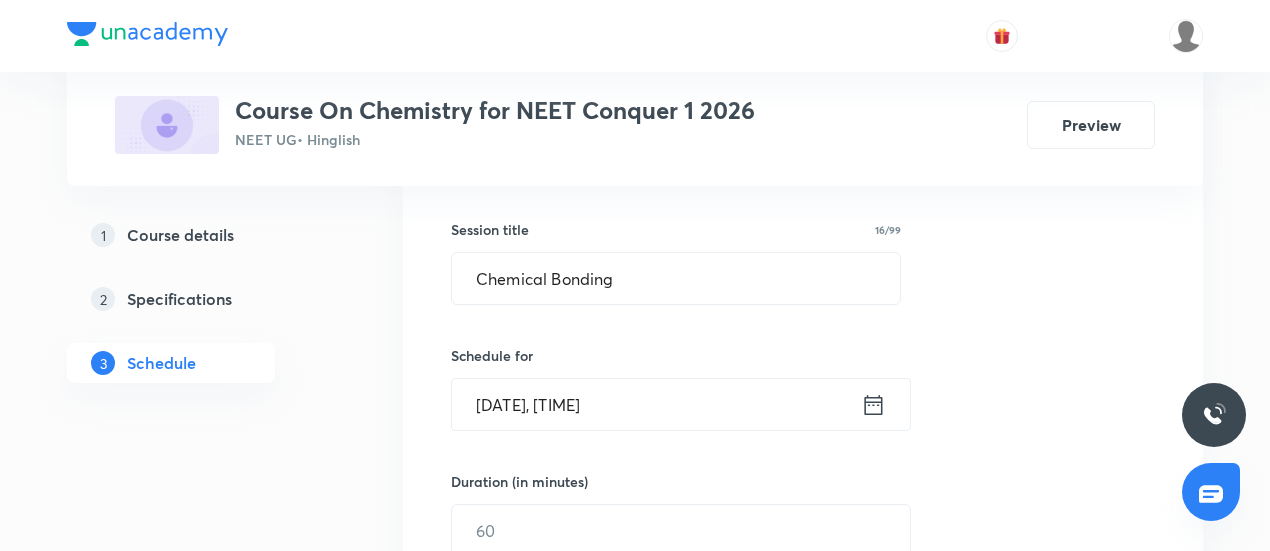 click 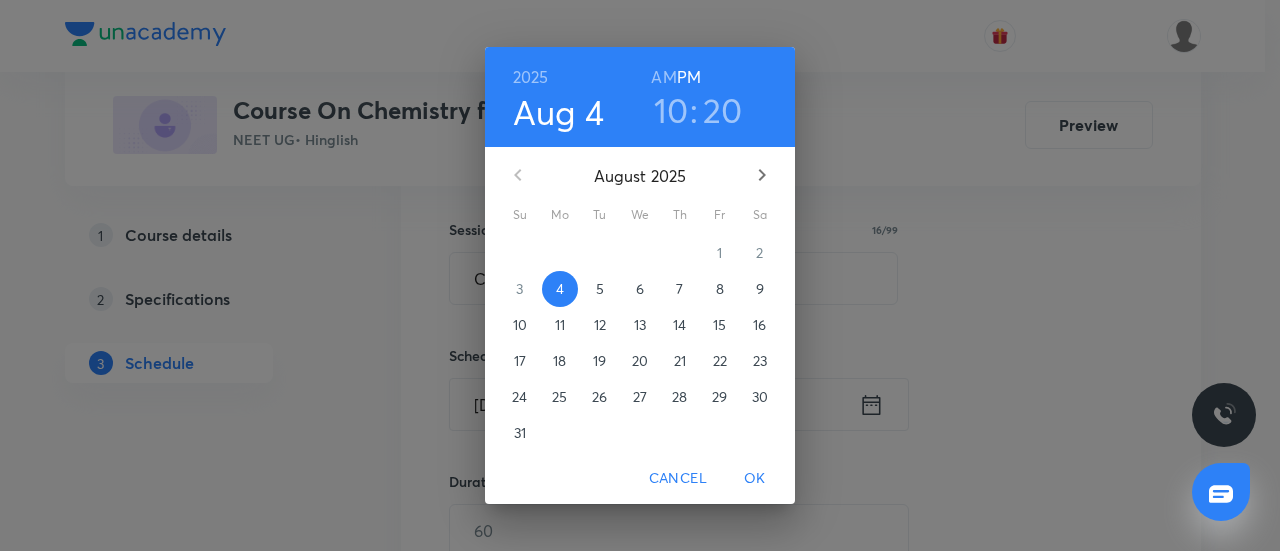 click on "5" at bounding box center (600, 289) 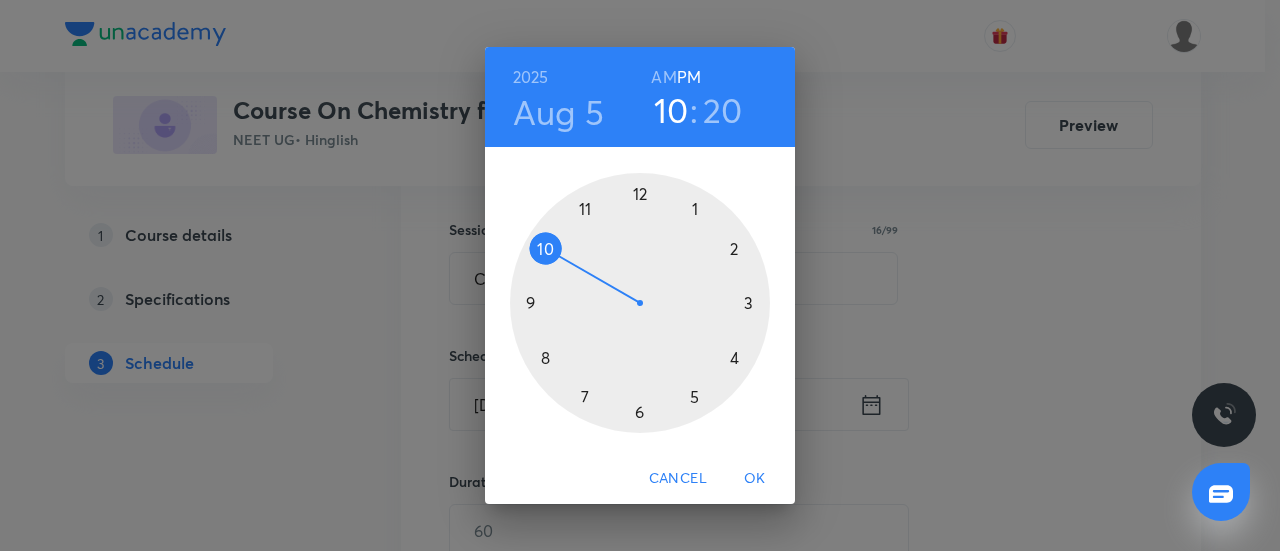 click at bounding box center [640, 303] 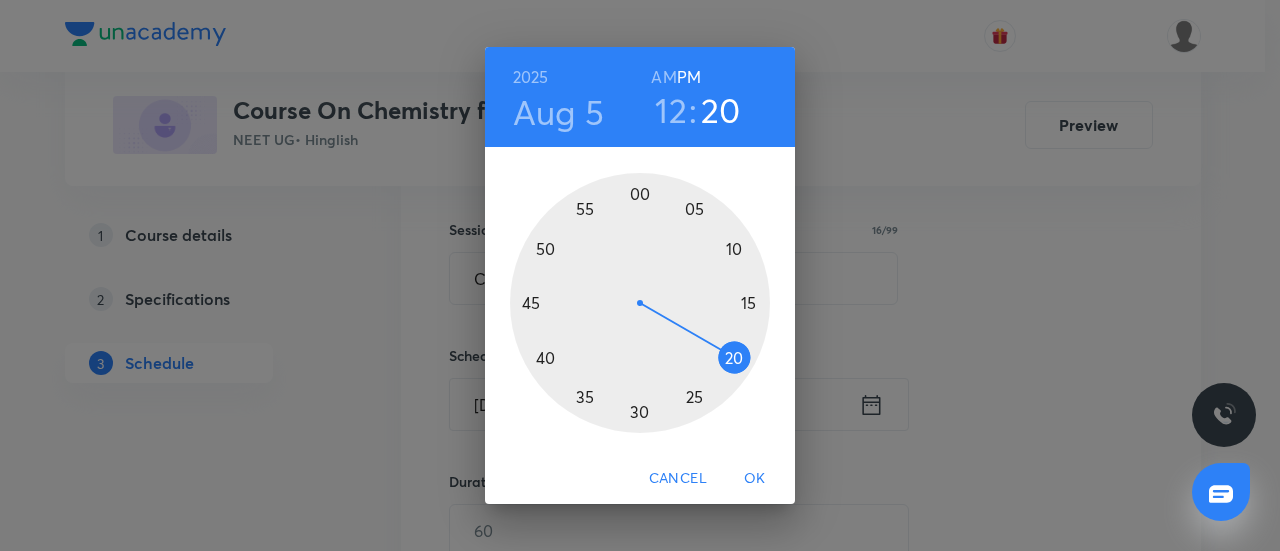 click at bounding box center [640, 303] 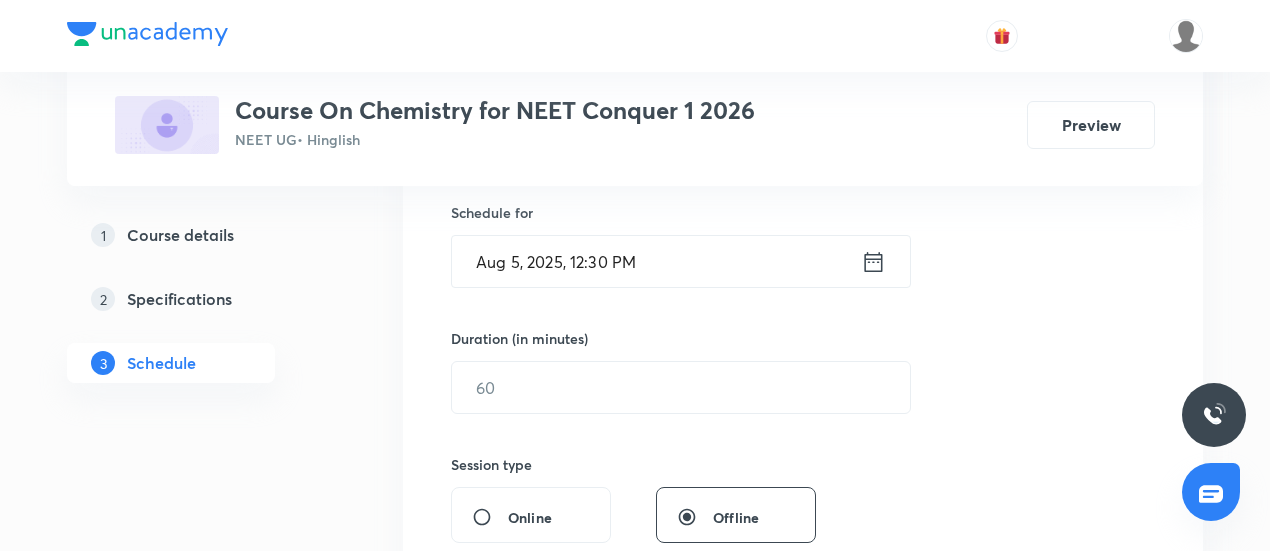 scroll, scrollTop: 499, scrollLeft: 0, axis: vertical 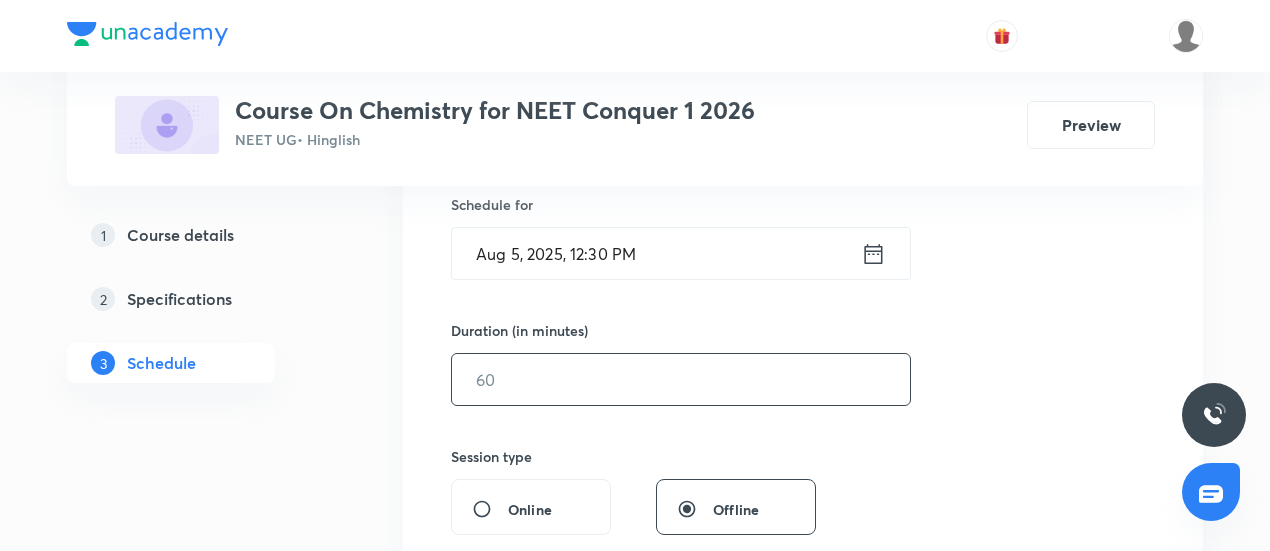 click at bounding box center [681, 379] 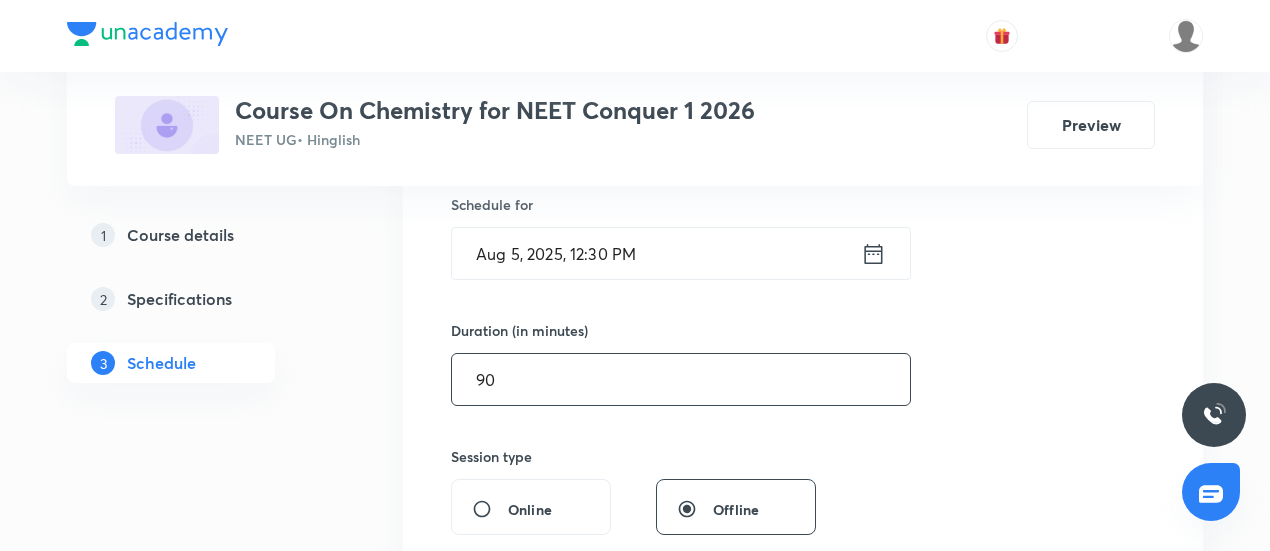 type on "90" 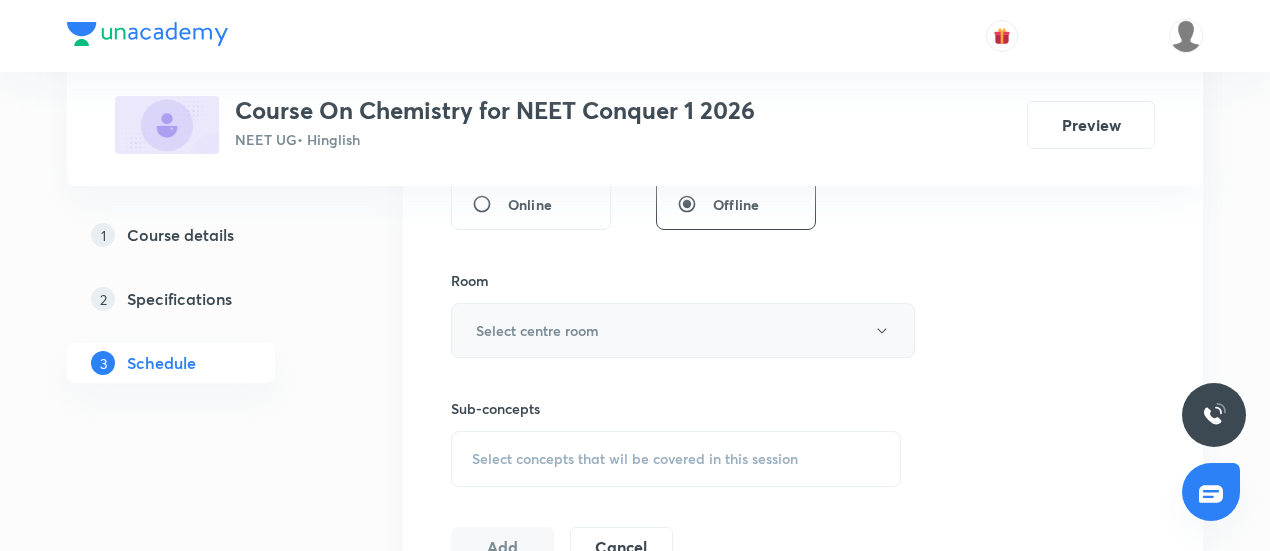 scroll, scrollTop: 805, scrollLeft: 0, axis: vertical 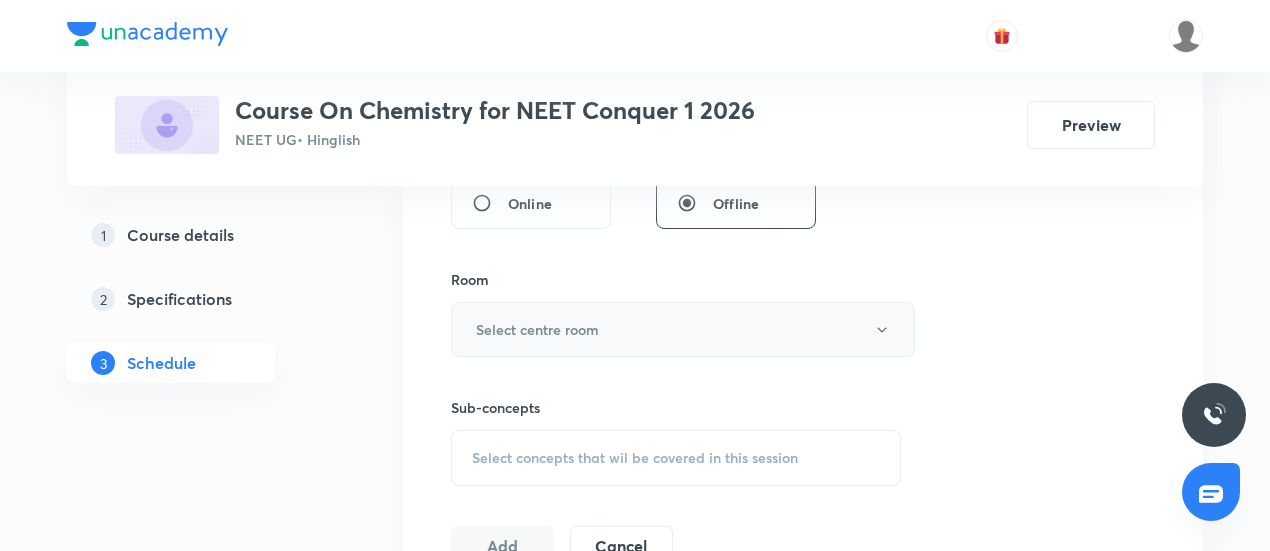 click on "Select centre room" at bounding box center (683, 329) 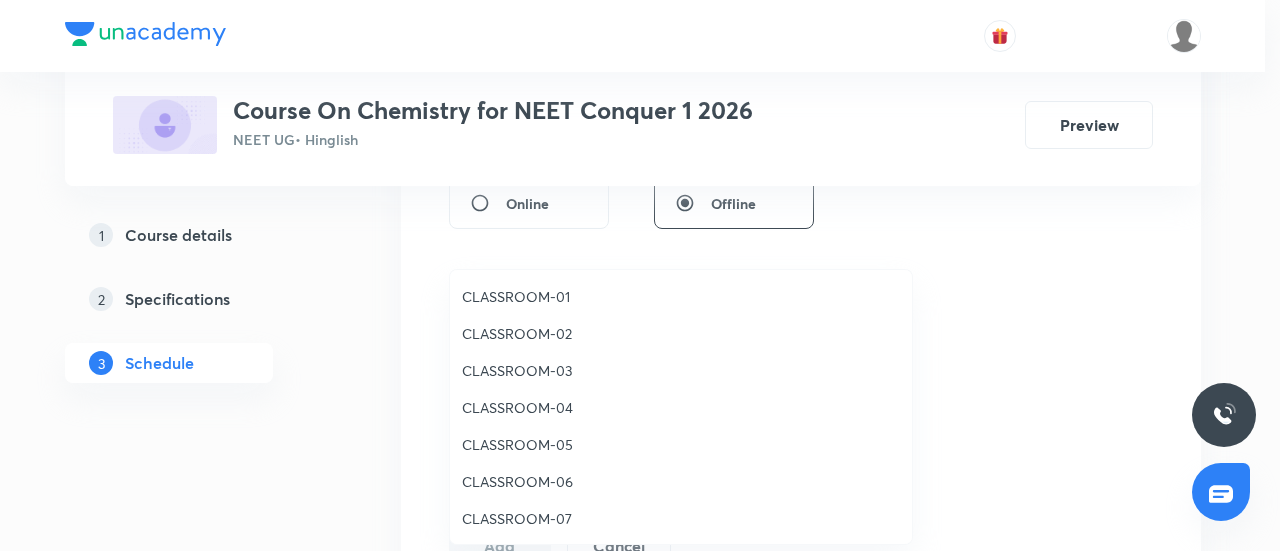 click on "CLASSROOM-03" at bounding box center [681, 370] 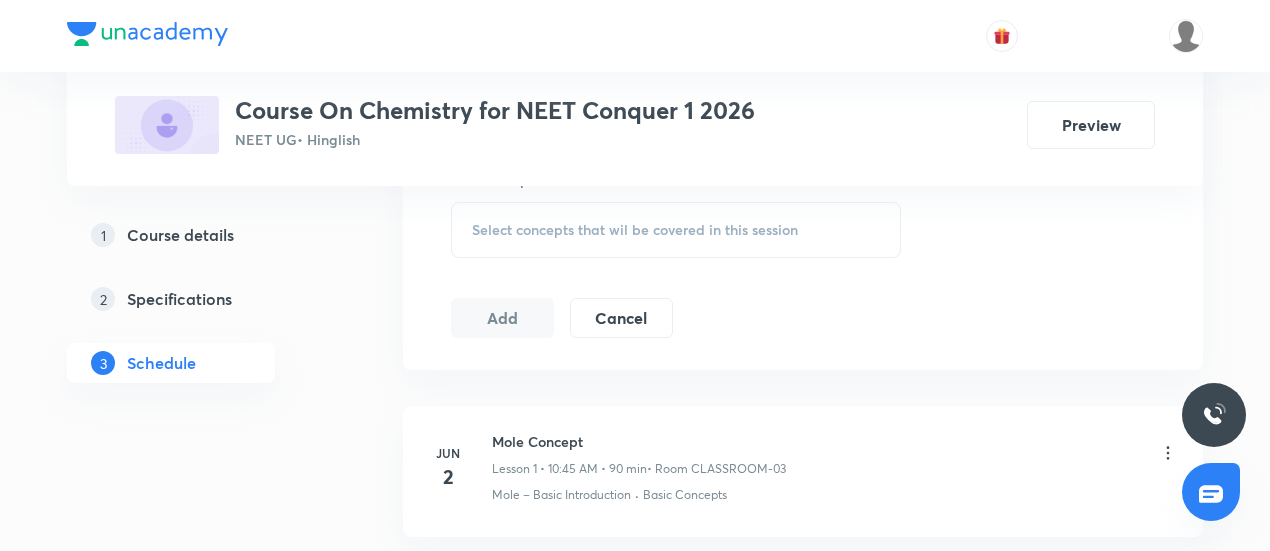 scroll, scrollTop: 1036, scrollLeft: 0, axis: vertical 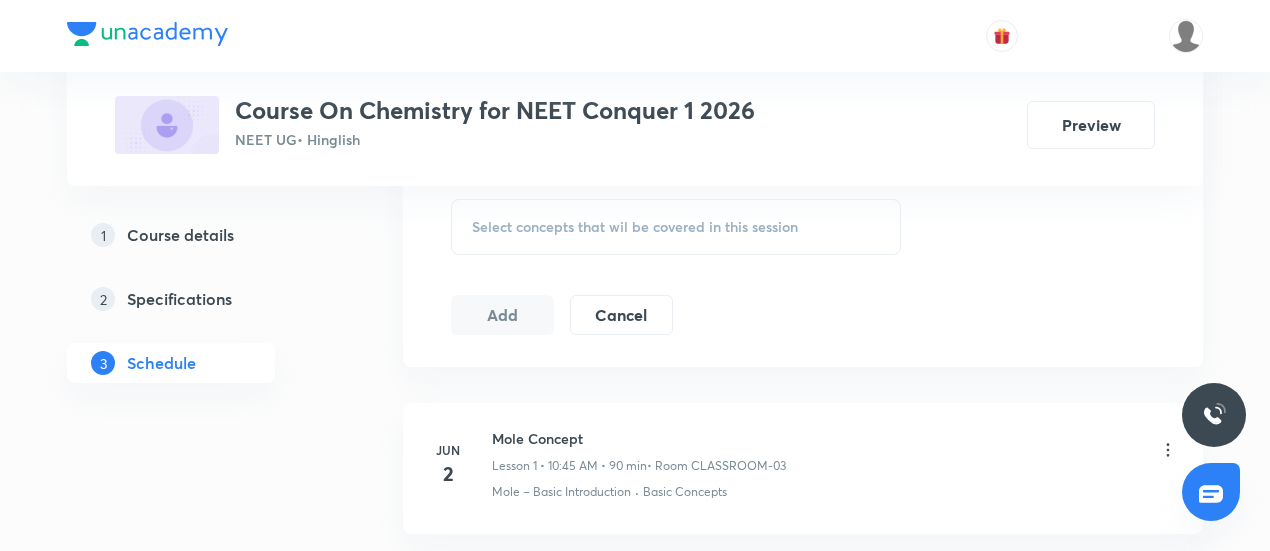click on "Select concepts that wil be covered in this session" at bounding box center (676, 227) 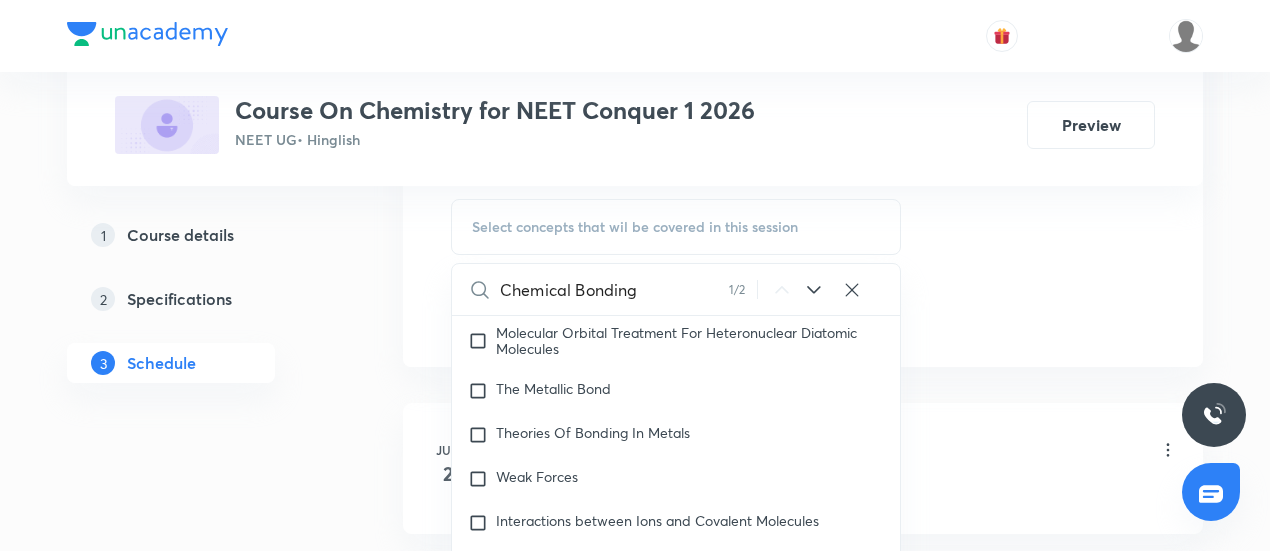 scroll, scrollTop: 9371, scrollLeft: 0, axis: vertical 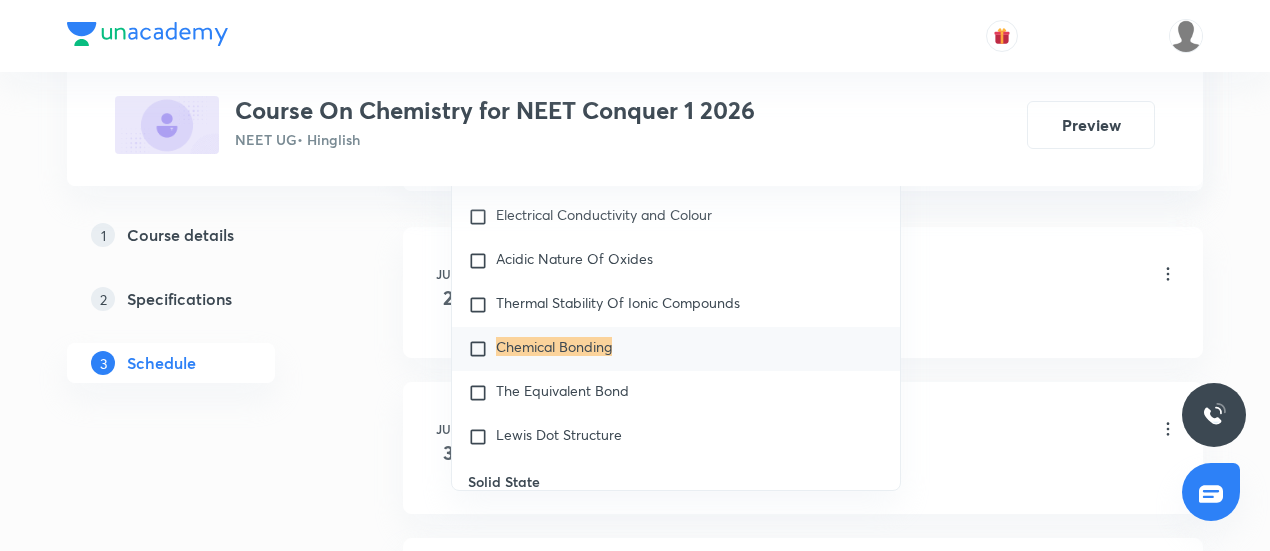 type on "Chemical Bonding" 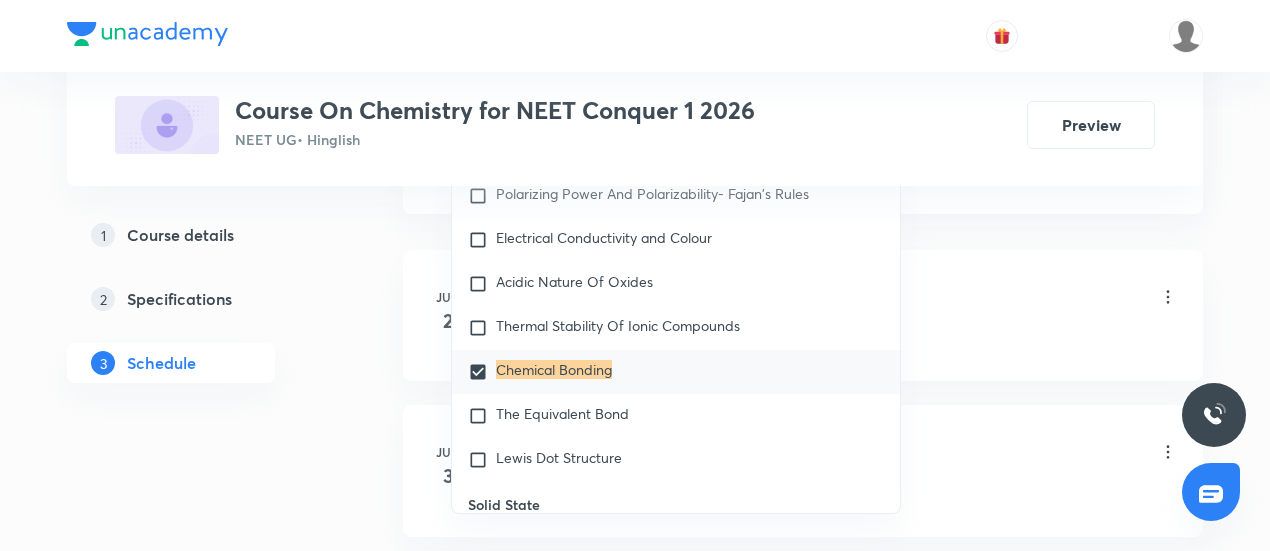 click on "1 Course details 2 Specifications 3 Schedule" at bounding box center (203, 311) 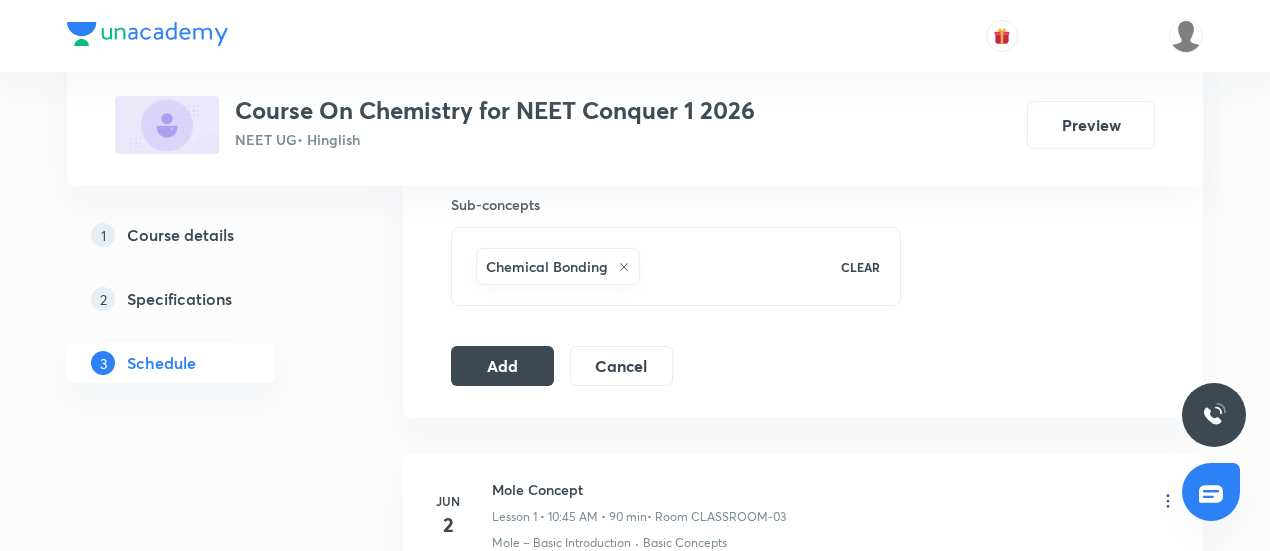 scroll, scrollTop: 992, scrollLeft: 0, axis: vertical 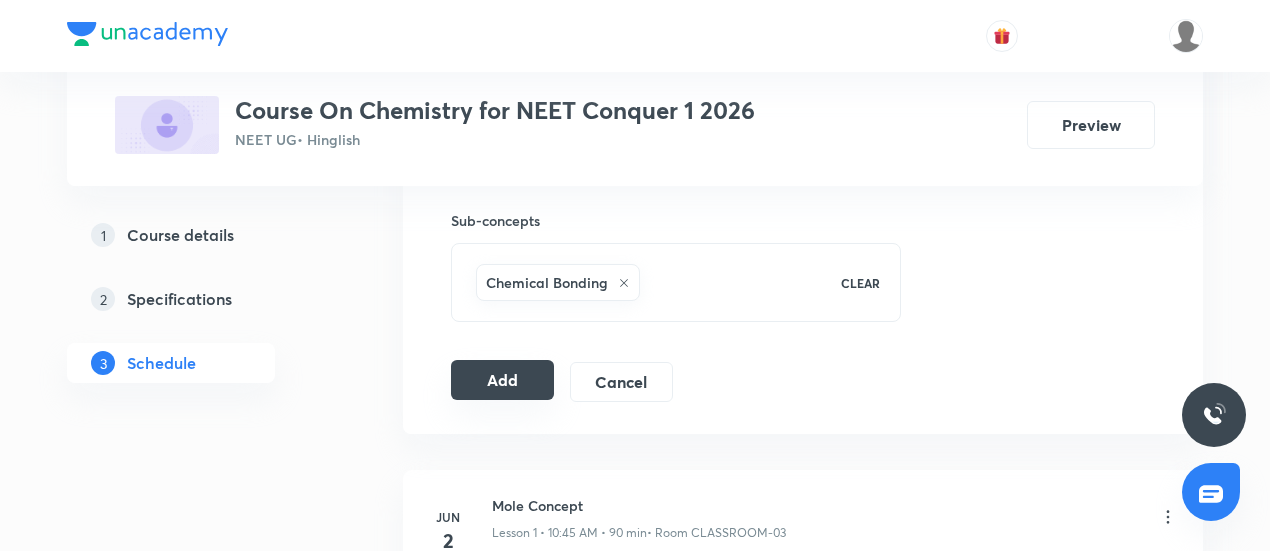 click on "Add" at bounding box center (502, 380) 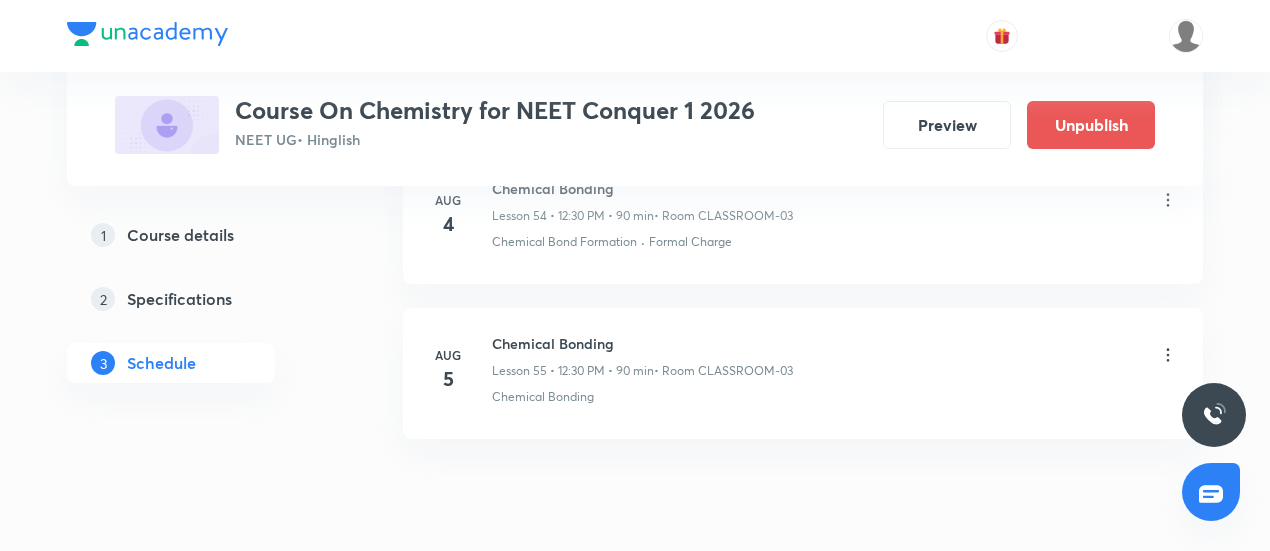 scroll, scrollTop: 8607, scrollLeft: 0, axis: vertical 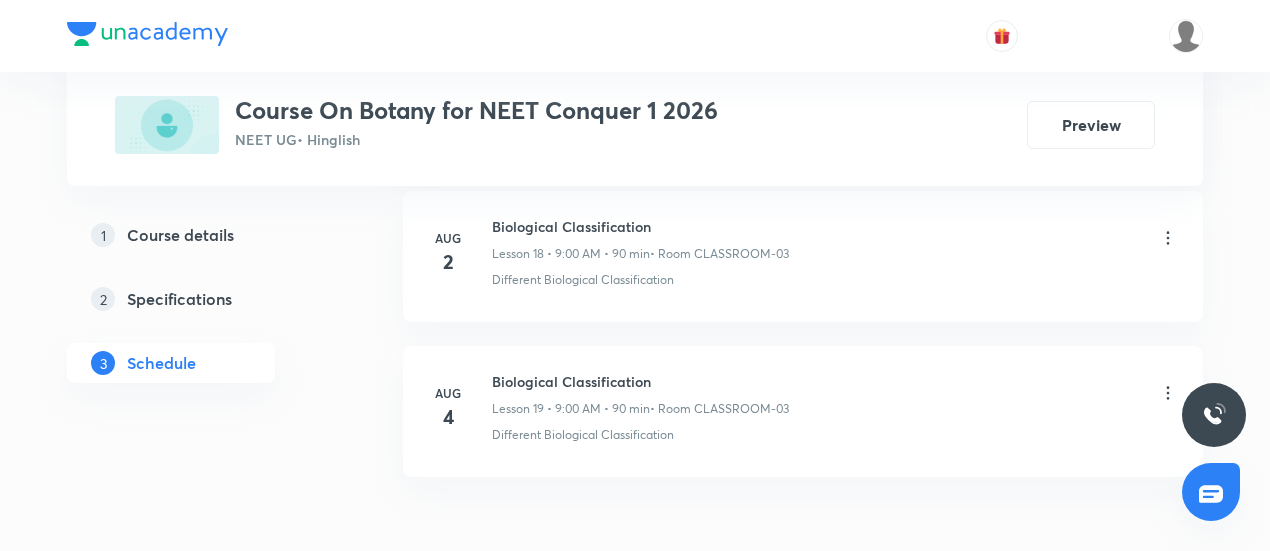 click on "Biological Classification" at bounding box center (640, 381) 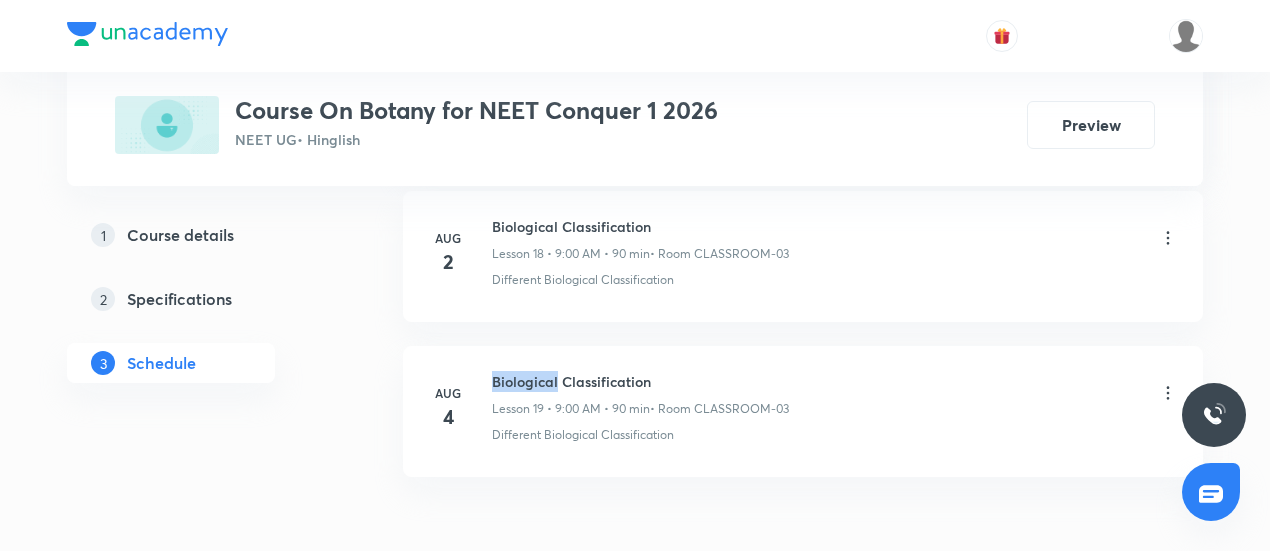 click on "Biological Classification" at bounding box center [640, 381] 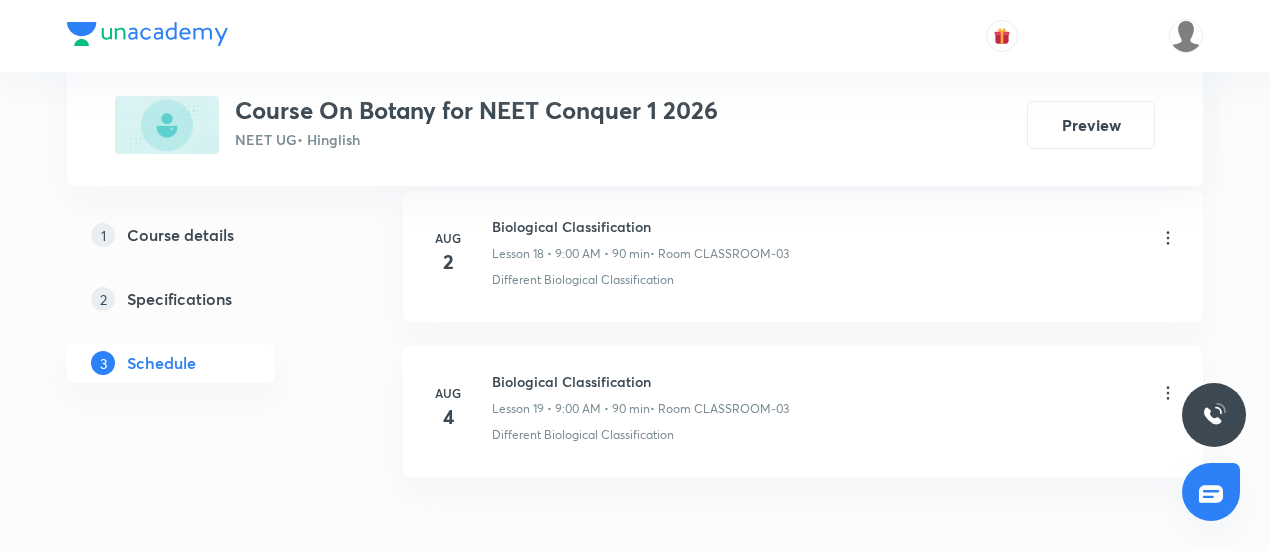 click on "Biological Classification" at bounding box center [640, 381] 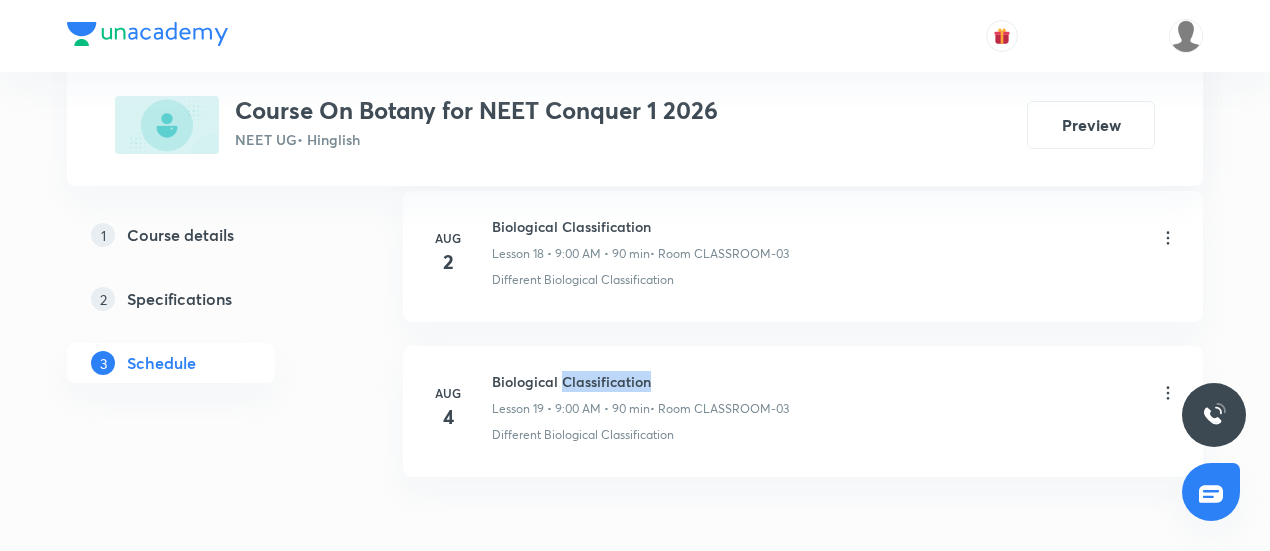 click on "Biological Classification" at bounding box center [640, 381] 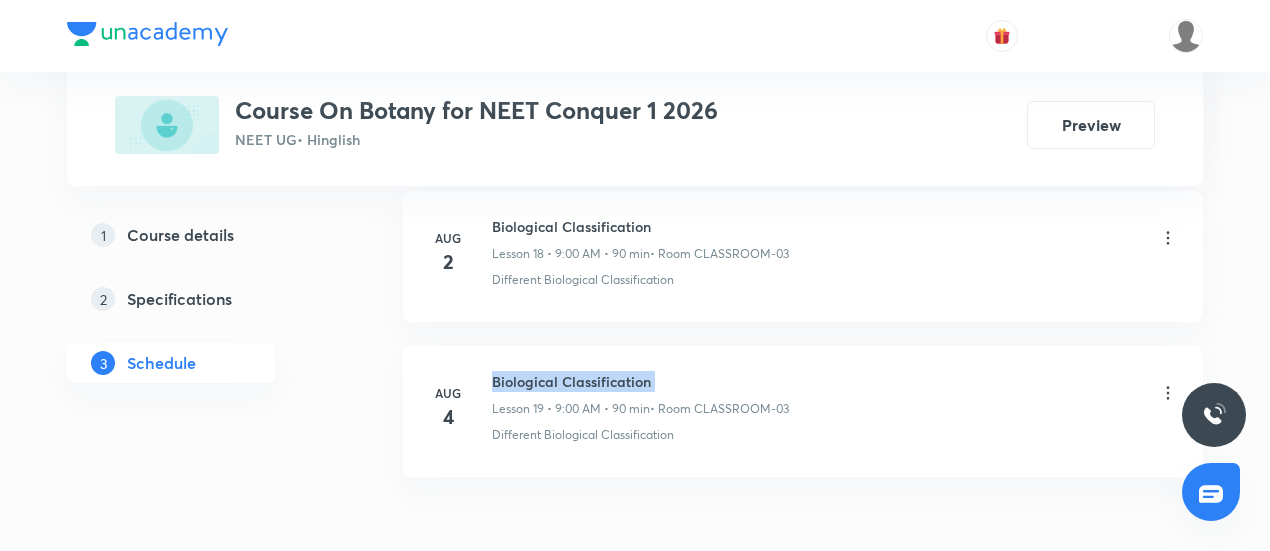 click on "Biological Classification" at bounding box center (640, 381) 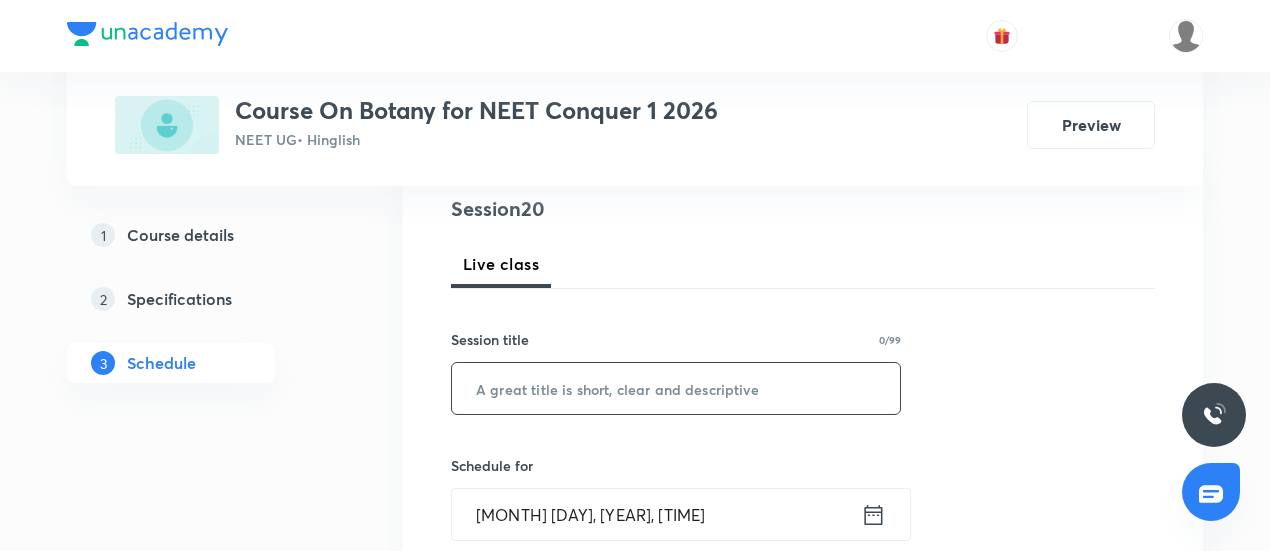 scroll, scrollTop: 220, scrollLeft: 0, axis: vertical 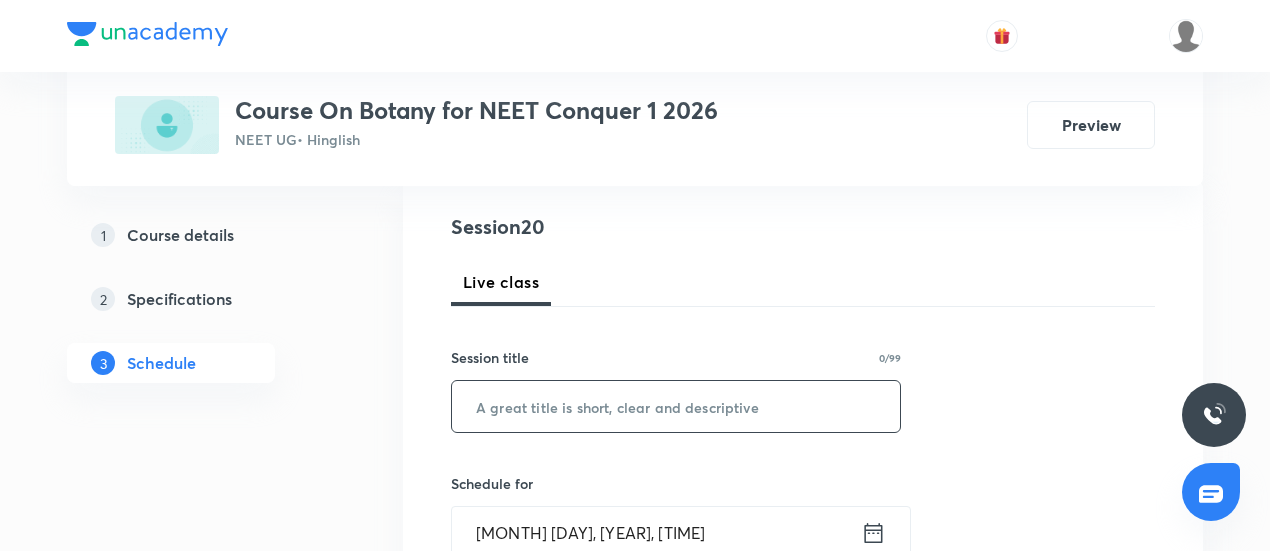 click at bounding box center [676, 406] 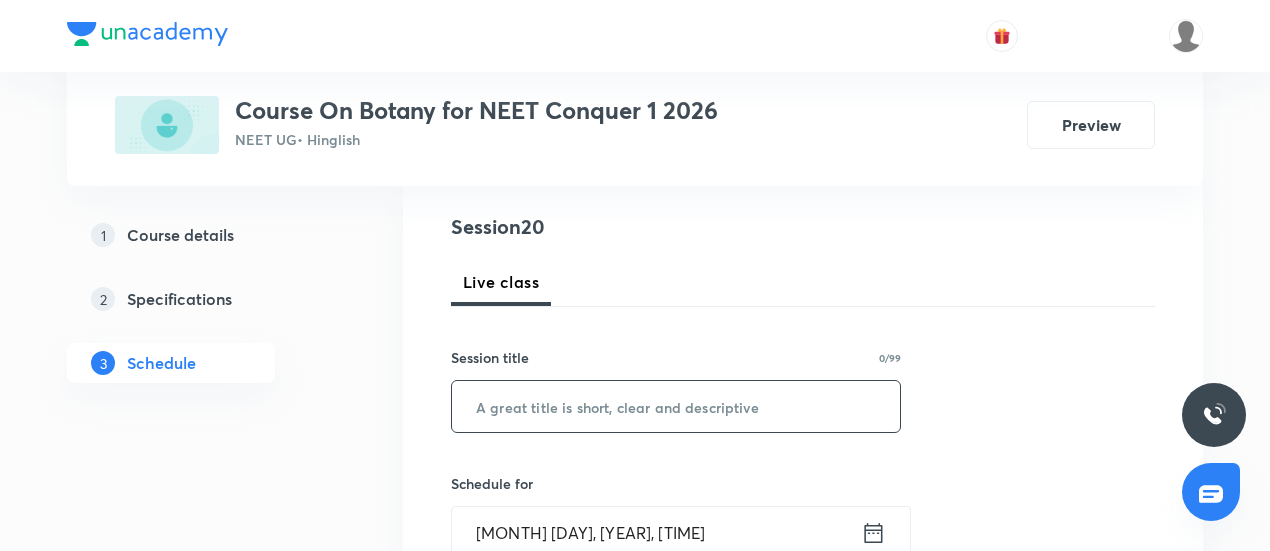 paste on "Biological Classification" 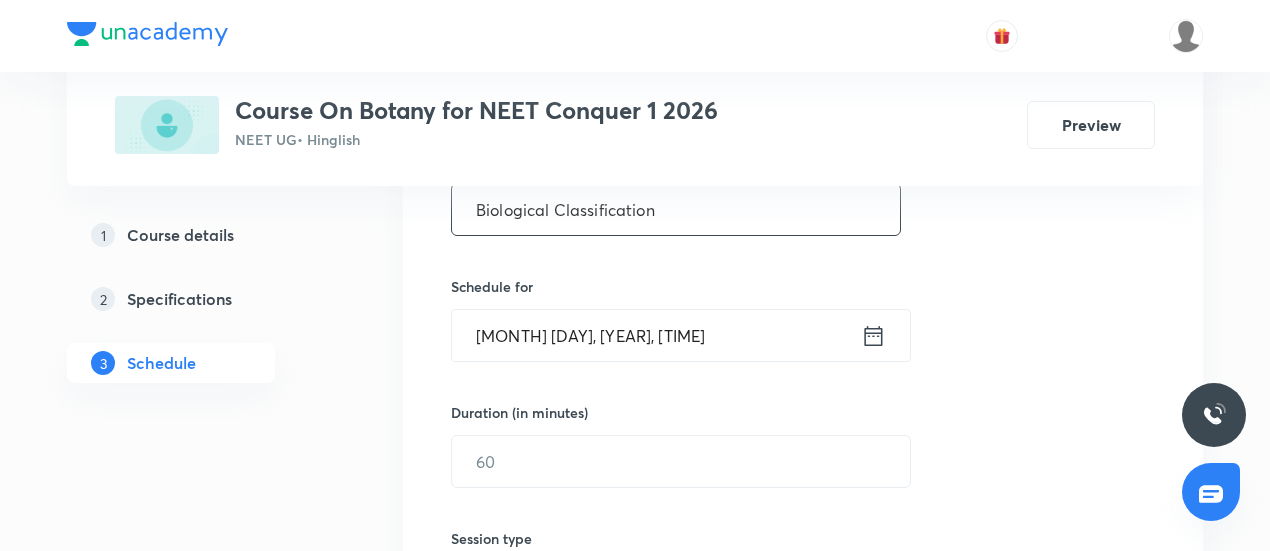 scroll, scrollTop: 420, scrollLeft: 0, axis: vertical 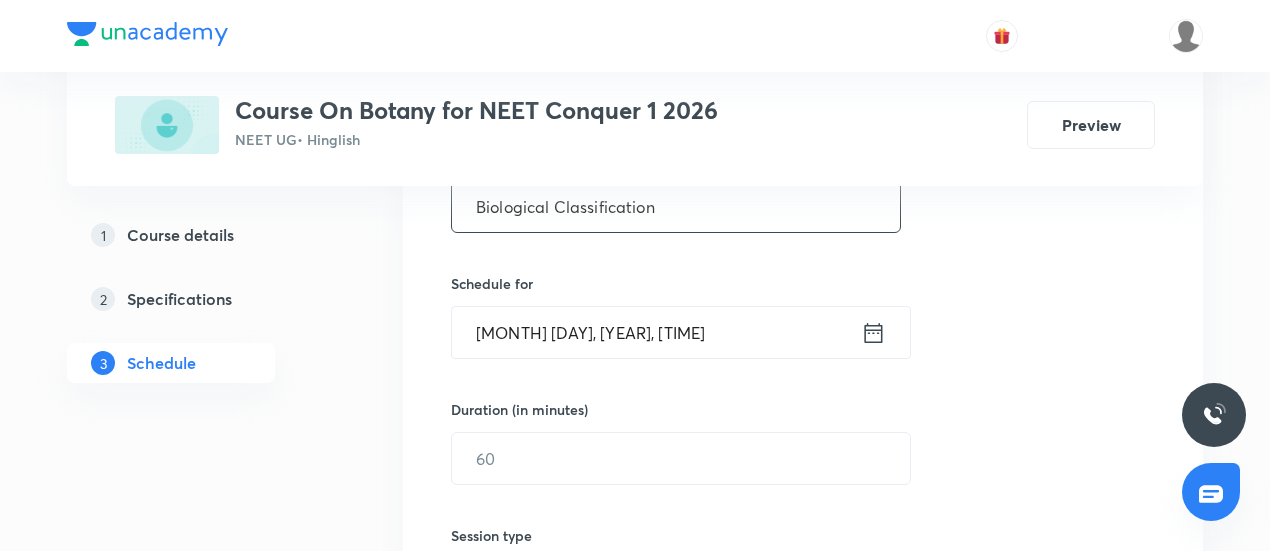type on "Biological Classification" 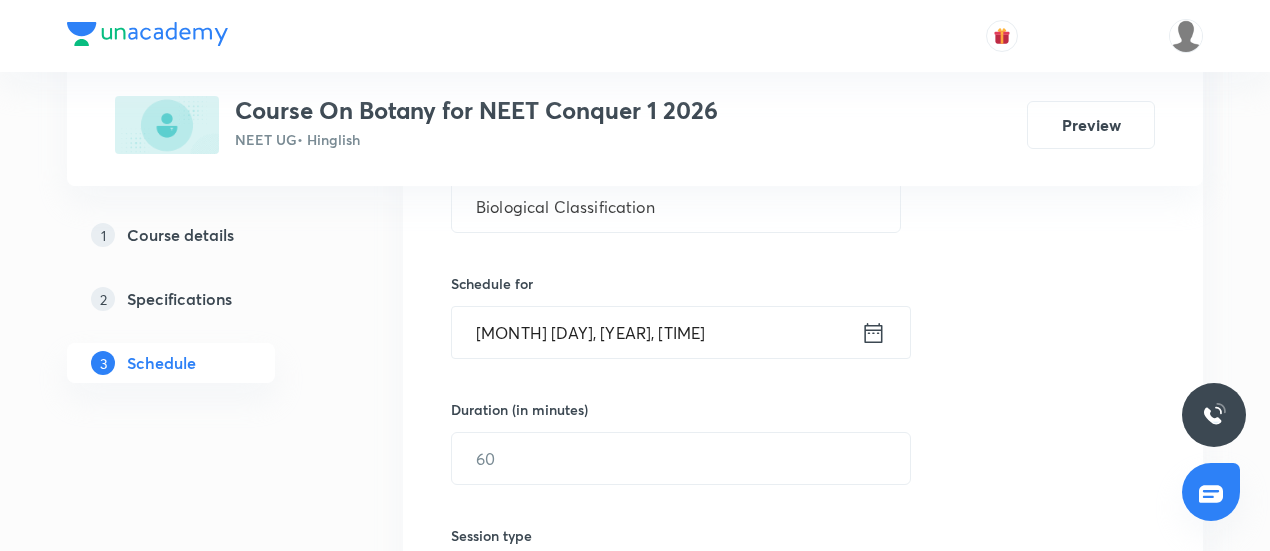 click 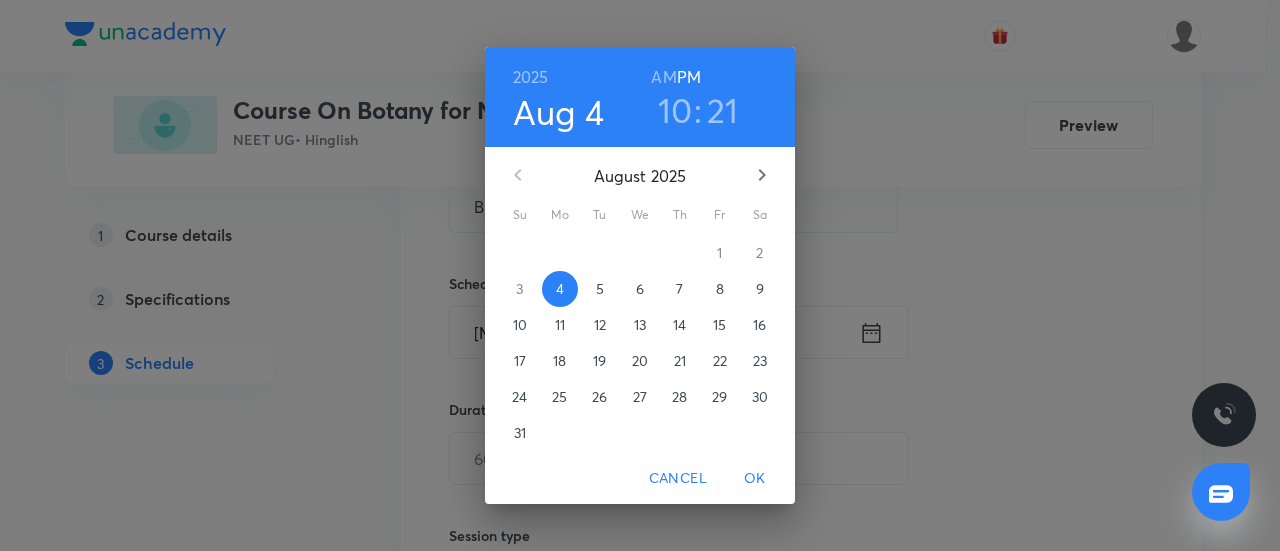 click on "5" at bounding box center (600, 289) 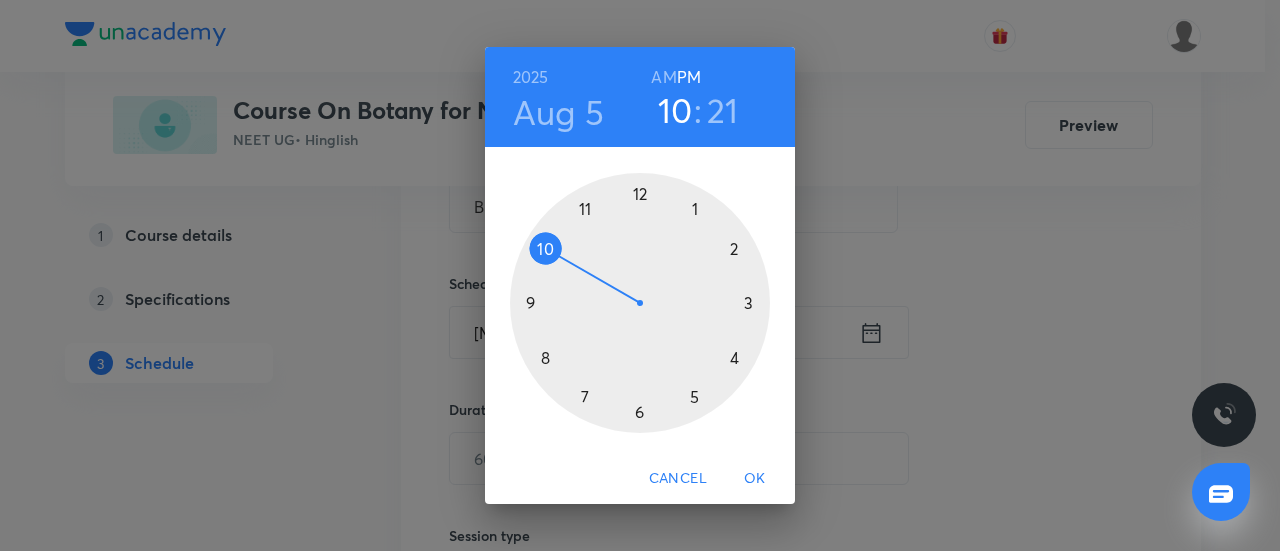 click on "AM" at bounding box center [663, 77] 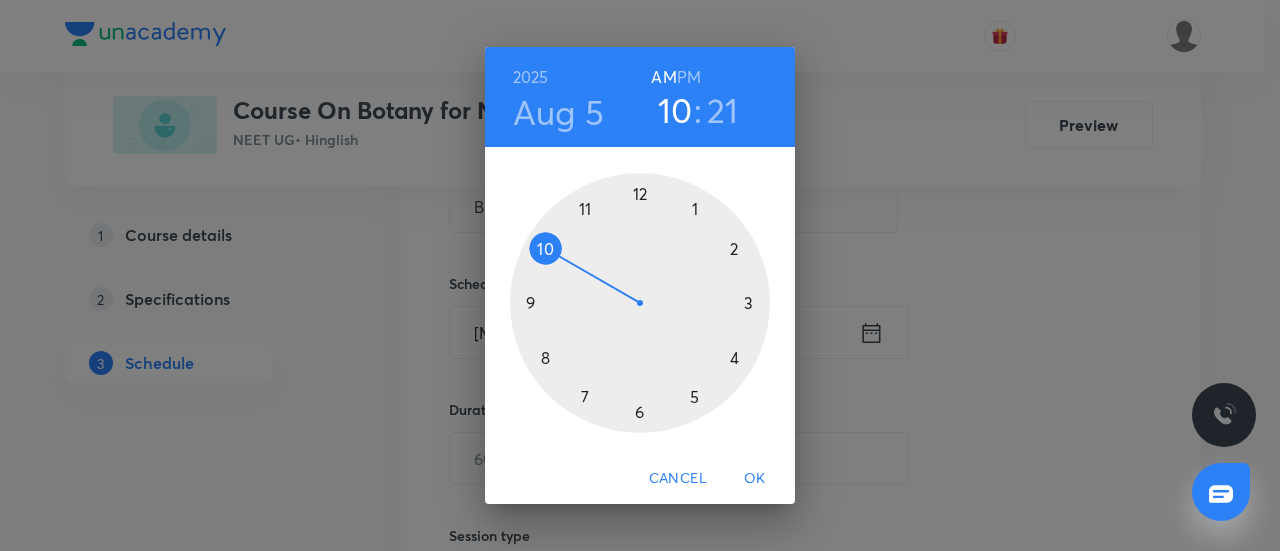 click at bounding box center [640, 303] 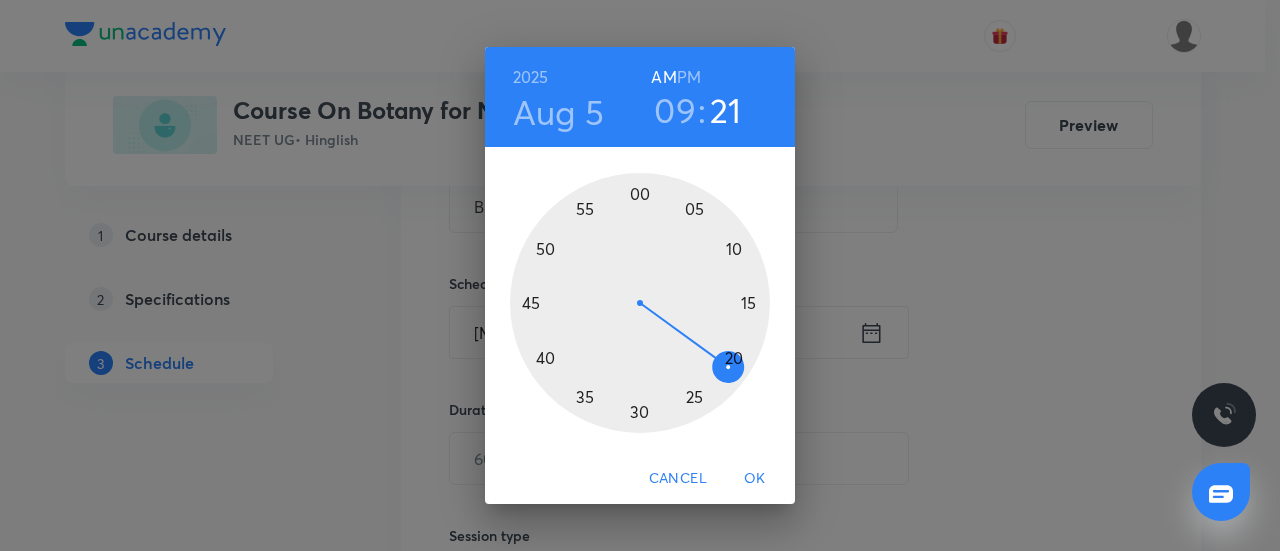click at bounding box center [640, 303] 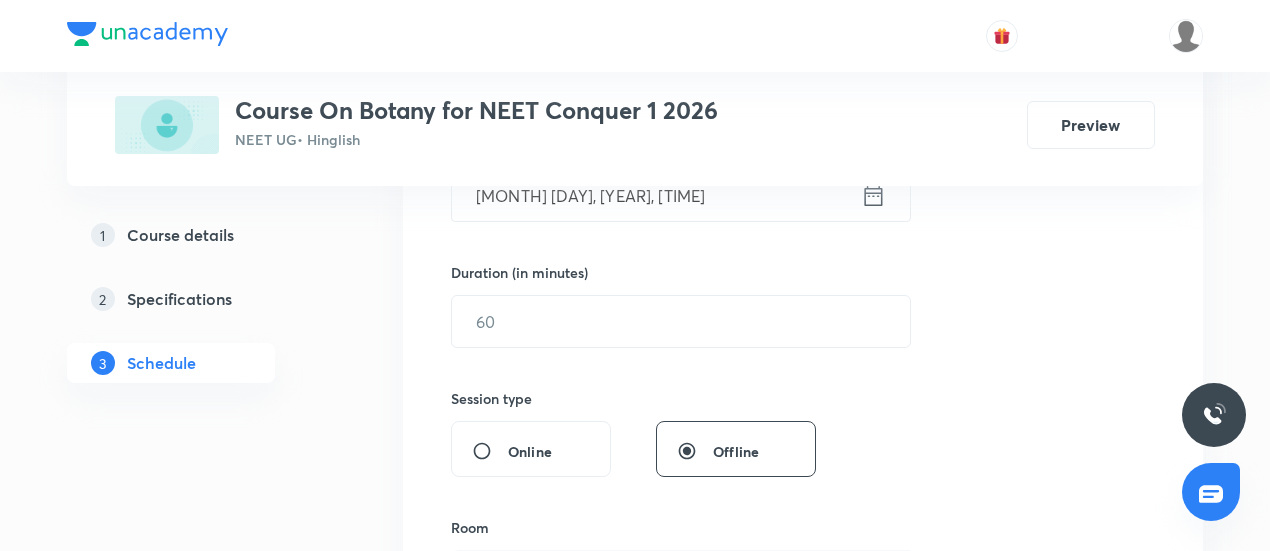 scroll, scrollTop: 558, scrollLeft: 0, axis: vertical 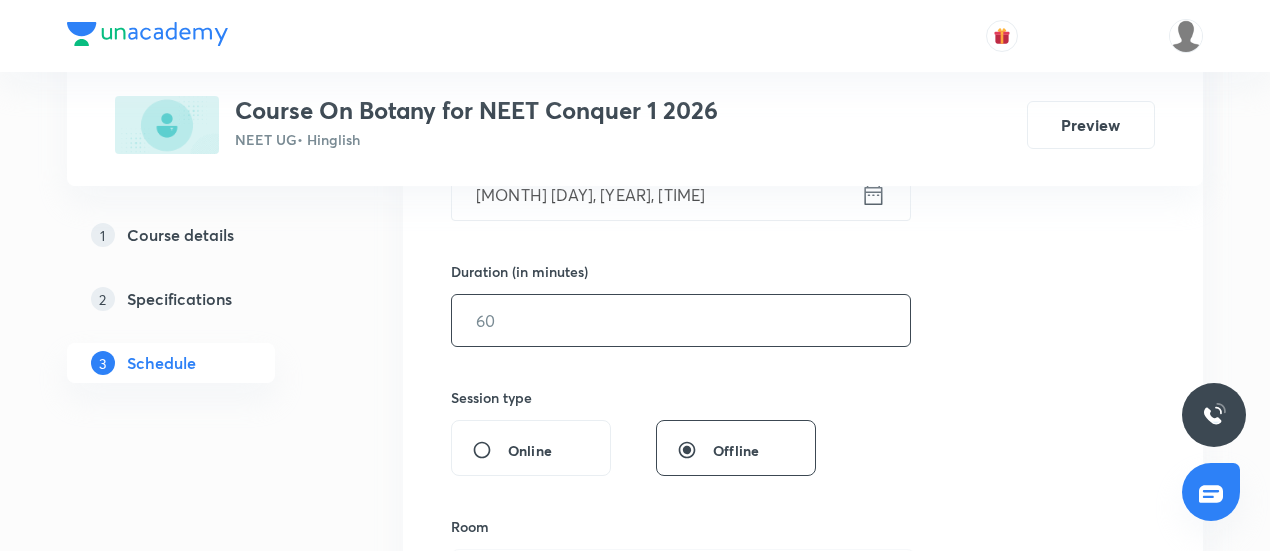 click at bounding box center (681, 320) 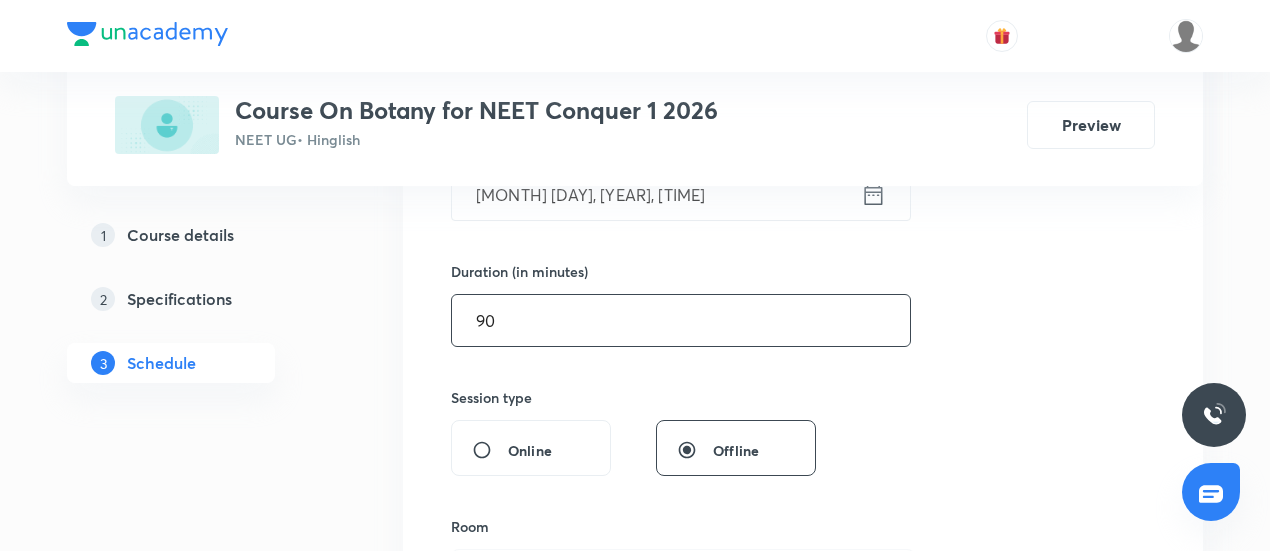type on "90" 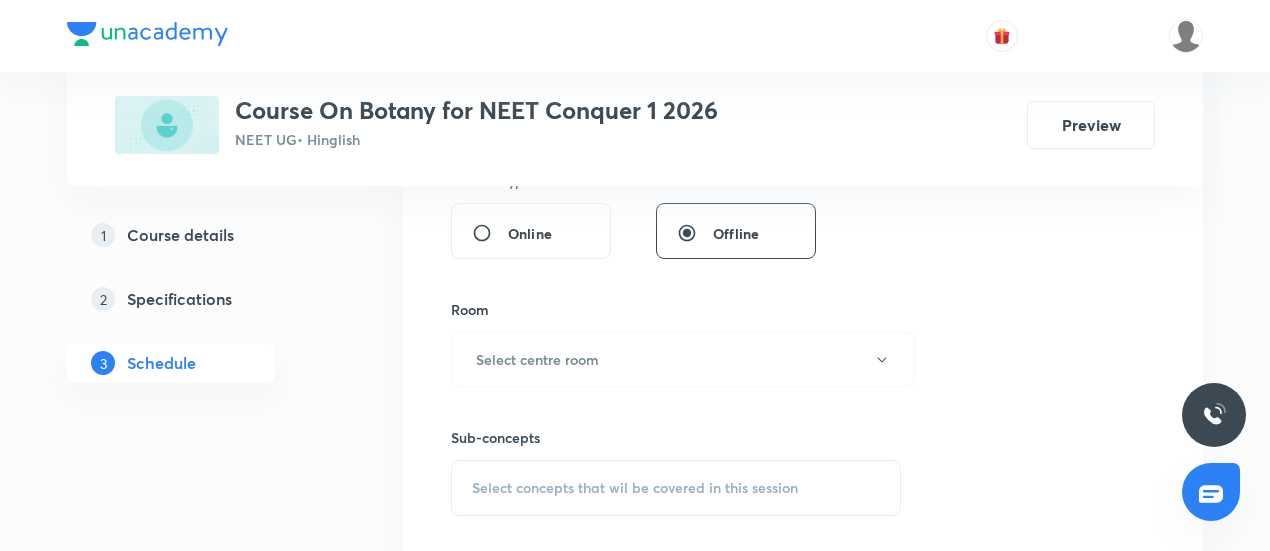 scroll, scrollTop: 776, scrollLeft: 0, axis: vertical 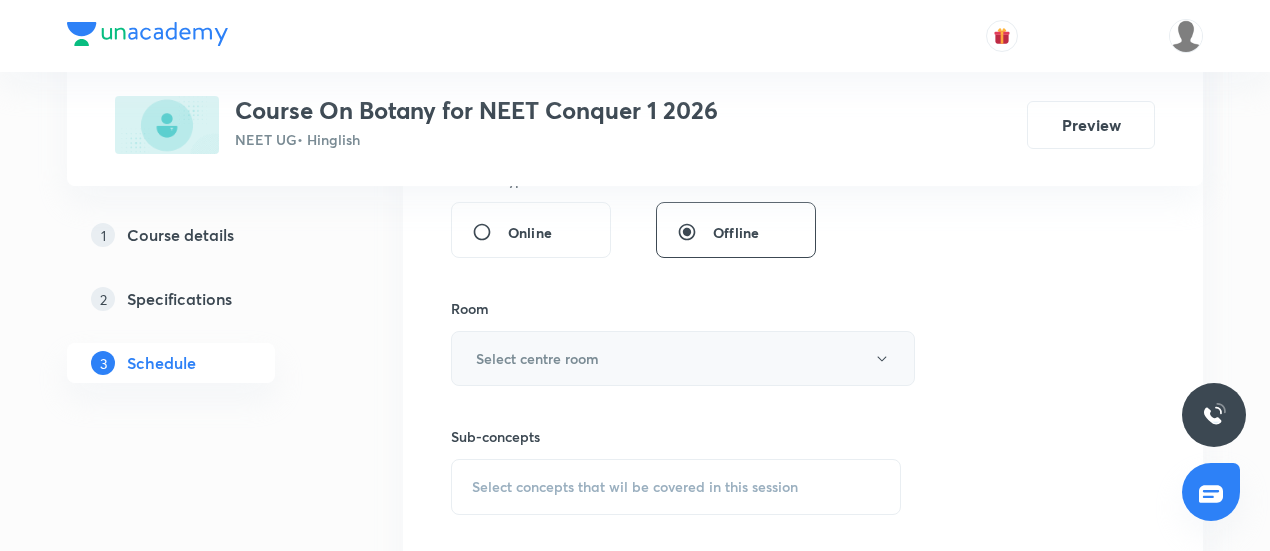 click on "Select centre room" at bounding box center (683, 358) 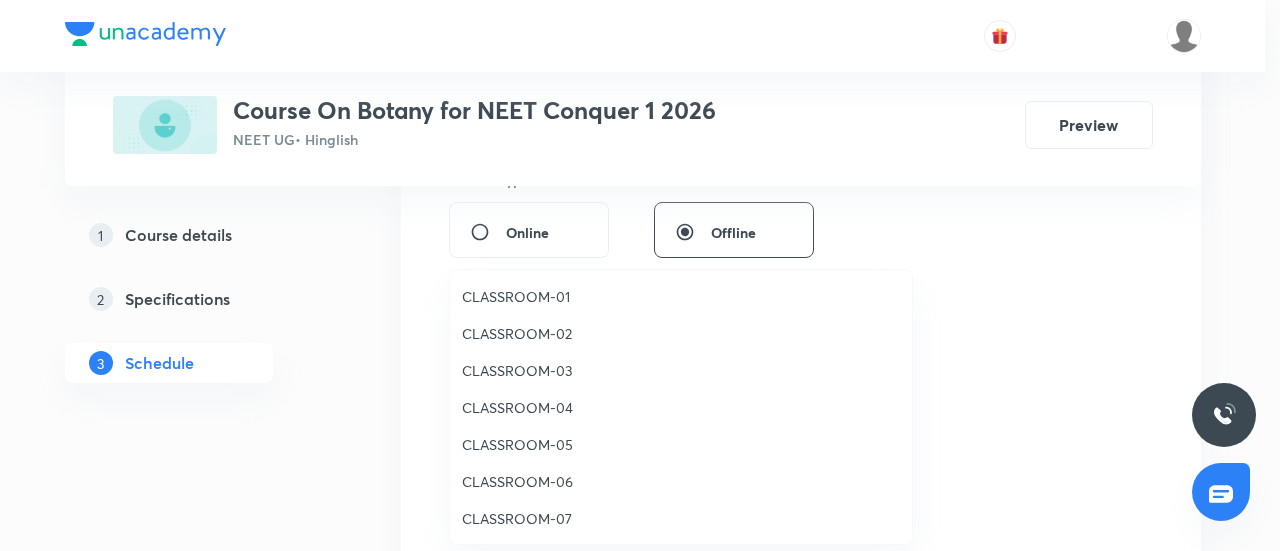click on "CLASSROOM-03" at bounding box center (681, 370) 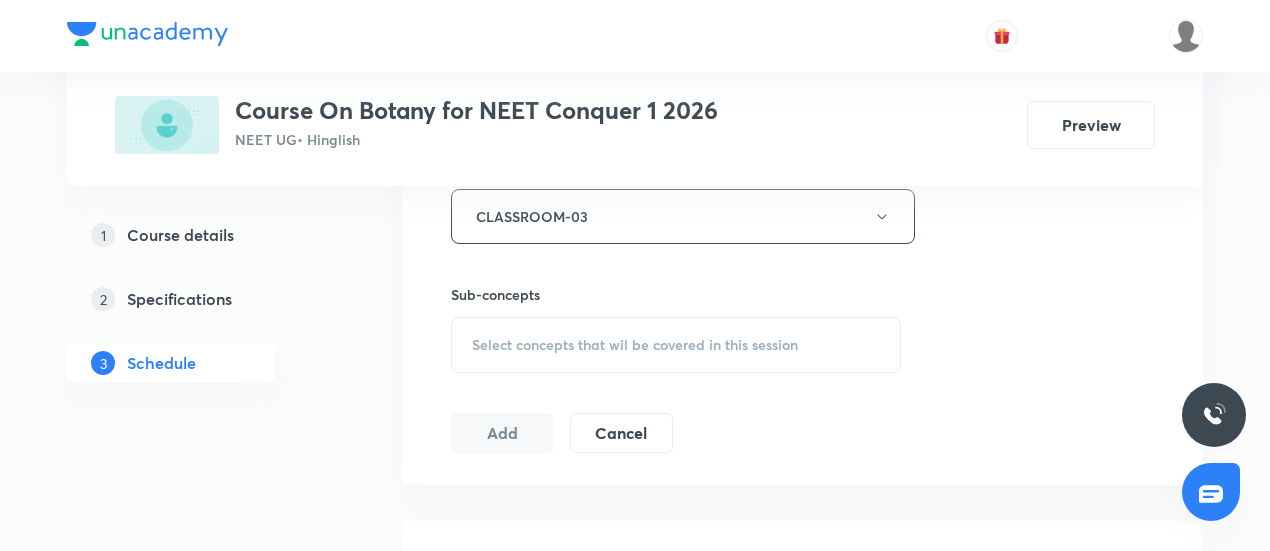 scroll, scrollTop: 922, scrollLeft: 0, axis: vertical 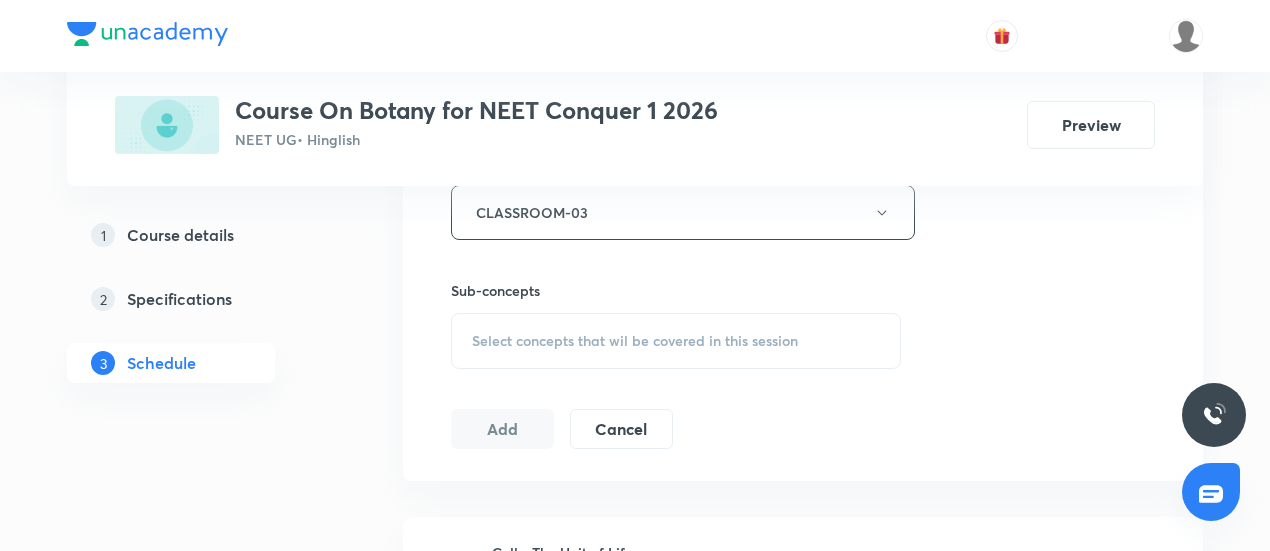 click on "Select concepts that wil be covered in this session" at bounding box center (635, 341) 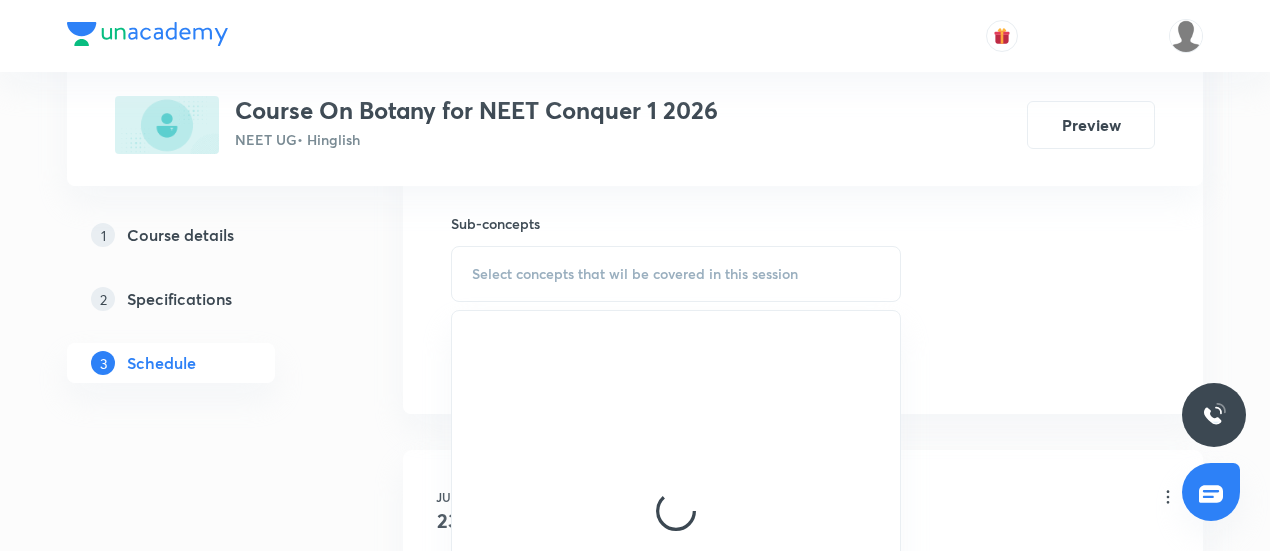 scroll, scrollTop: 999, scrollLeft: 0, axis: vertical 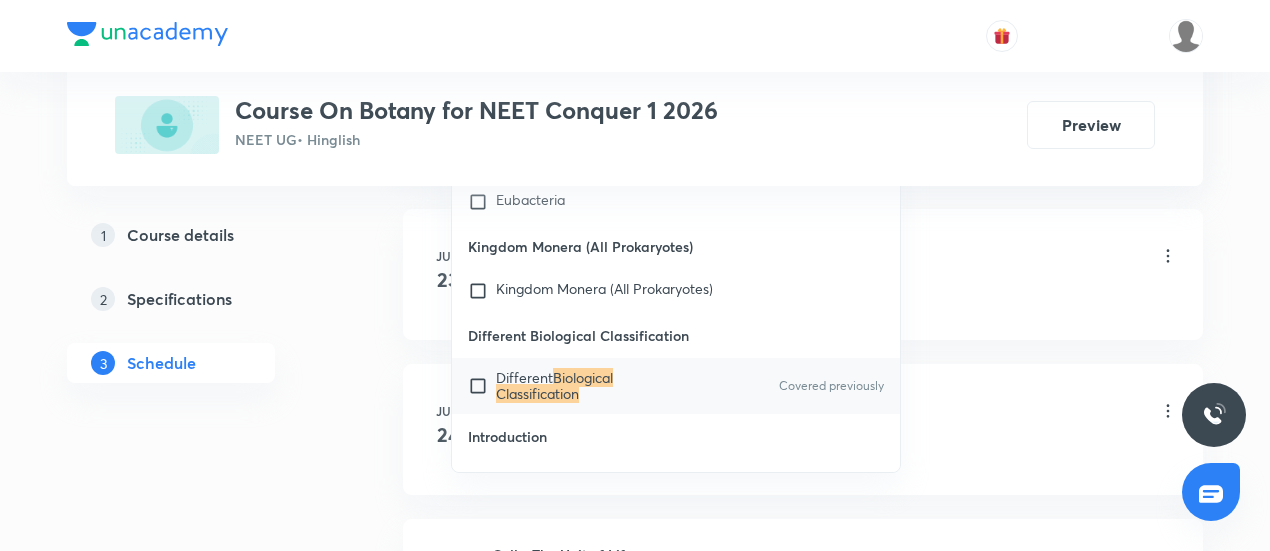 type on "Biological Classification" 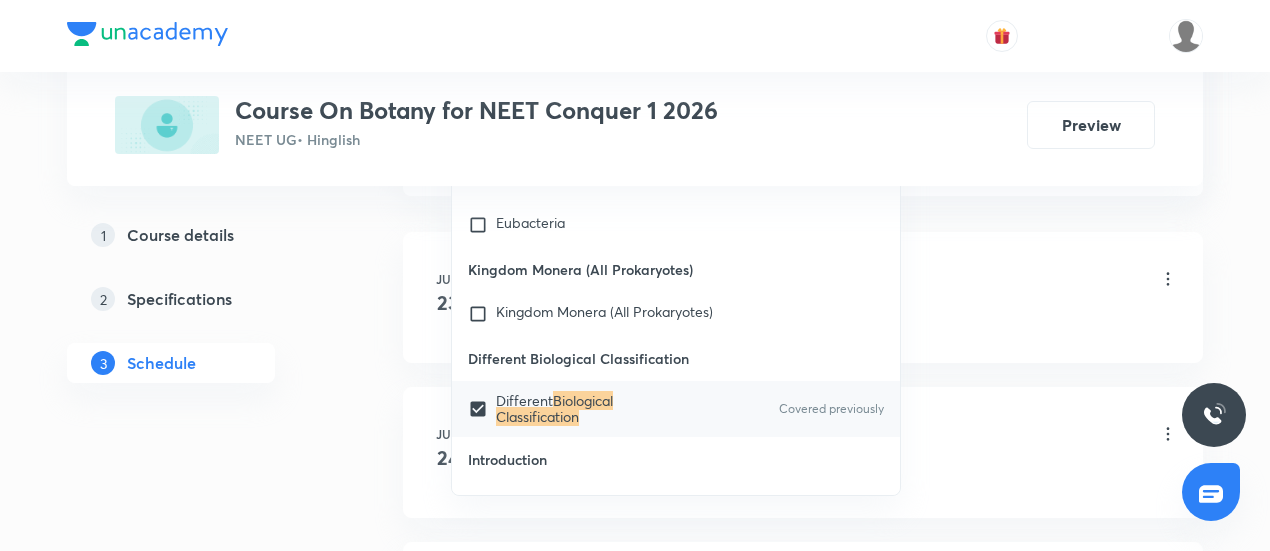 click on "Jun 23 Cell - The Unit of Life Lesson 1 • 9:00 AM • 90 min  • Room CLASSROOM-03 Cell - The Unit of Life" at bounding box center (803, 297) 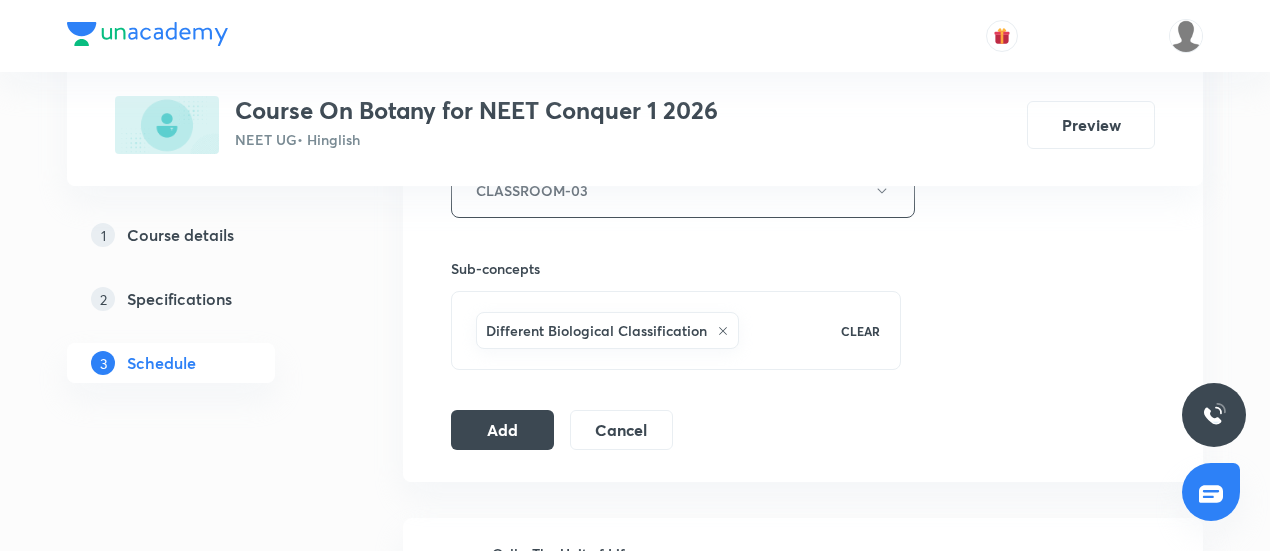 scroll, scrollTop: 945, scrollLeft: 0, axis: vertical 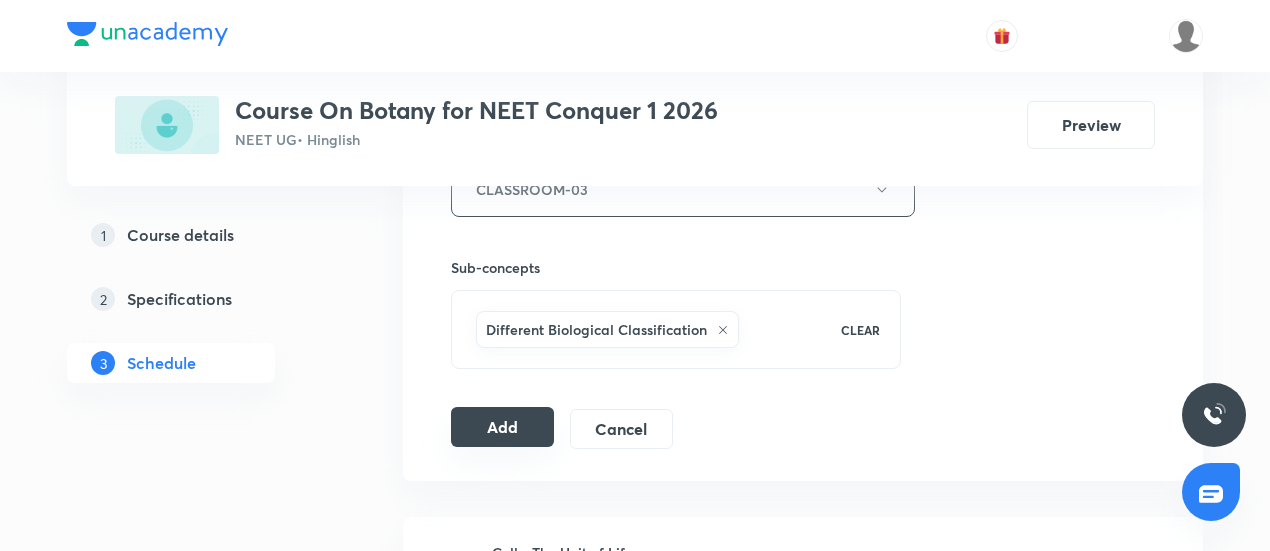 click on "Add" at bounding box center [502, 427] 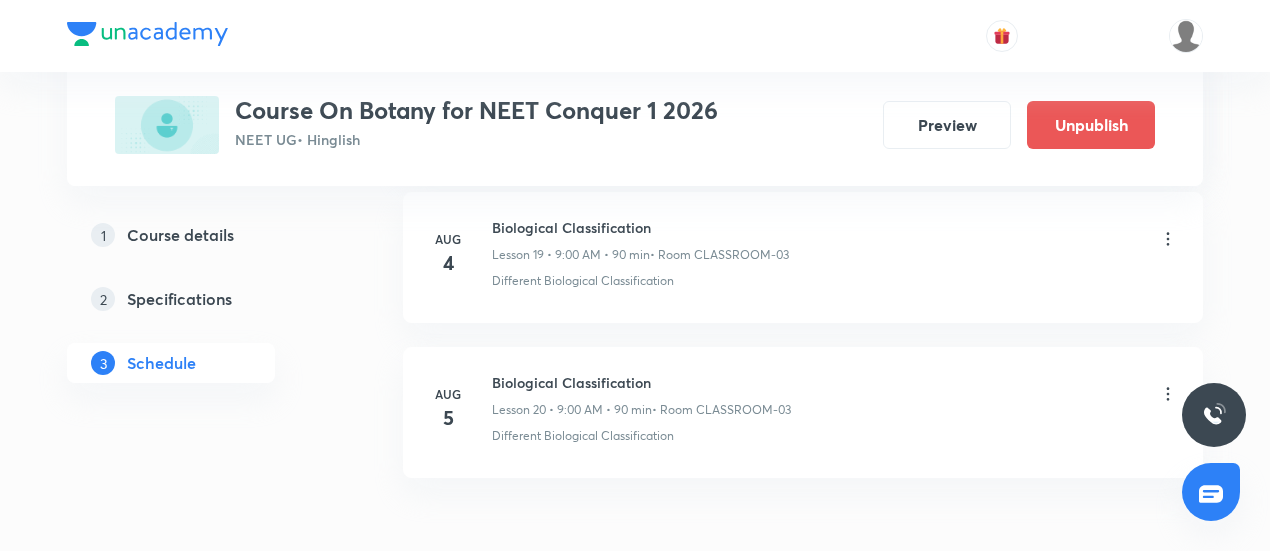scroll, scrollTop: 3219, scrollLeft: 0, axis: vertical 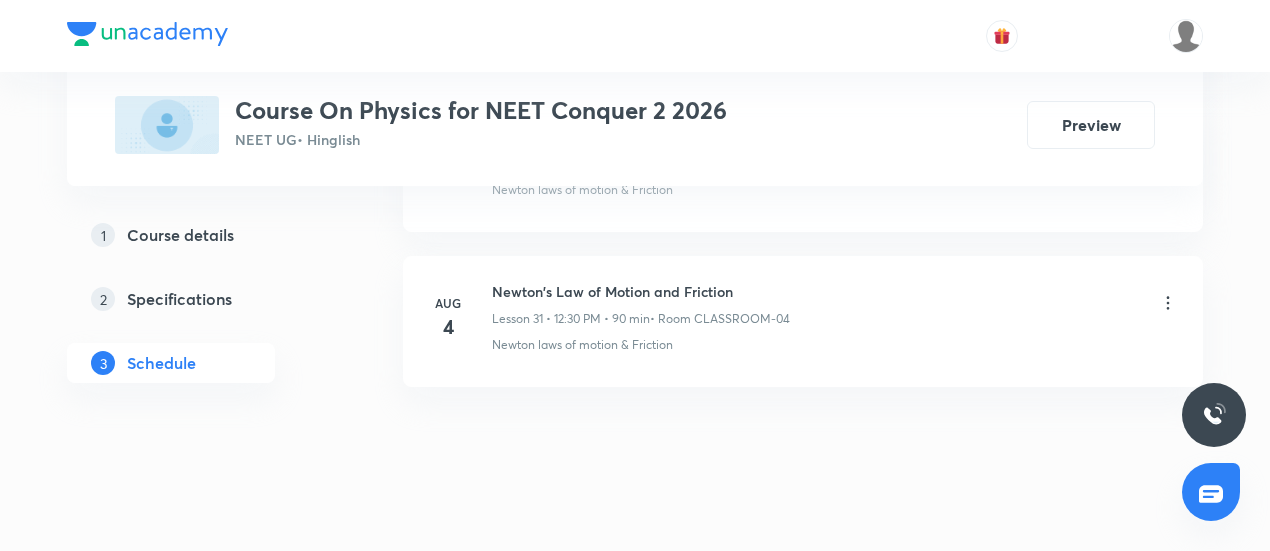 click on "Newton's Law of Motion and Friction" at bounding box center [641, 291] 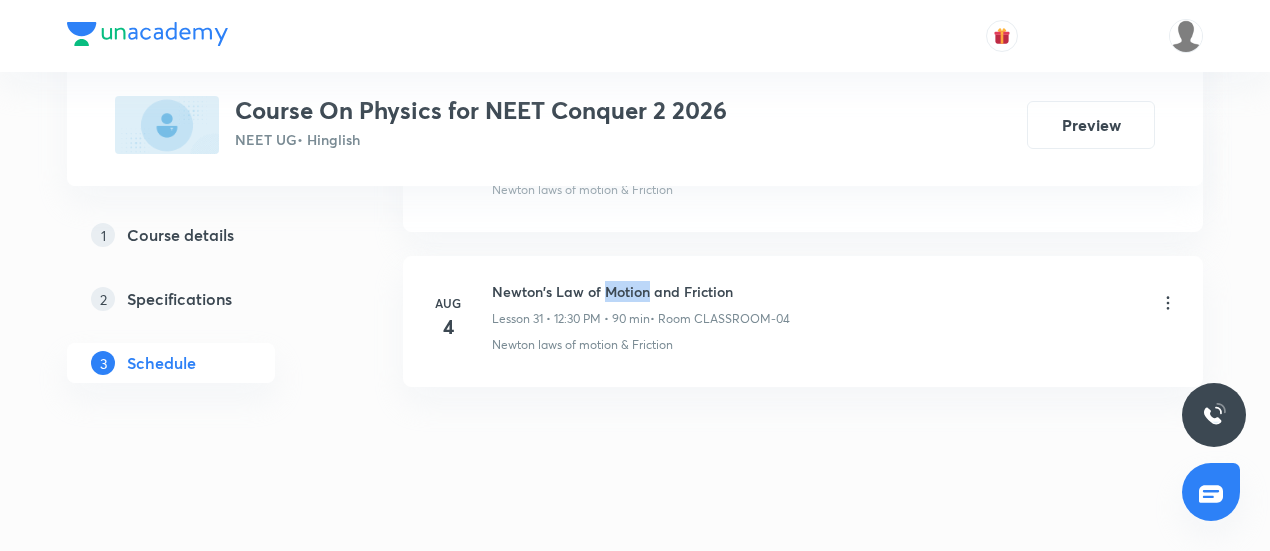 click on "Newton's Law of Motion and Friction" at bounding box center [641, 291] 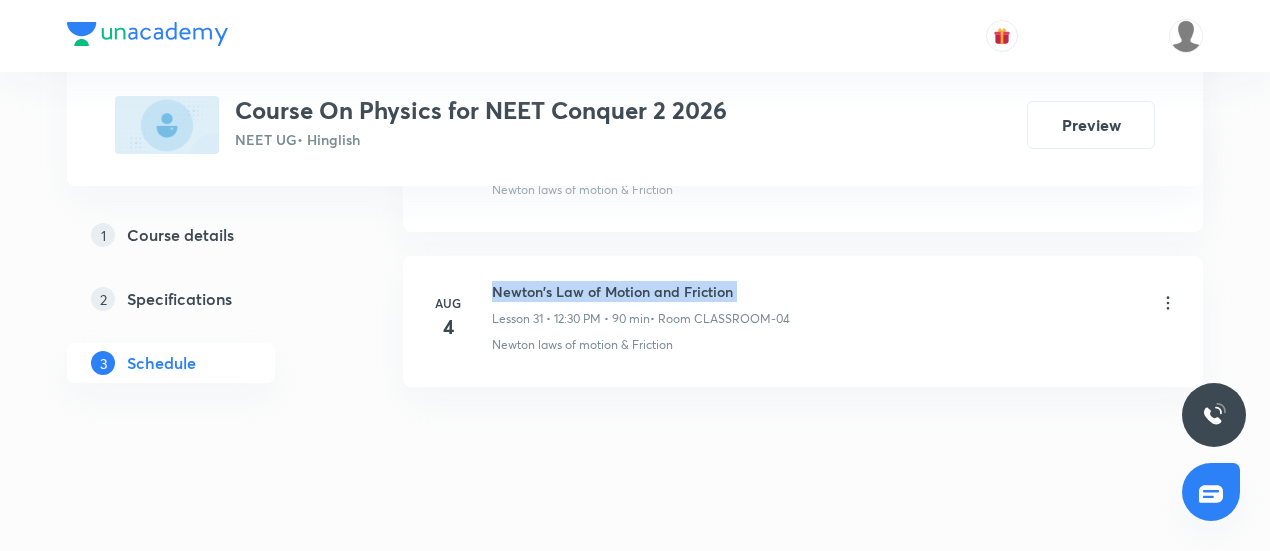 click on "Newton's Law of Motion and Friction" at bounding box center [641, 291] 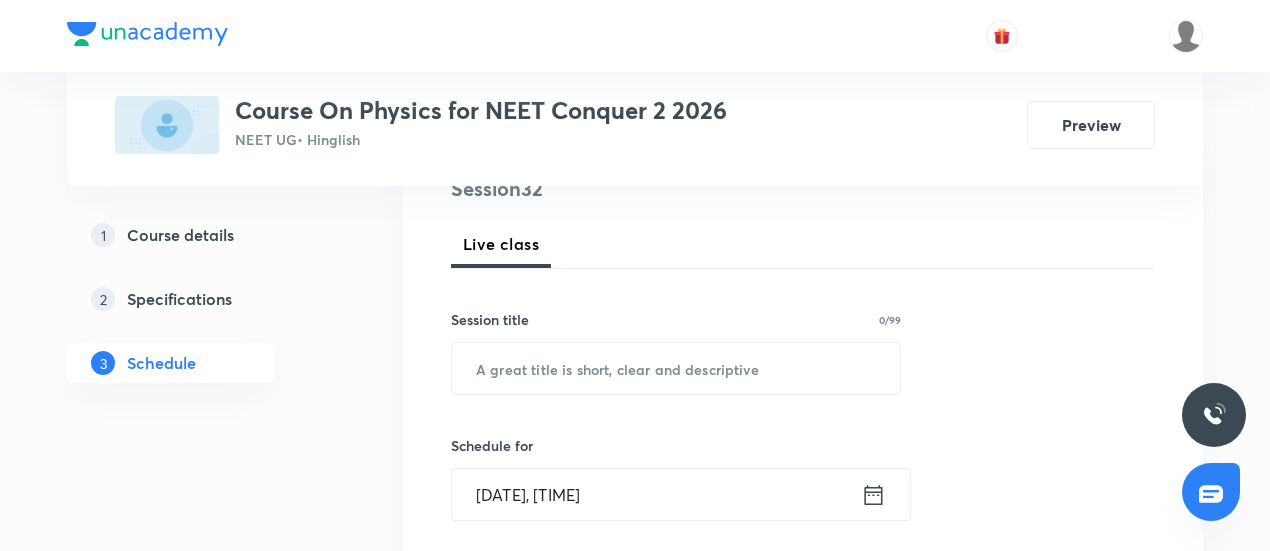 scroll, scrollTop: 246, scrollLeft: 0, axis: vertical 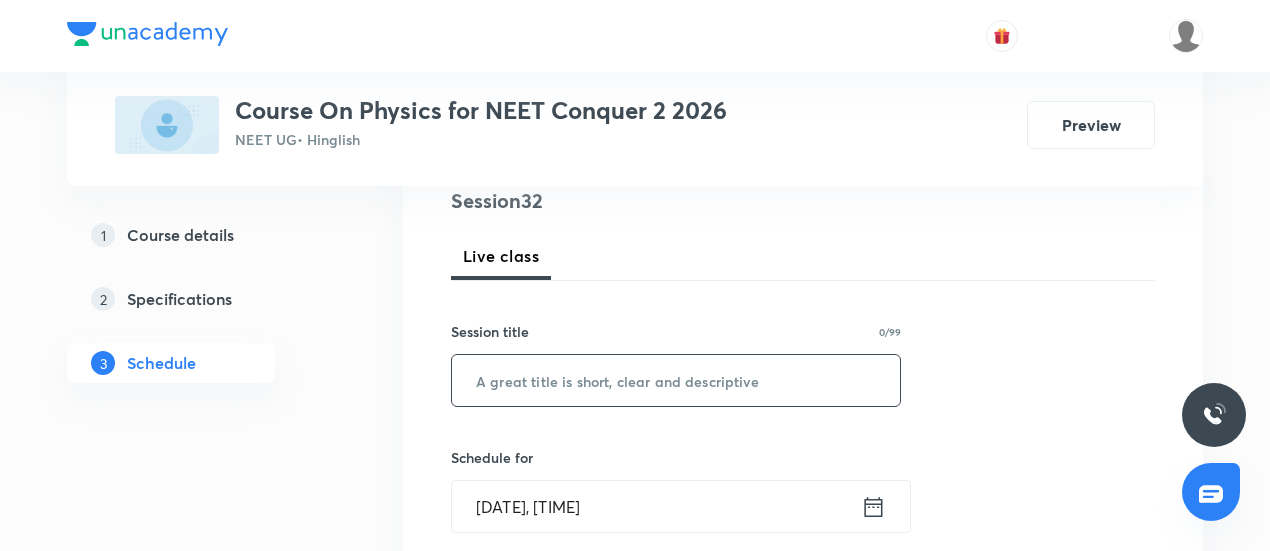 click at bounding box center (676, 380) 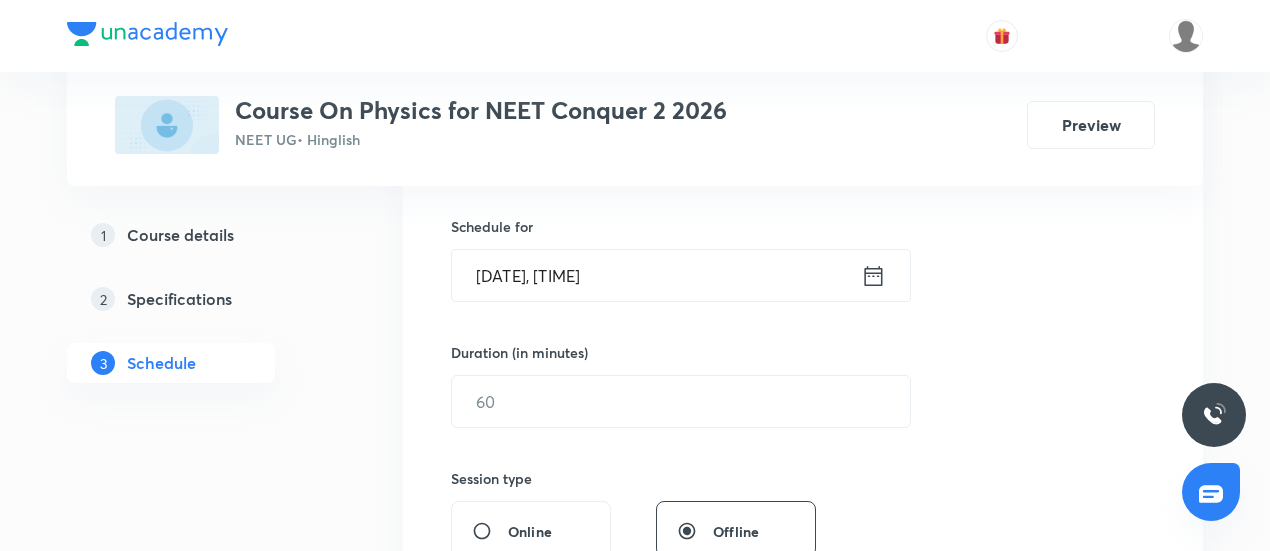 scroll, scrollTop: 480, scrollLeft: 0, axis: vertical 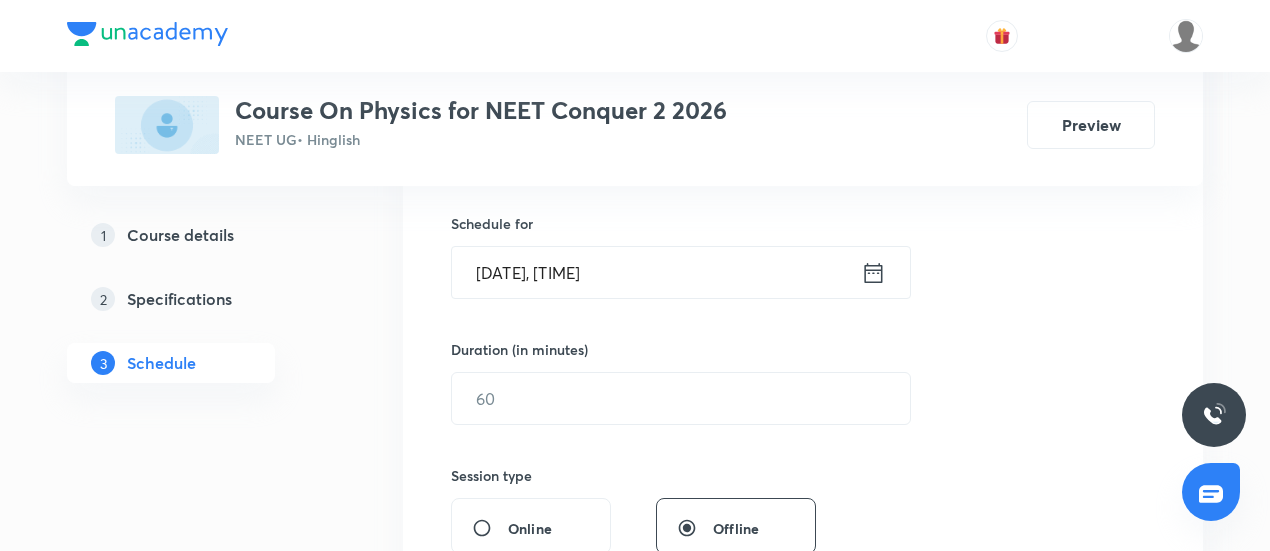 type on "Newton's Law of Motion and Friction" 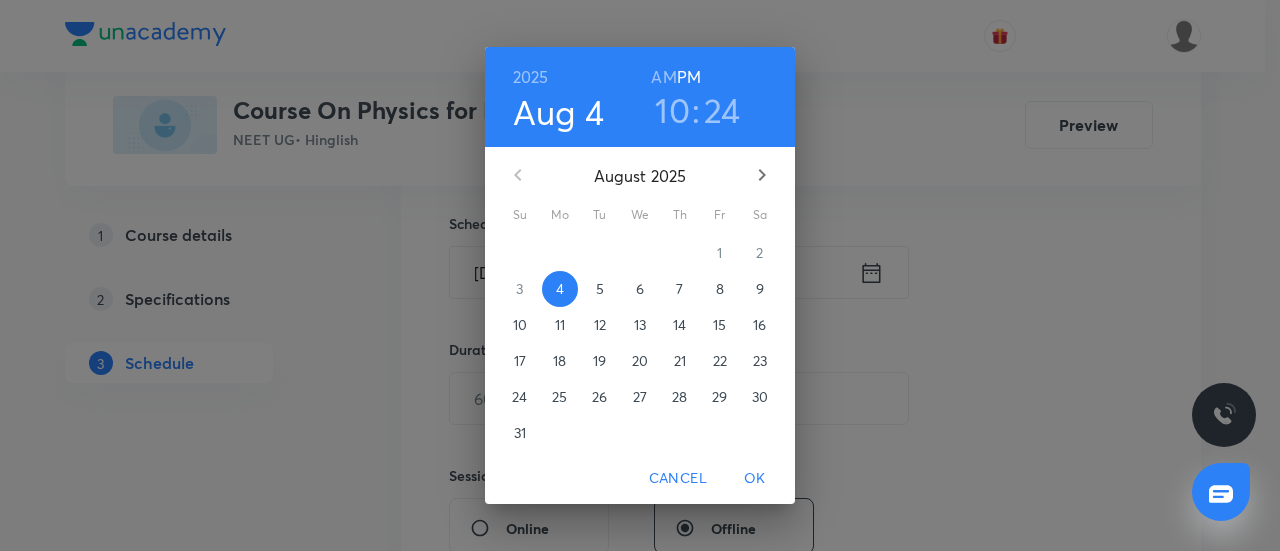 click on "5" at bounding box center (600, 289) 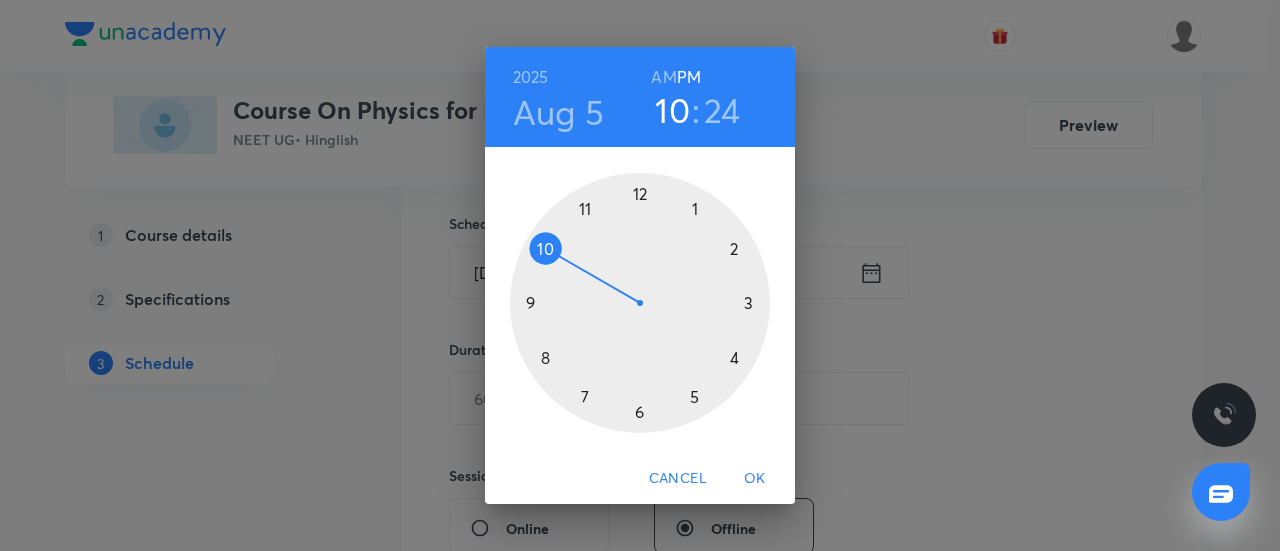 click at bounding box center (640, 303) 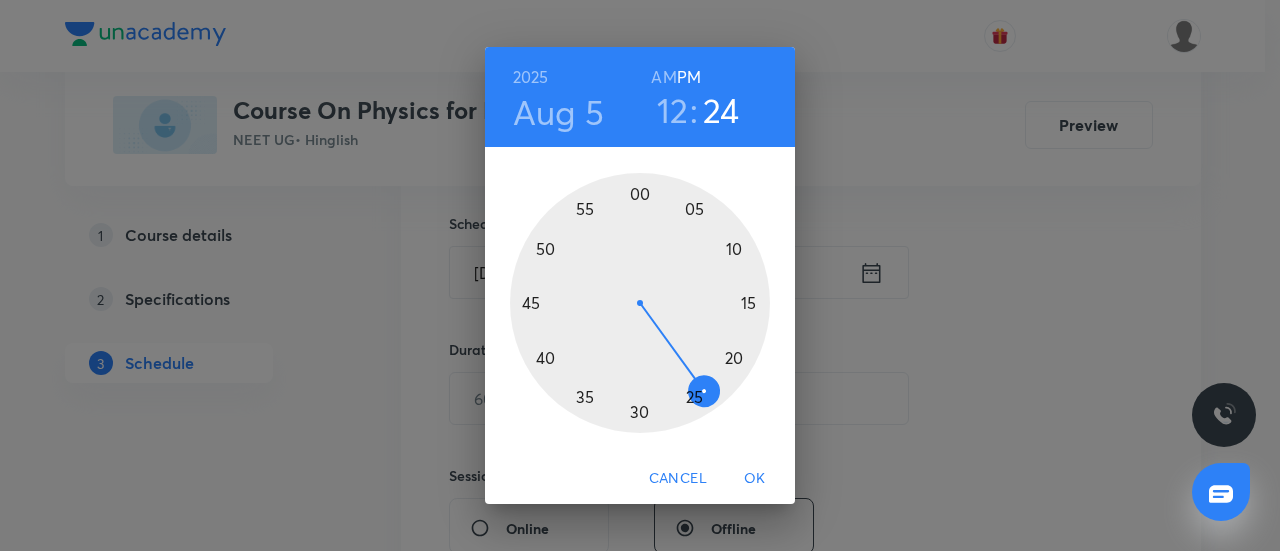 click at bounding box center (640, 303) 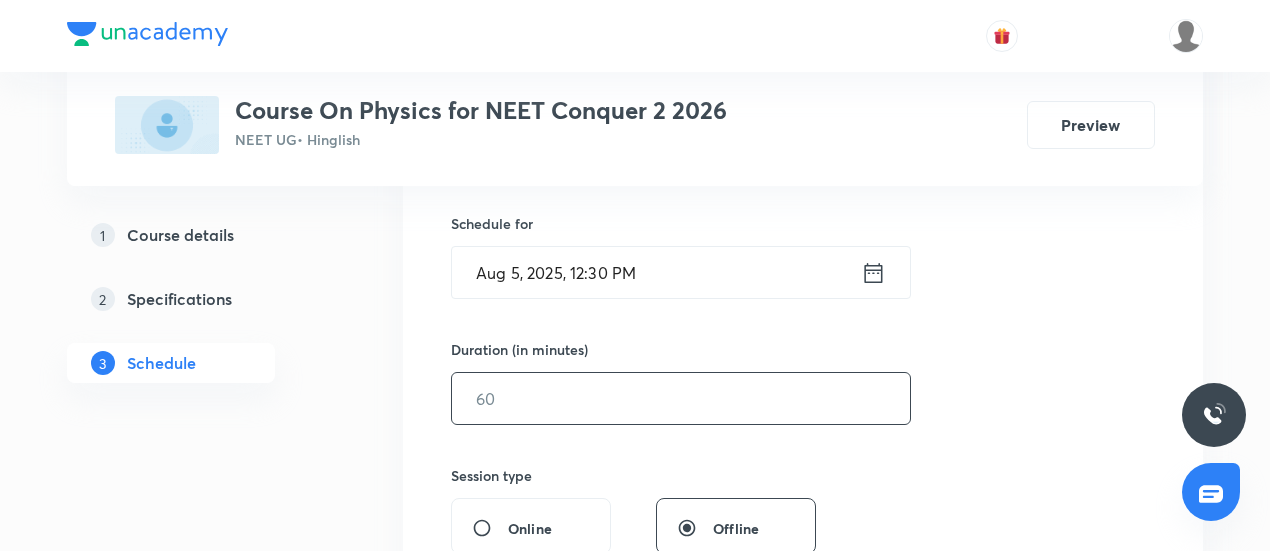 click at bounding box center [681, 398] 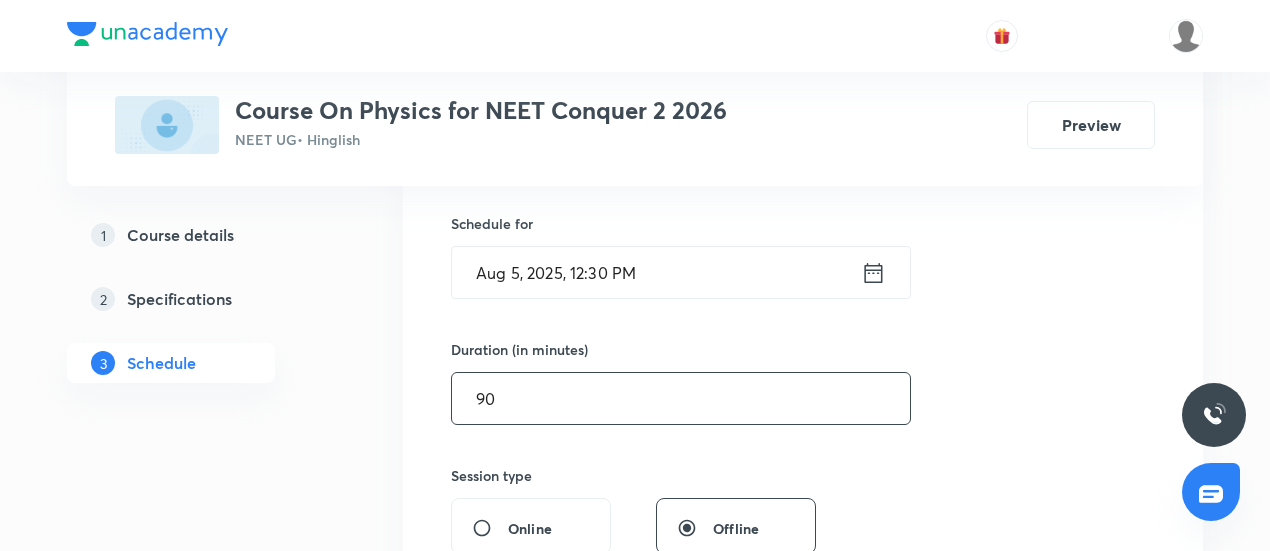 type on "90" 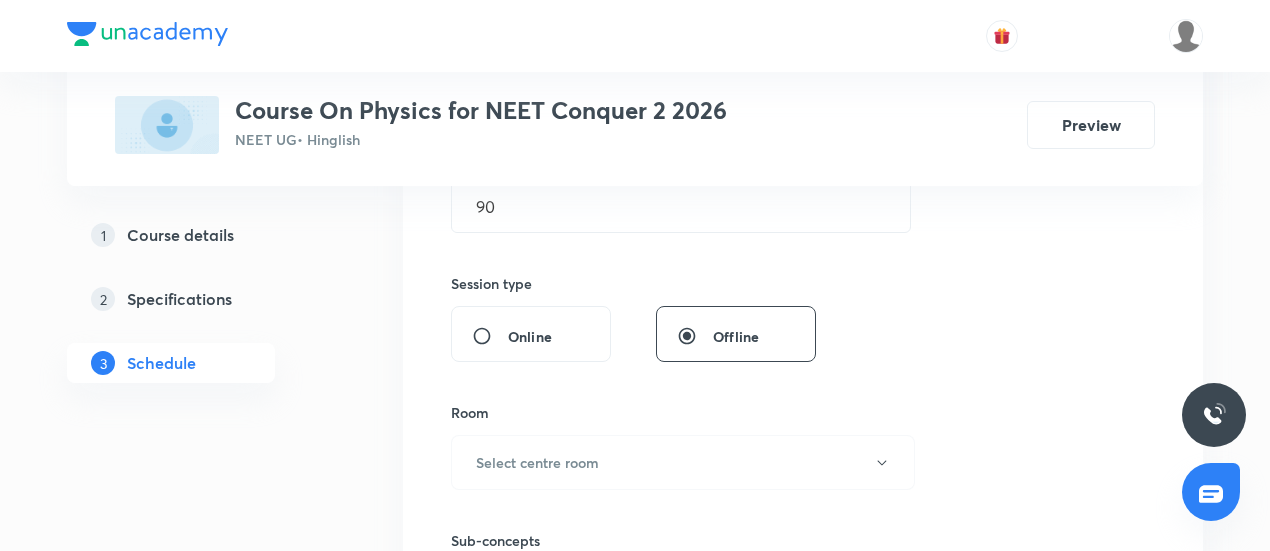 scroll, scrollTop: 673, scrollLeft: 0, axis: vertical 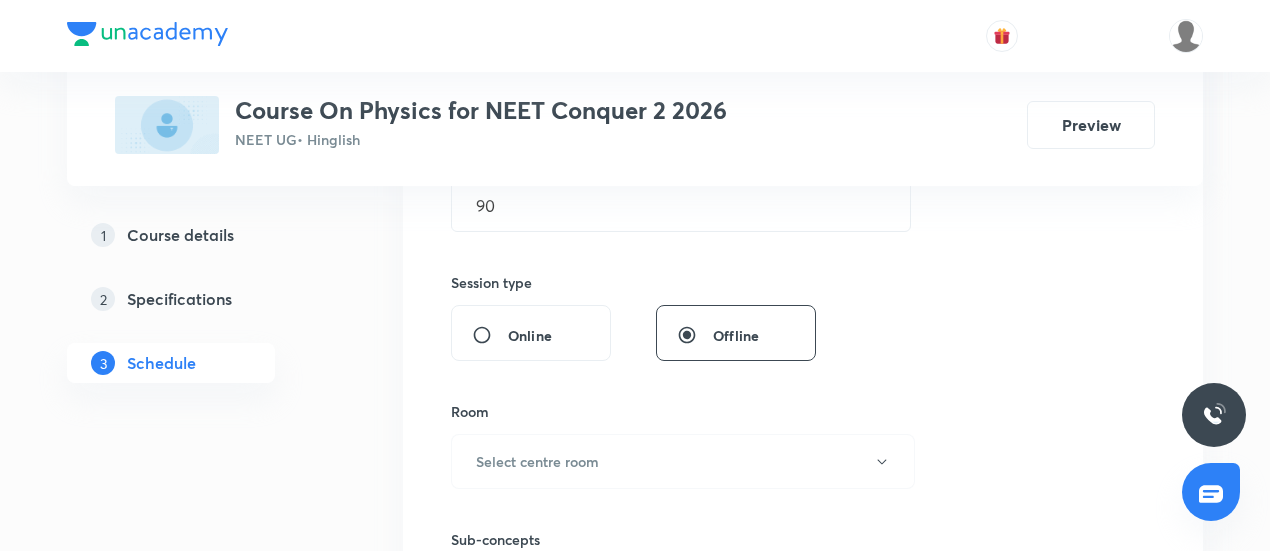 click on "Room" at bounding box center [676, 411] 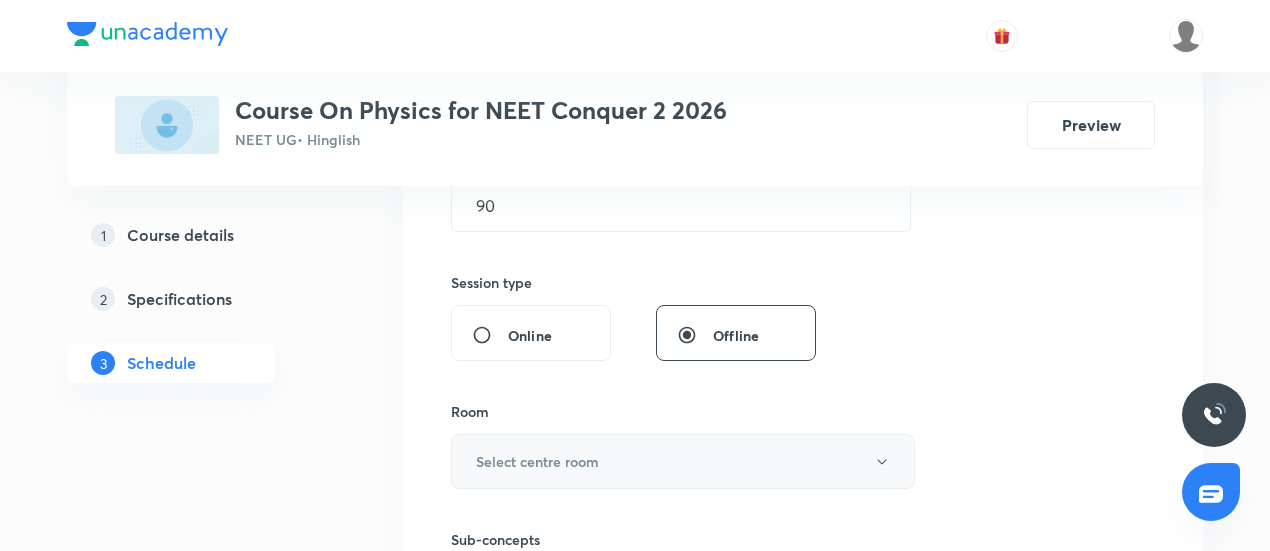 click on "Select centre room" at bounding box center [683, 461] 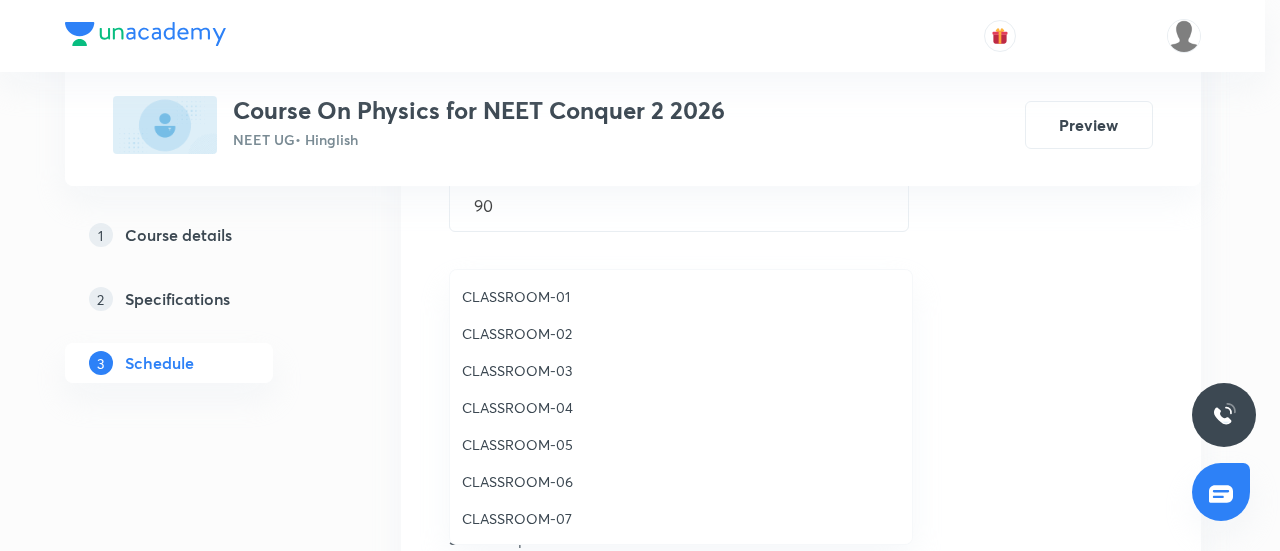 click on "CLASSROOM-04" at bounding box center (681, 407) 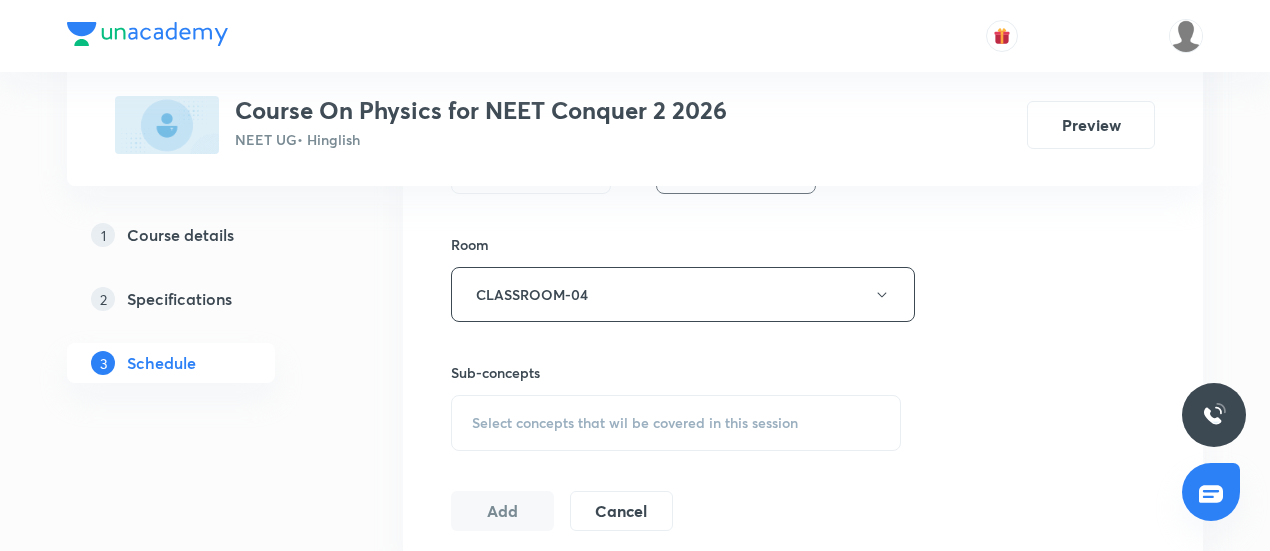 scroll, scrollTop: 841, scrollLeft: 0, axis: vertical 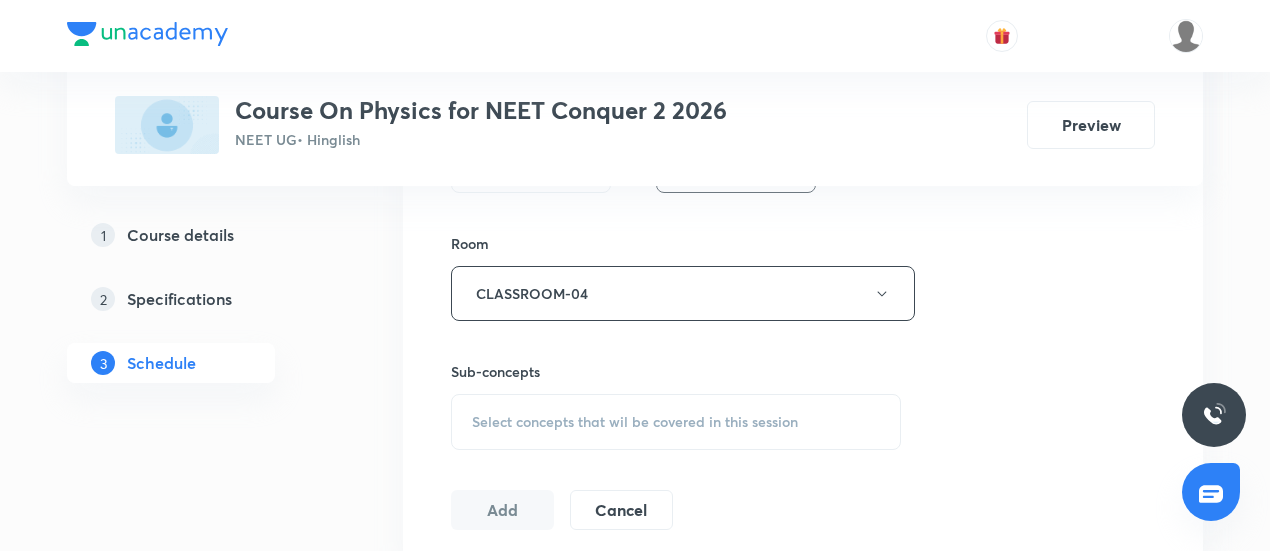 click on "Select concepts that wil be covered in this session" at bounding box center (676, 422) 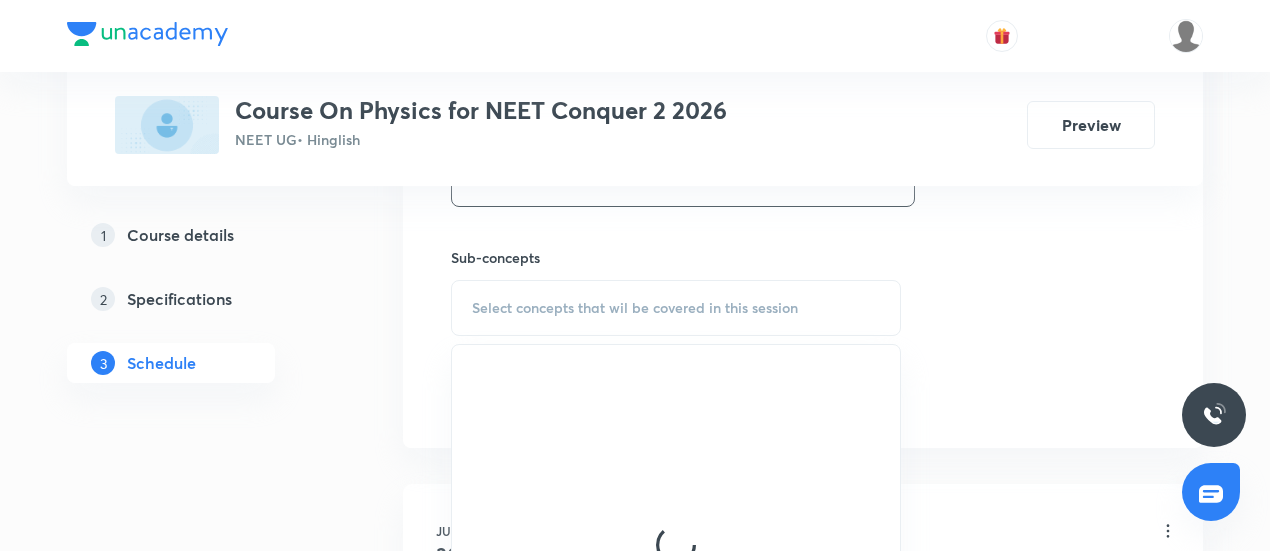 scroll, scrollTop: 963, scrollLeft: 0, axis: vertical 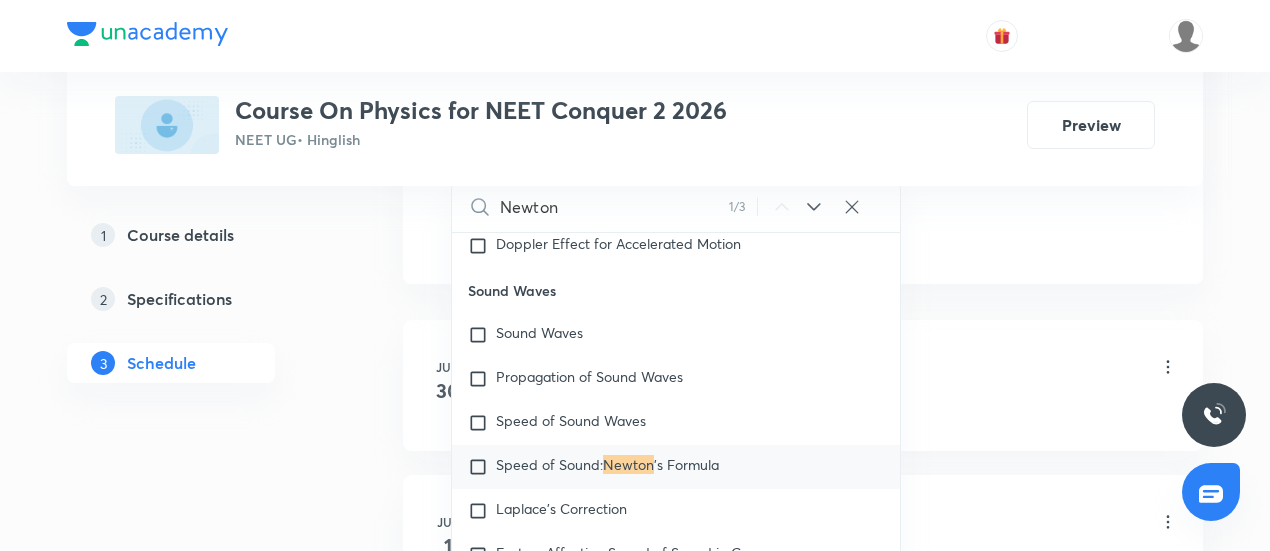 type on "Newton" 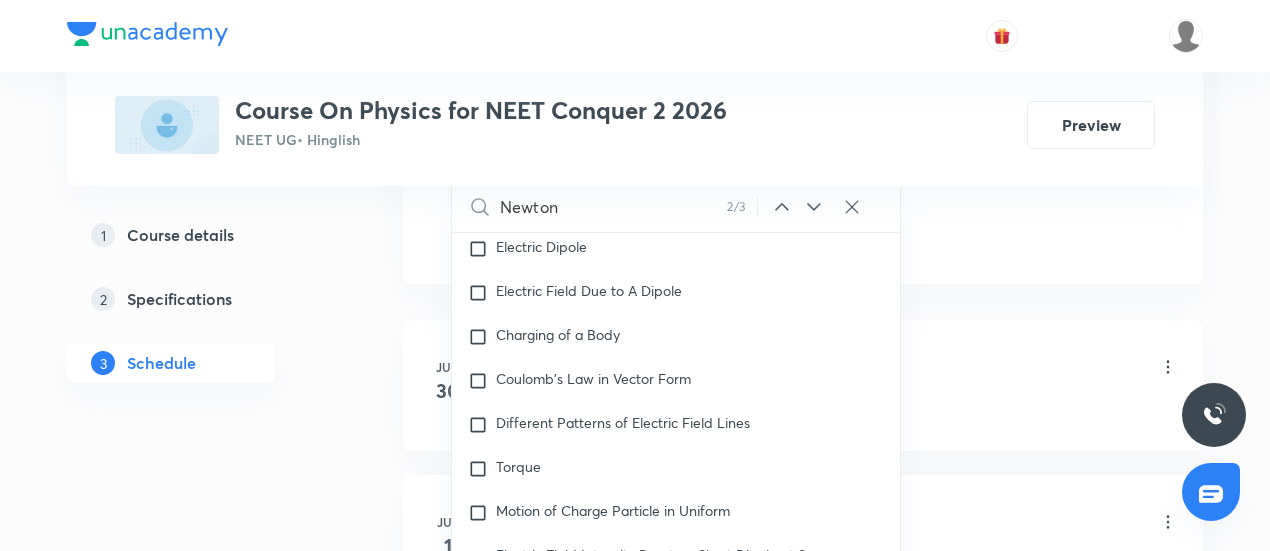 scroll, scrollTop: 23195, scrollLeft: 0, axis: vertical 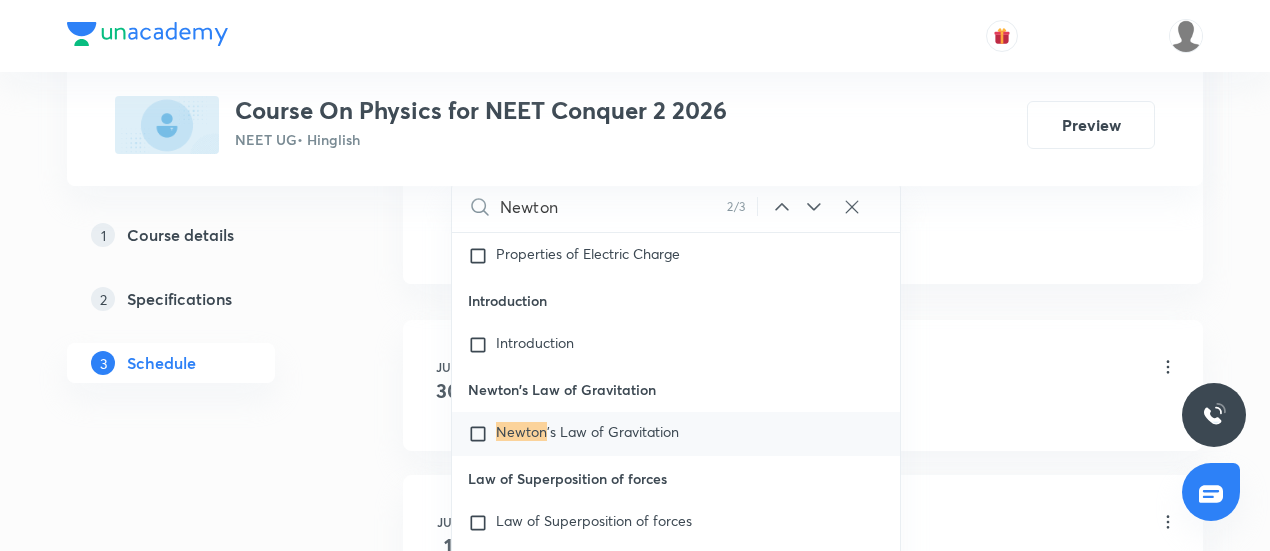 click on "Newton 2 / 3 ​" at bounding box center (676, 206) 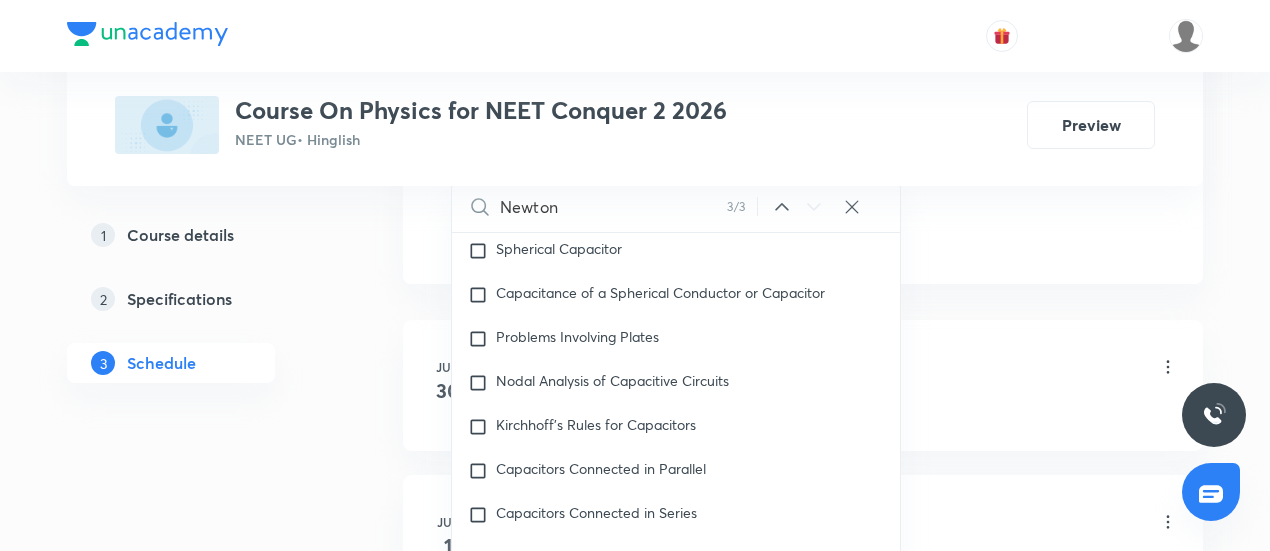 scroll, scrollTop: 36479, scrollLeft: 0, axis: vertical 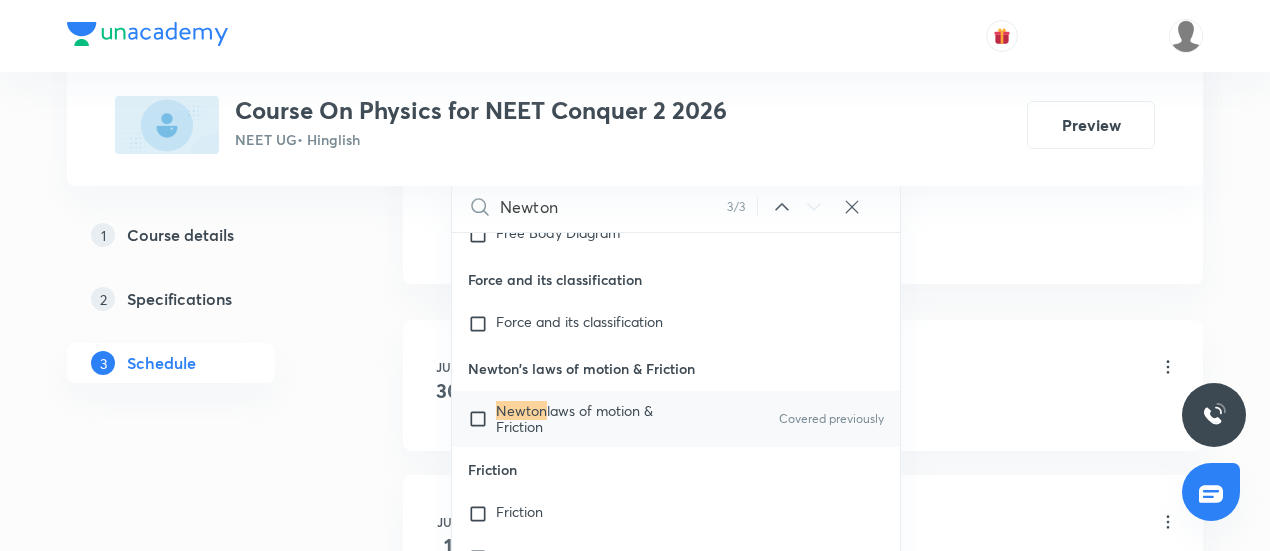 click on "Newton" at bounding box center (521, 410) 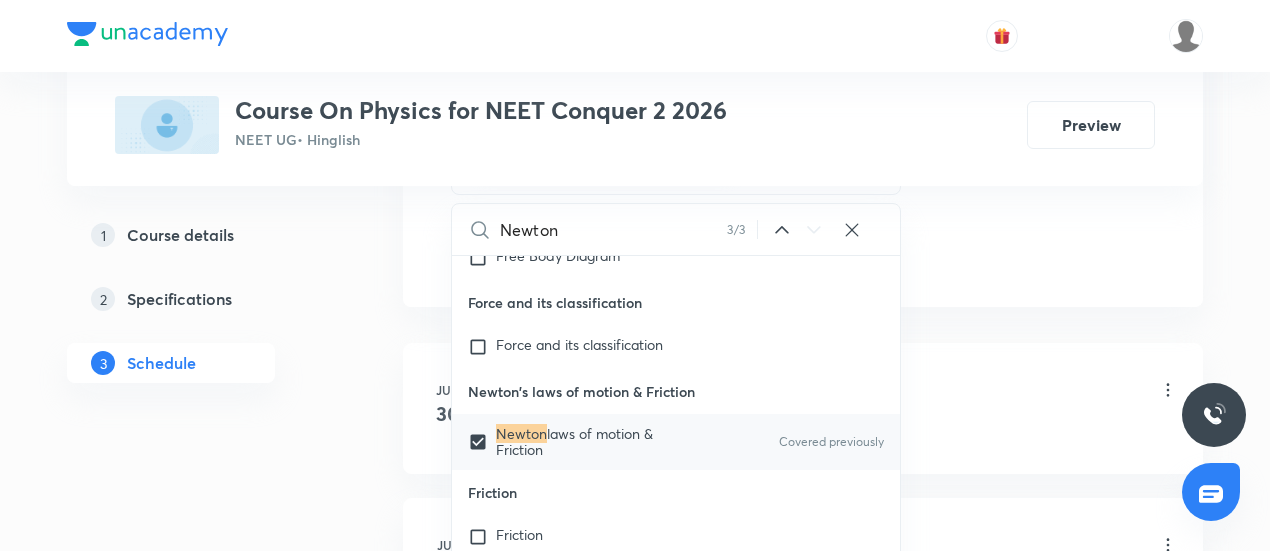 click on "Jun 30 Kinematics-1D Lesson 1 • 12:30 PM • 90 min  • Room CLASSROOM-04 Kinematics 1D" at bounding box center (803, 408) 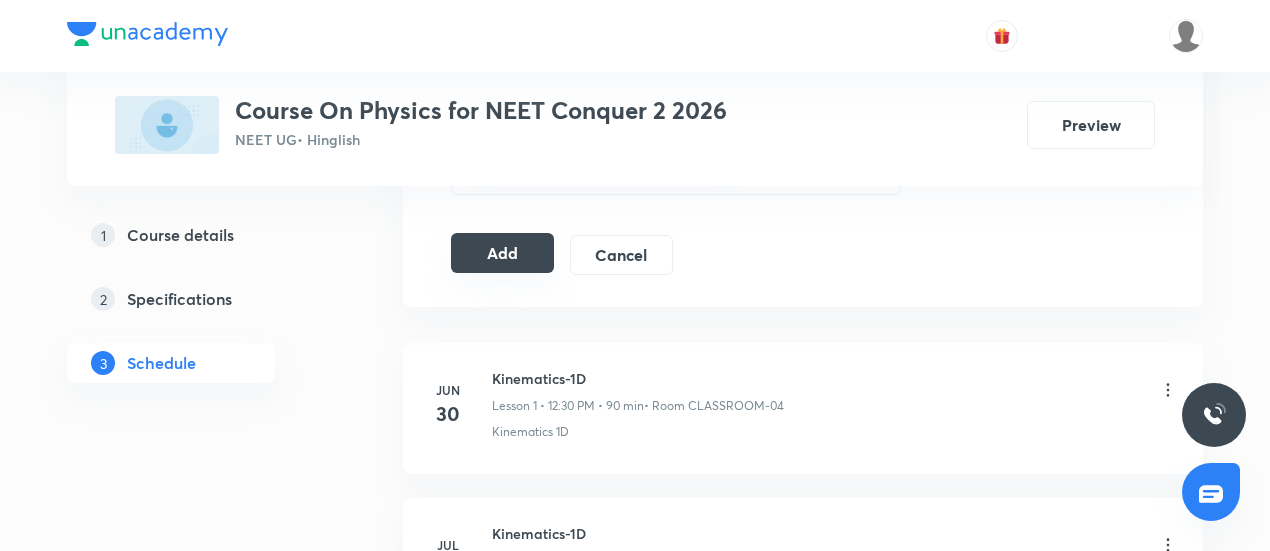 click on "Add" at bounding box center [502, 253] 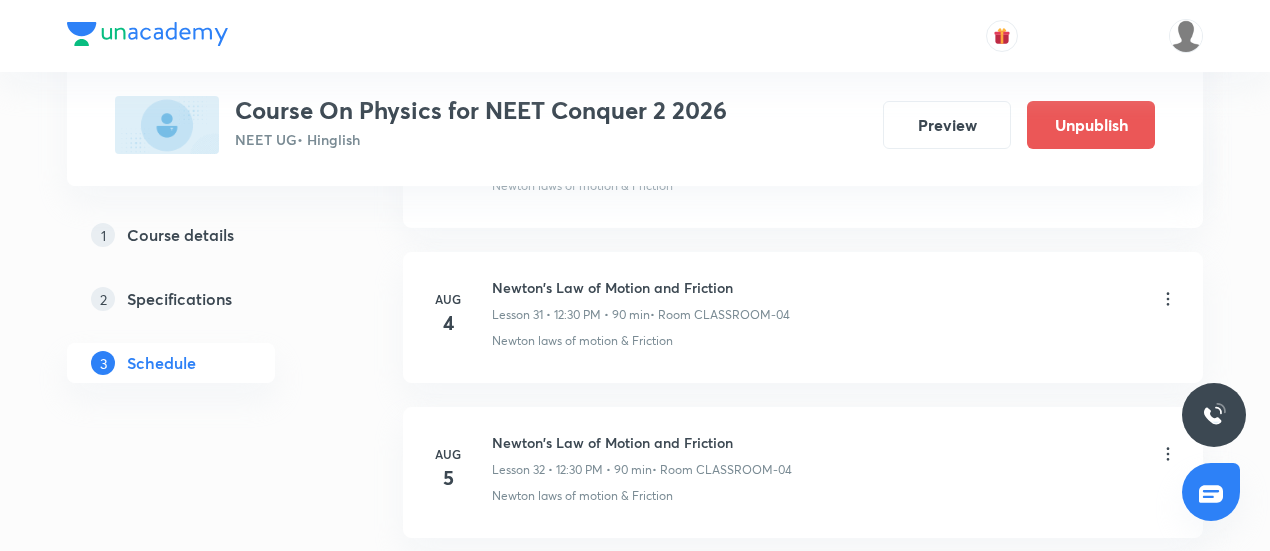 scroll, scrollTop: 5071, scrollLeft: 0, axis: vertical 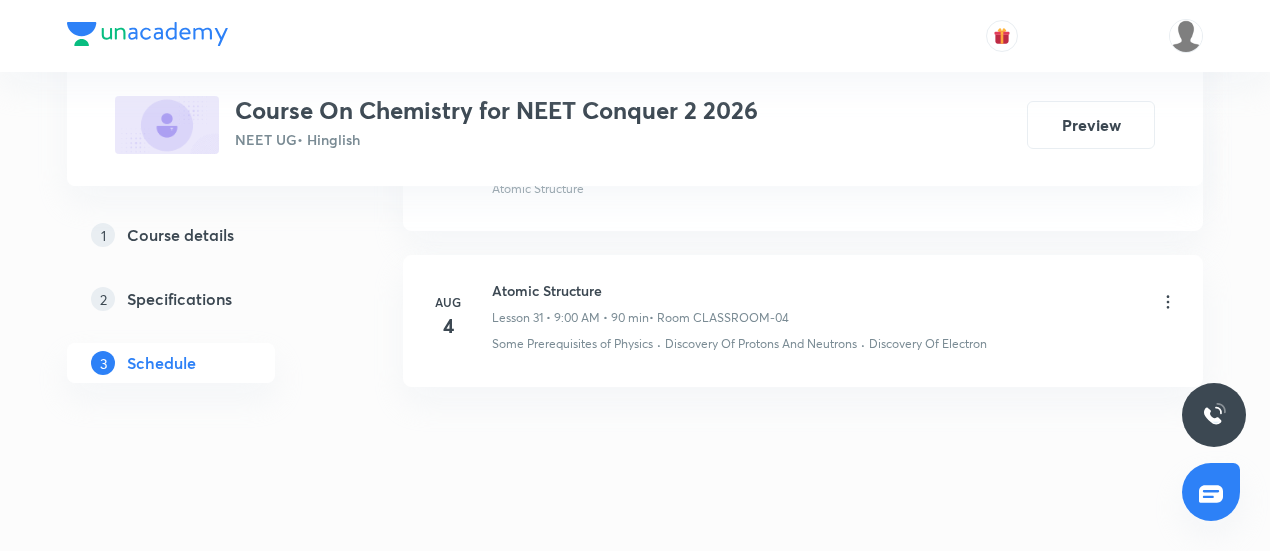 click on "Atomic Structure" at bounding box center (640, 290) 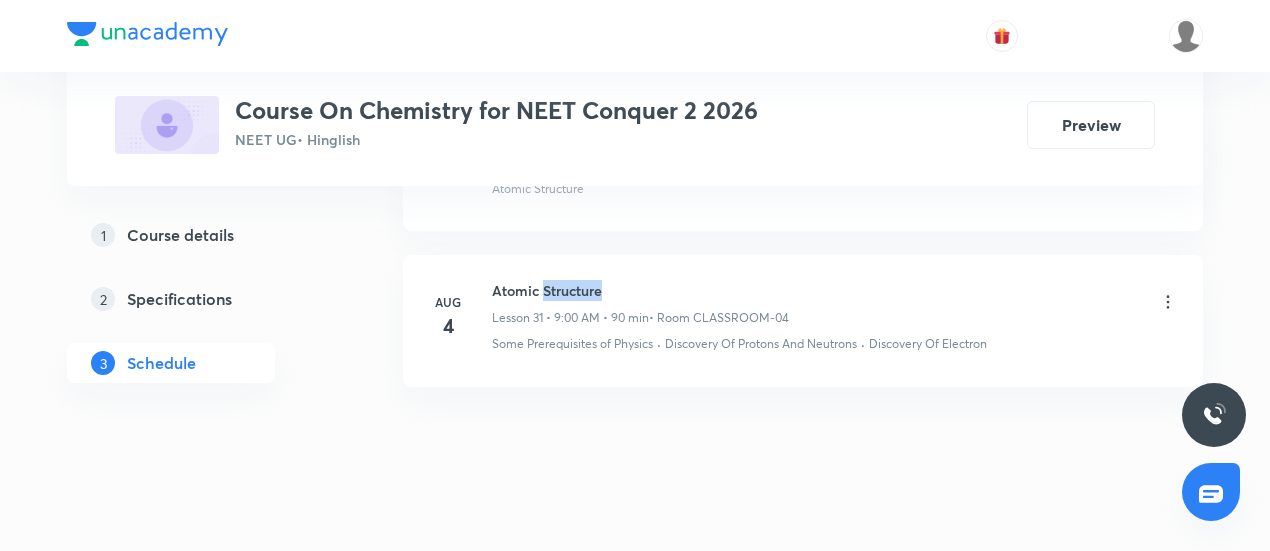 click on "Atomic Structure" at bounding box center [640, 290] 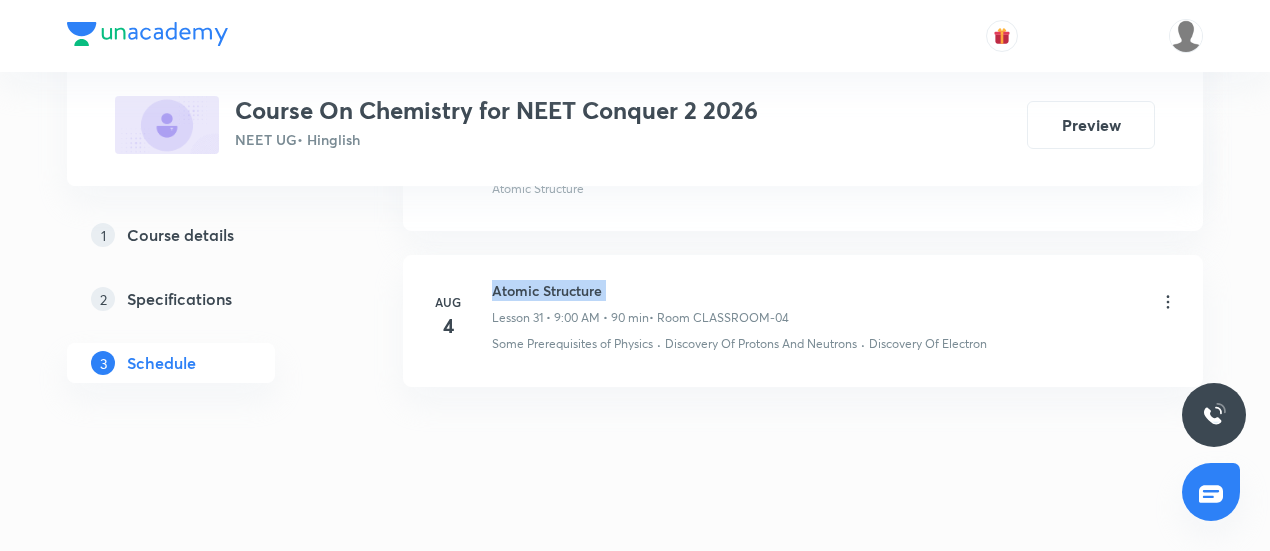 click on "Atomic Structure" at bounding box center (640, 290) 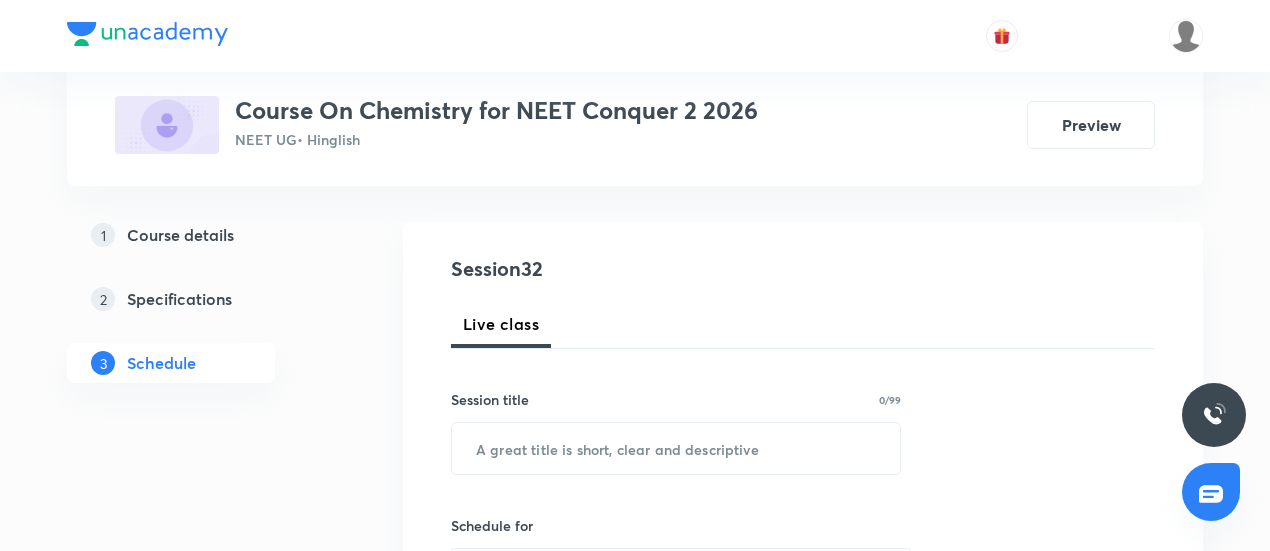 scroll, scrollTop: 330, scrollLeft: 0, axis: vertical 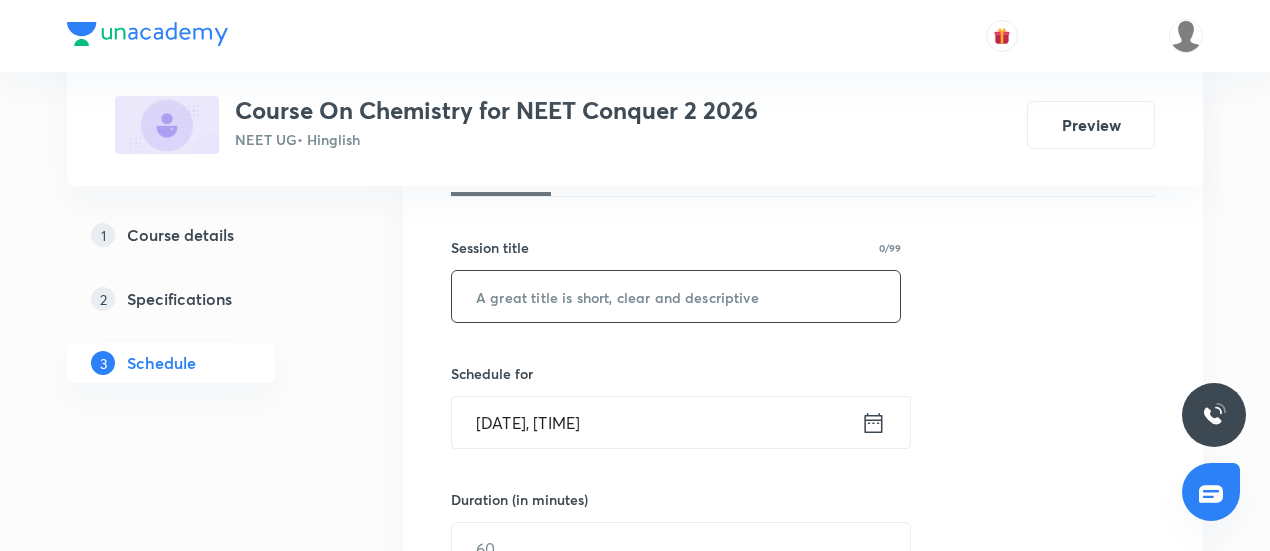 click at bounding box center (676, 296) 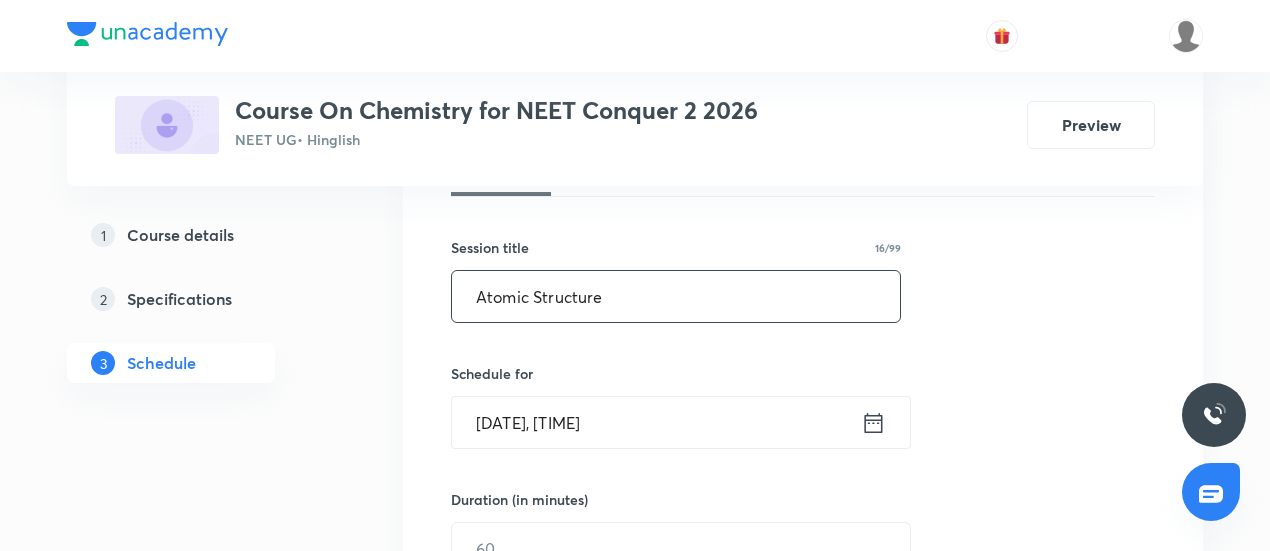 type on "Atomic Structure" 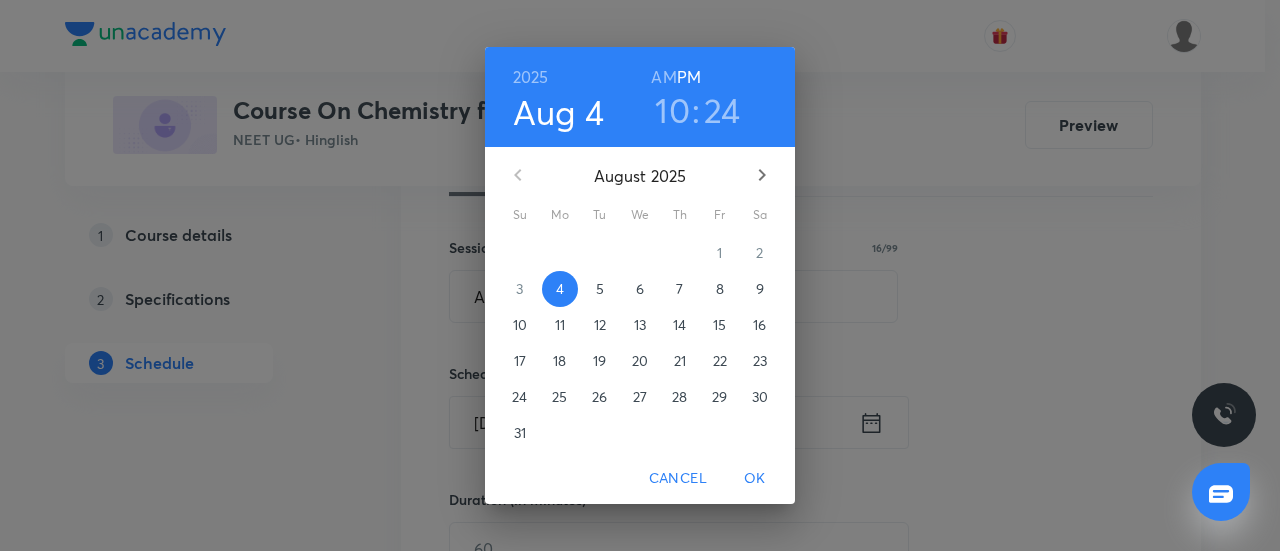 click on "5" at bounding box center (600, 289) 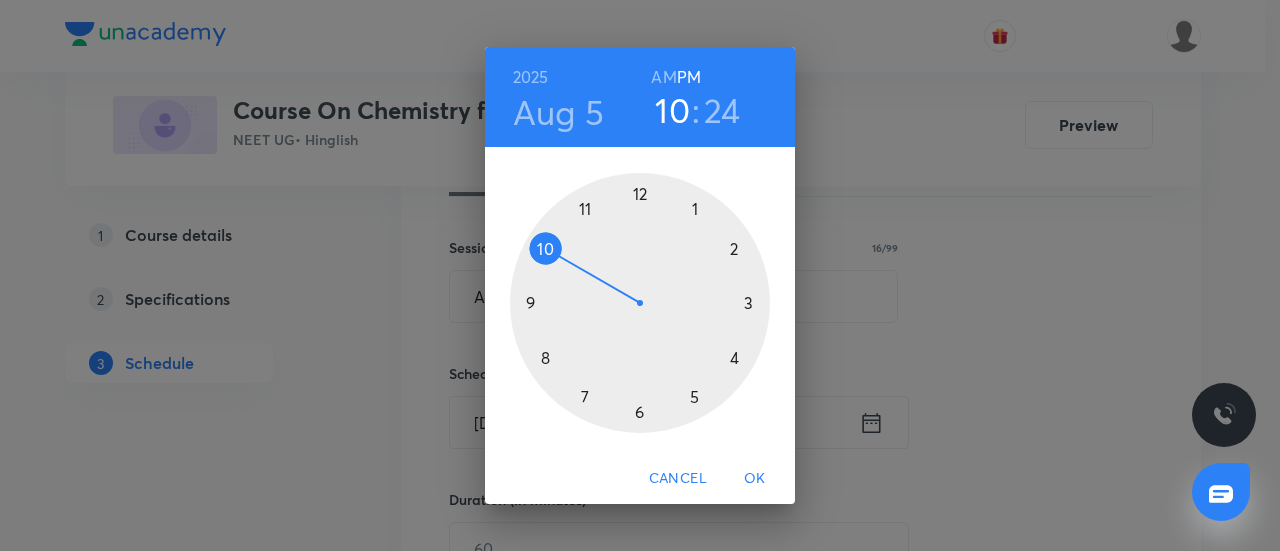 click at bounding box center (640, 303) 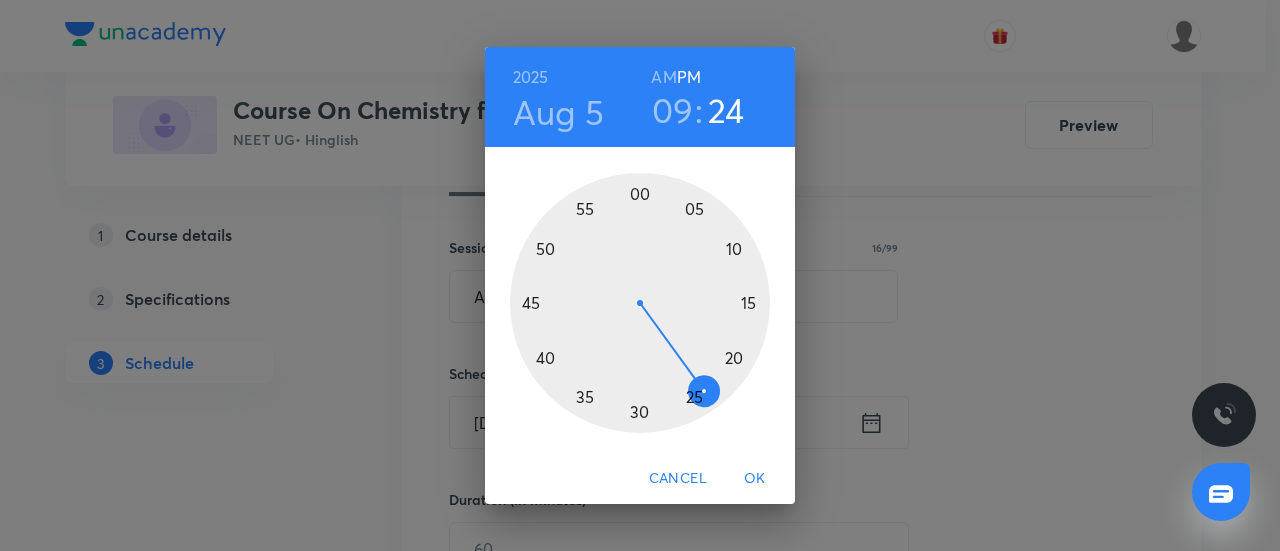click at bounding box center (640, 303) 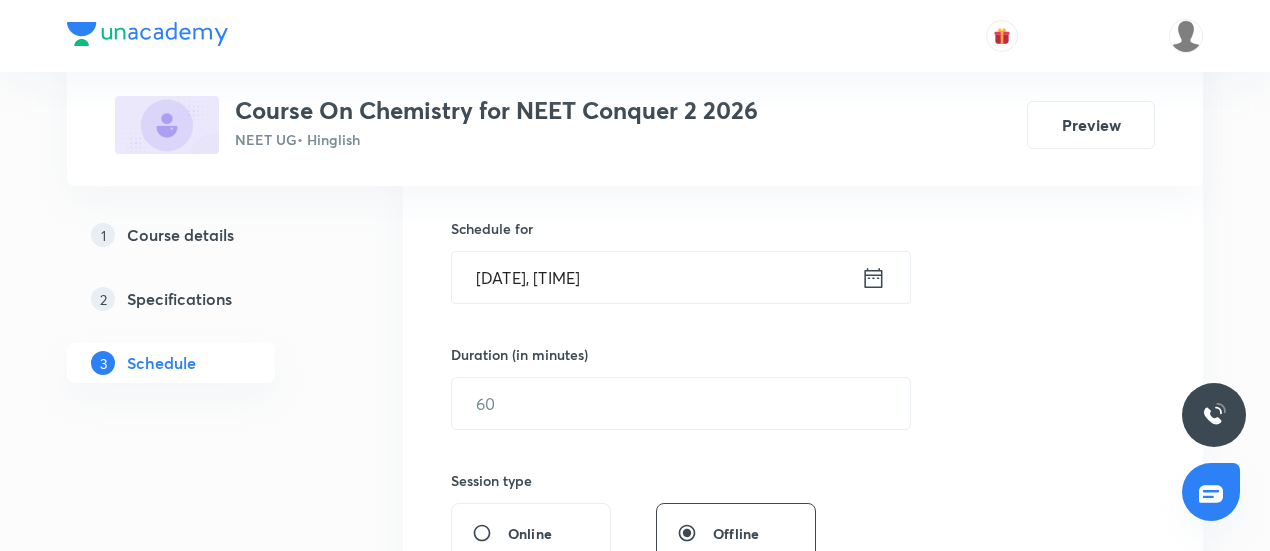 scroll, scrollTop: 476, scrollLeft: 0, axis: vertical 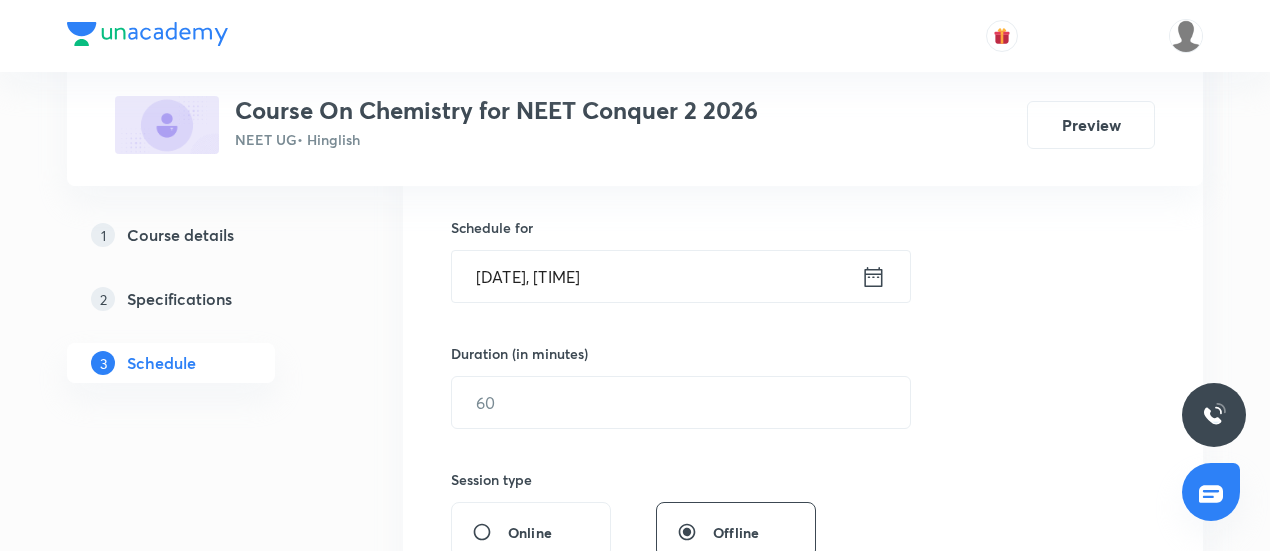 click on "Aug 5, 2025, 9:00 PM ​" at bounding box center (681, 276) 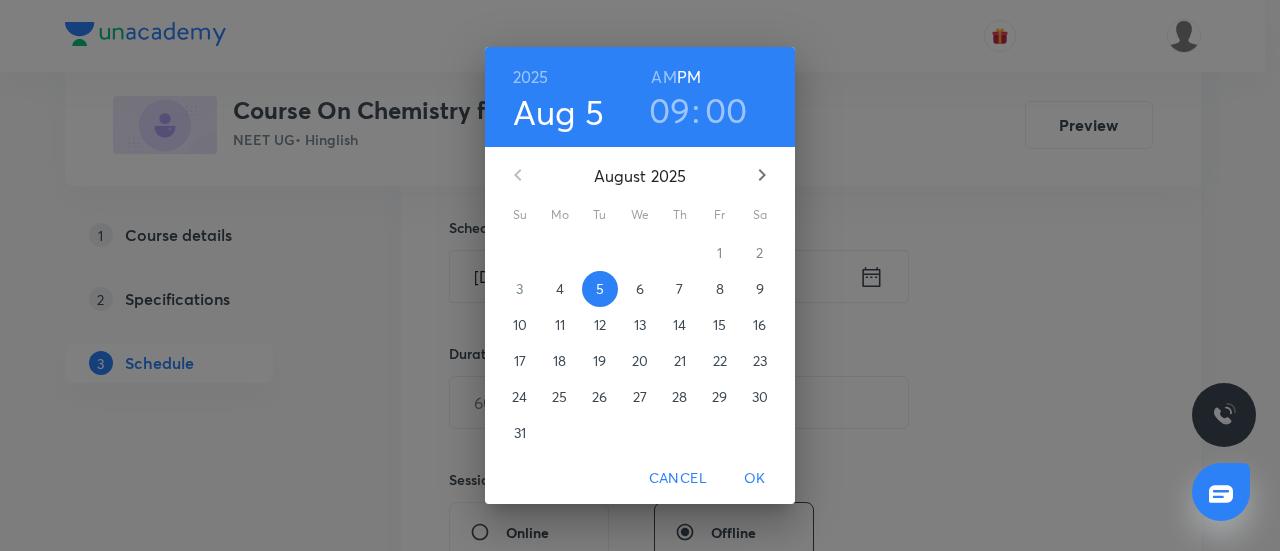 click on "AM" at bounding box center [663, 77] 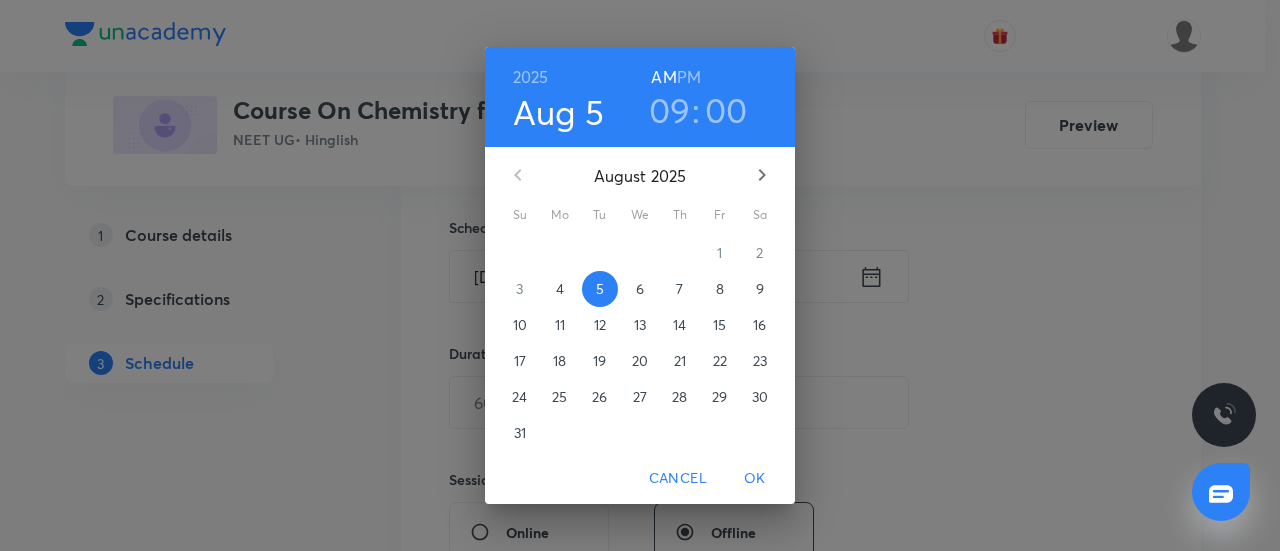 click on "OK" at bounding box center [755, 478] 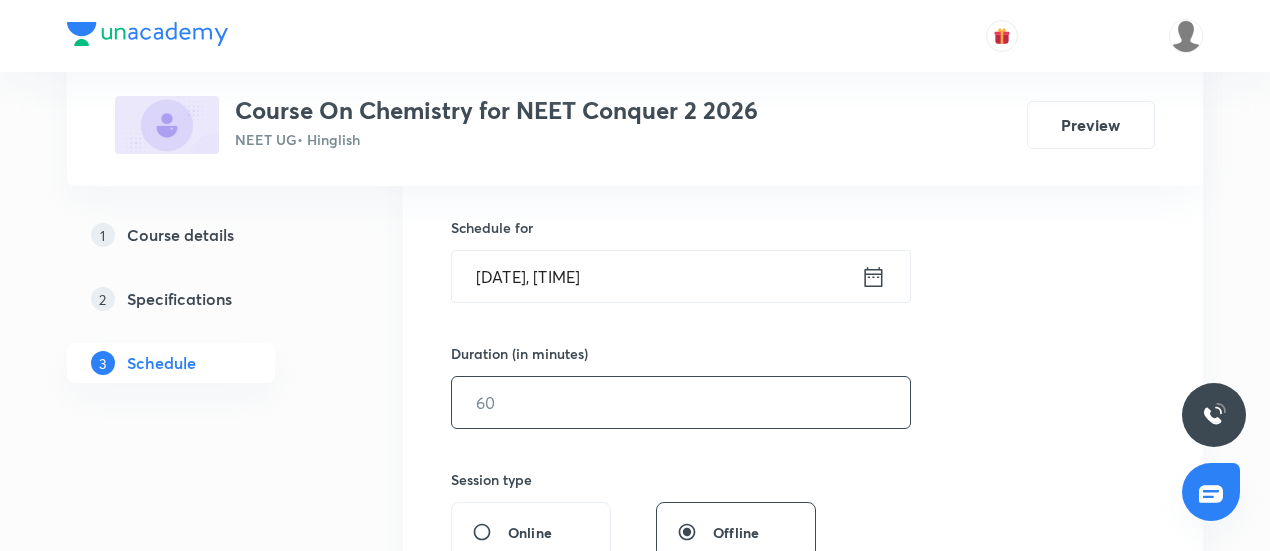 click at bounding box center [681, 402] 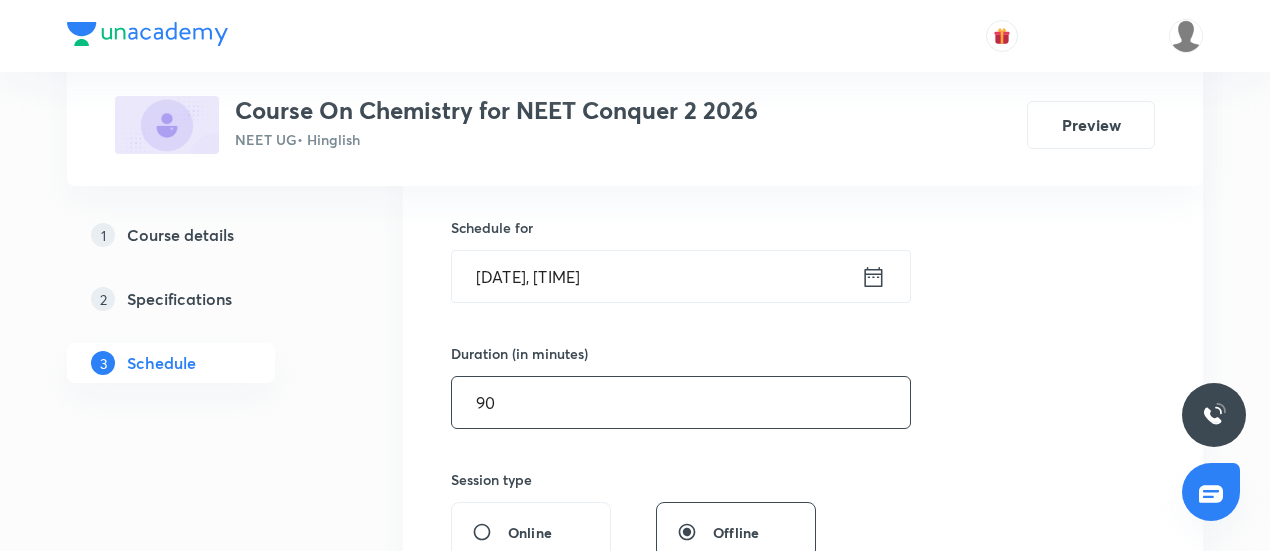 type on "90" 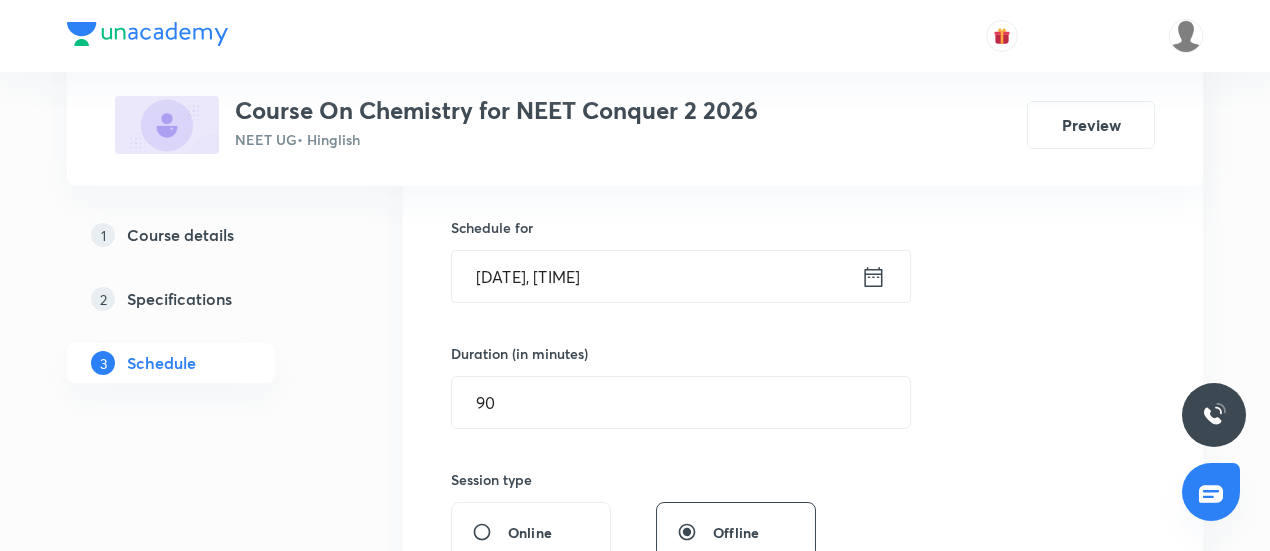 click on "Session  32 Live class Session title 16/99 Atomic Structure ​ Schedule for Aug 5, 2025, 9:00 AM ​ Duration (in minutes) 90 ​   Session type Online Offline Room Select centre room Sub-concepts Select concepts that wil be covered in this session Add Cancel" at bounding box center (803, 425) 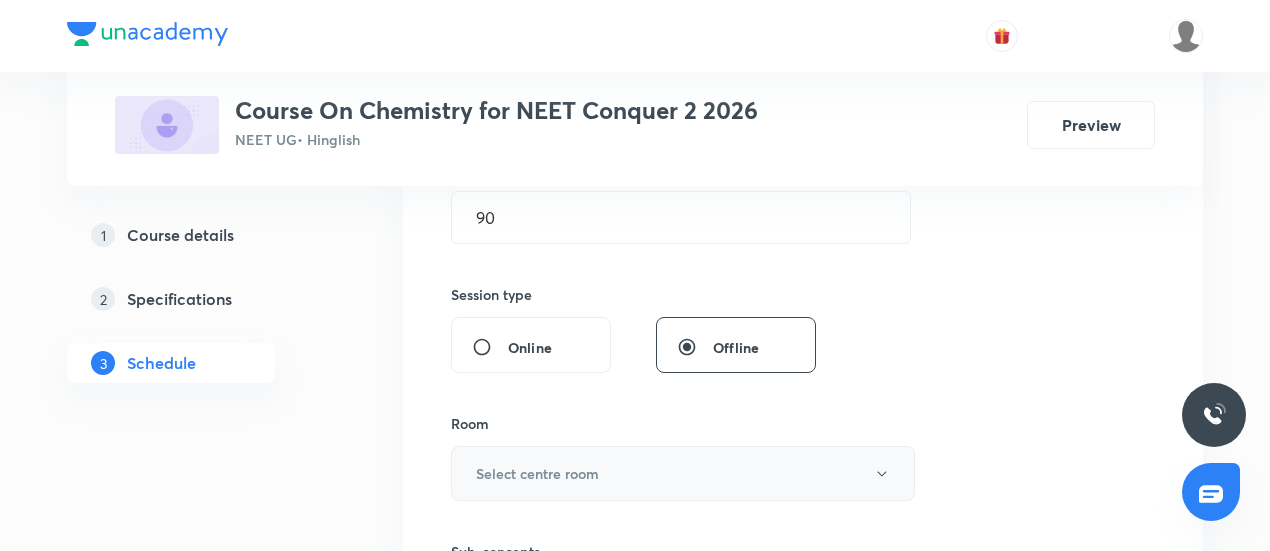 scroll, scrollTop: 662, scrollLeft: 0, axis: vertical 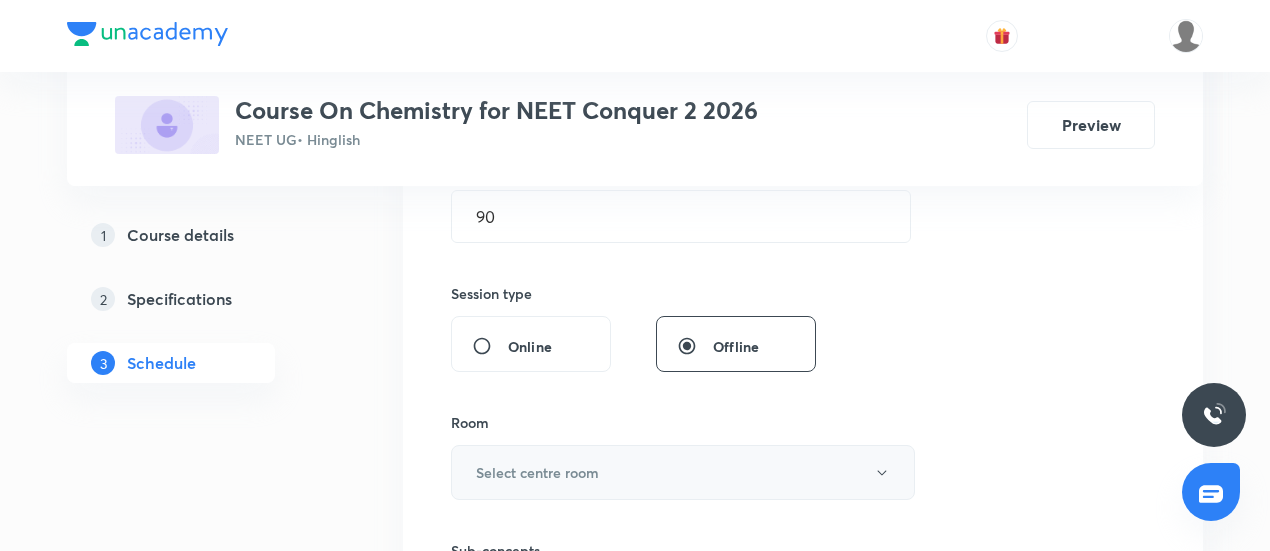 click on "Select centre room" at bounding box center (683, 472) 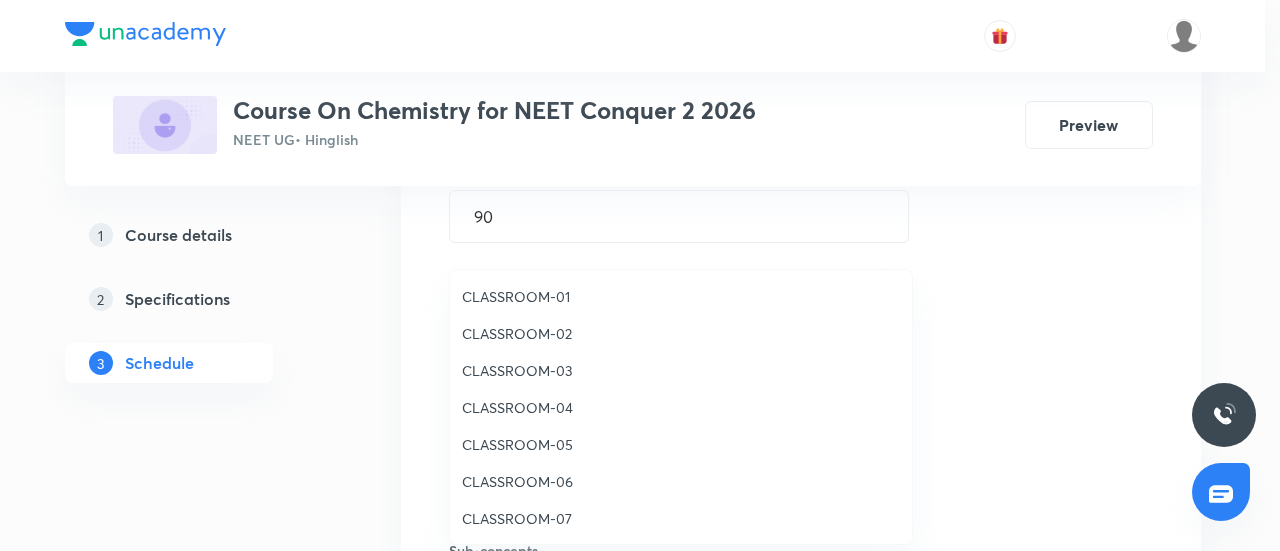 click on "CLASSROOM-04" at bounding box center (681, 407) 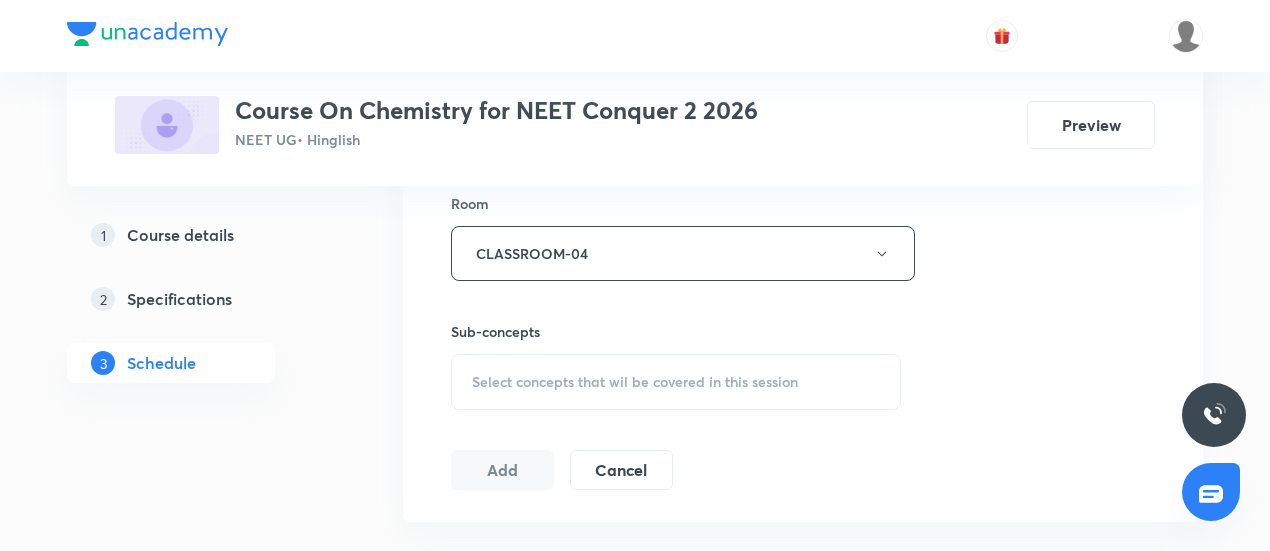scroll, scrollTop: 882, scrollLeft: 0, axis: vertical 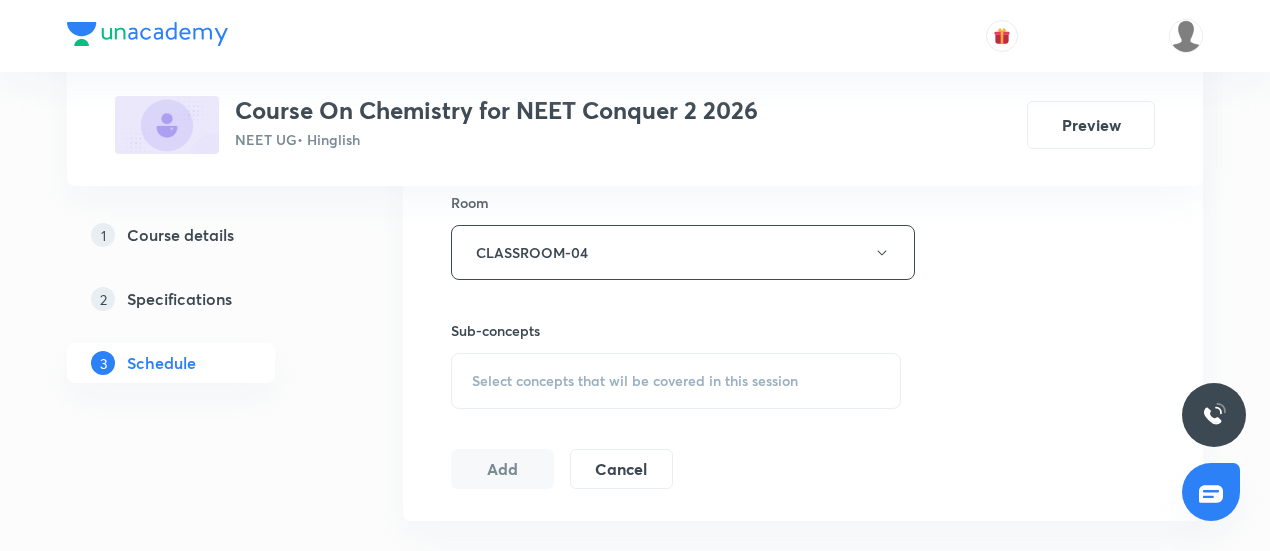 click on "Select concepts that wil be covered in this session" at bounding box center [676, 381] 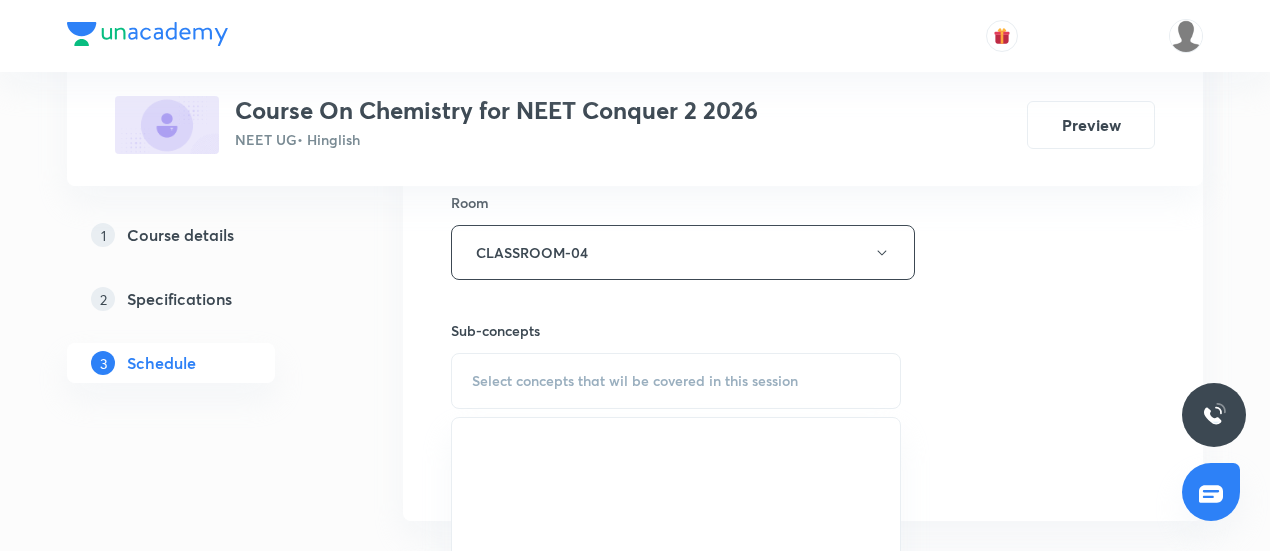 scroll, scrollTop: 1007, scrollLeft: 0, axis: vertical 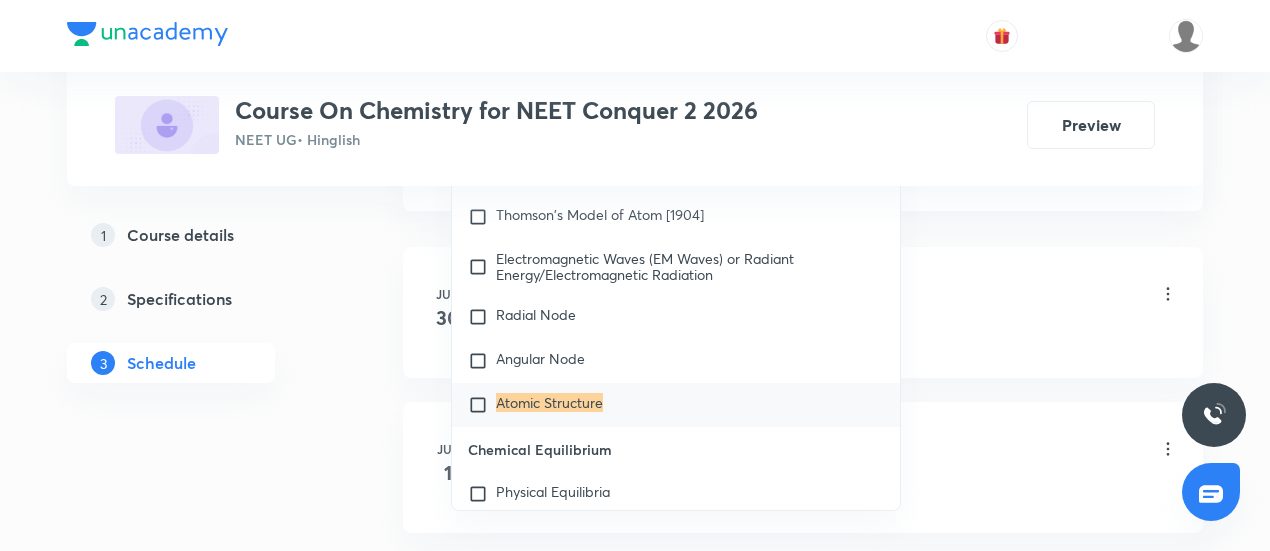 type on "Atomic Structure" 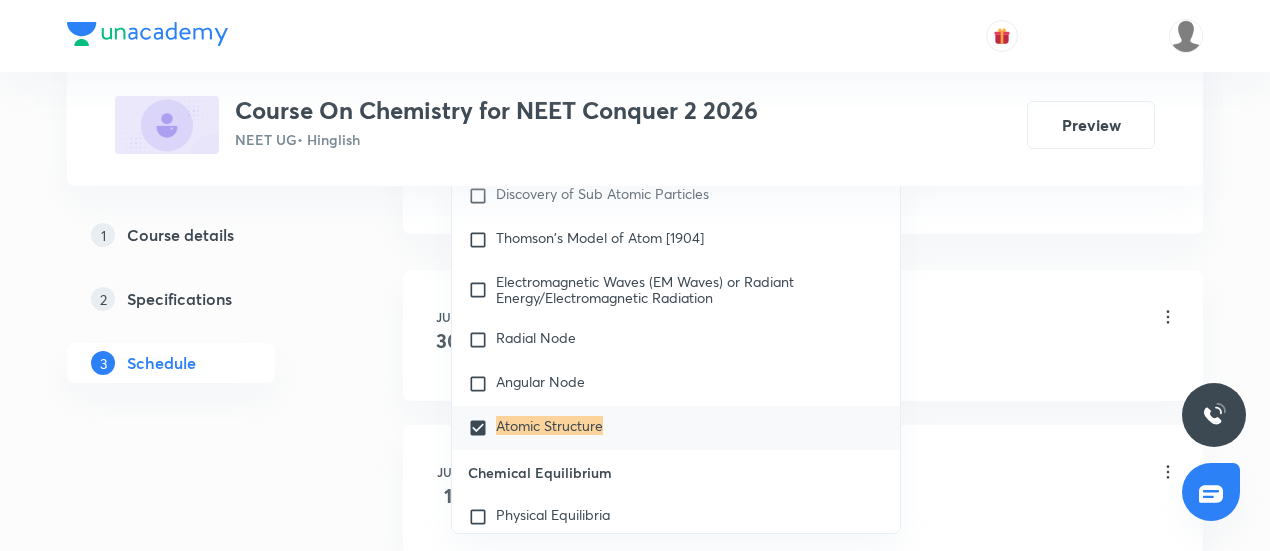 click on "Plus Courses Course On Chemistry for NEET Conquer 2 2026 NEET UG  • Hinglish Preview 1 Course details 2 Specifications 3 Schedule Schedule 31  classes Session  32 Live class Session title 16/99 Atomic Structure ​ Schedule for Aug 5, 2025, 9:00 AM ​ Duration (in minutes) 90 ​   Session type Online Offline Room CLASSROOM-04 Sub-concepts Atomic Structure CLEAR Atomic Structure 1 / 2 ​ General Topics & Mole Concept Basic Concepts Covered previously Mole – Basic Introduction Covered previously Percentage Composition Covered previously Stoichiometry Principle of Atom Conservation (POAC) Relation between Stoichiometric Quantities Application of Mole Concept: Gravimetric Analysis Electronic Configuration Of Atoms (Hund's rule)  Quantum Numbers (Magnetic Quantum no.) Quantum Numbers(Pauli's Exclusion law) Mean Molar Mass or Molecular Mass Variation of Conductivity with Concentration Mechanism of Corrosion Atomic Structure Discovery Of Electron Covered previously Some Prerequisites of Physics Atomic Models" at bounding box center (635, 2062) 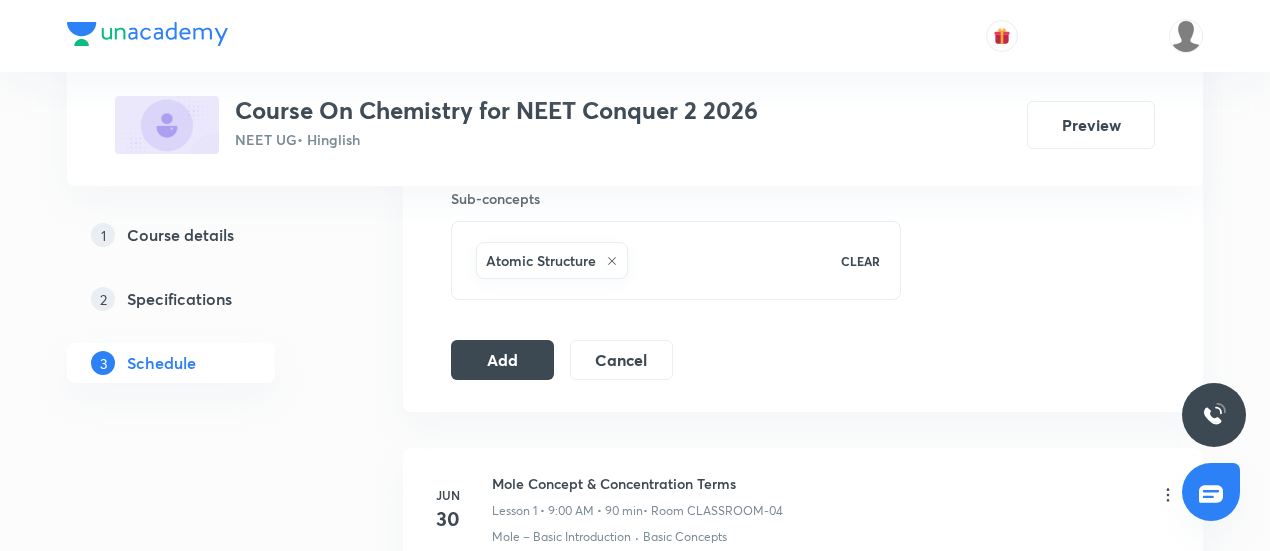 scroll, scrollTop: 1010, scrollLeft: 0, axis: vertical 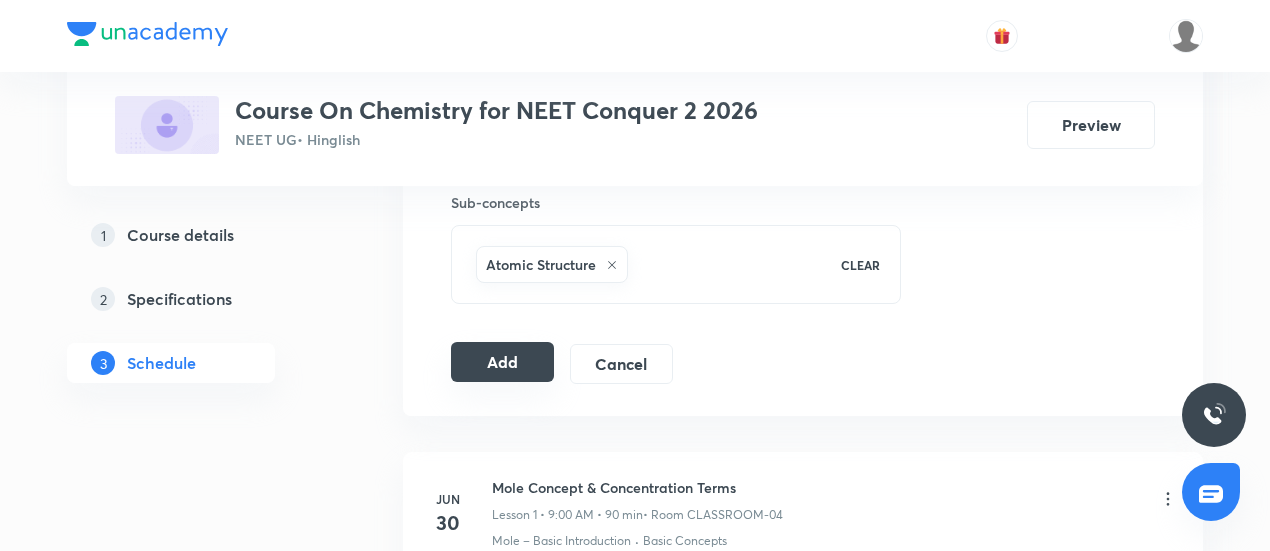 click on "Add" at bounding box center (502, 362) 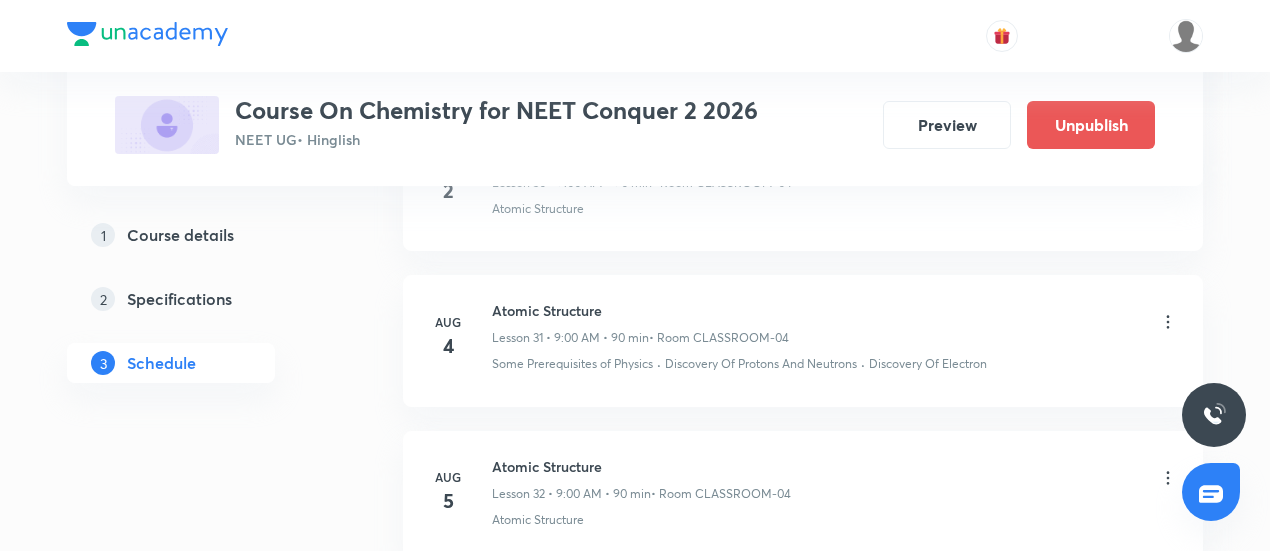 scroll, scrollTop: 5072, scrollLeft: 0, axis: vertical 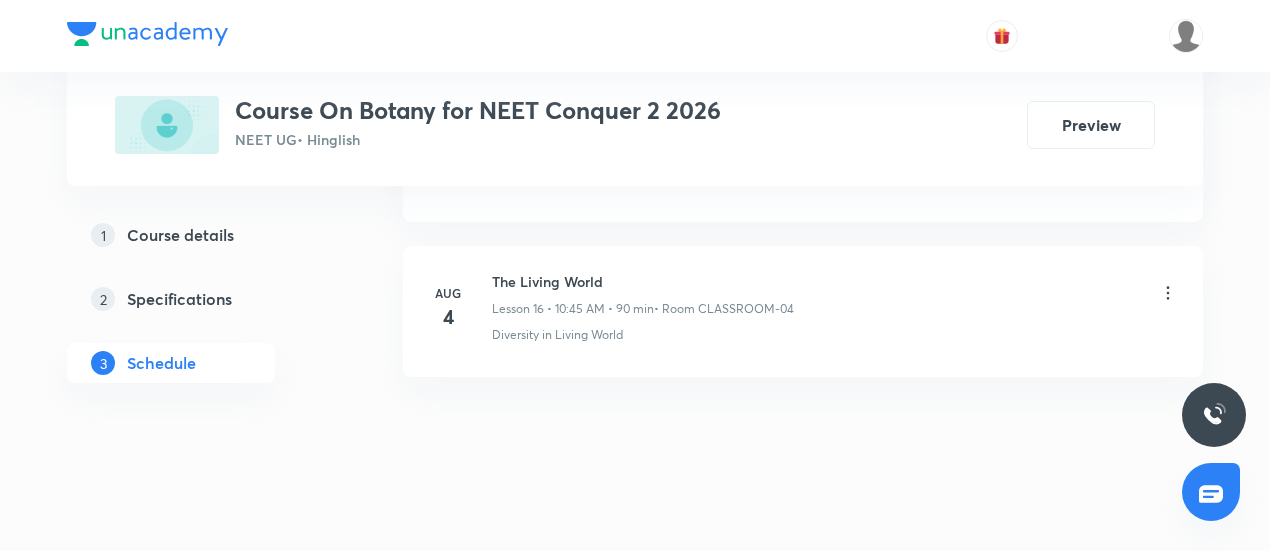 click on "[DATE] The Living World Lesson 16 • [TIME] • 90 min  • Room CLASSROOM-04 Diversity in Living World" at bounding box center (803, 311) 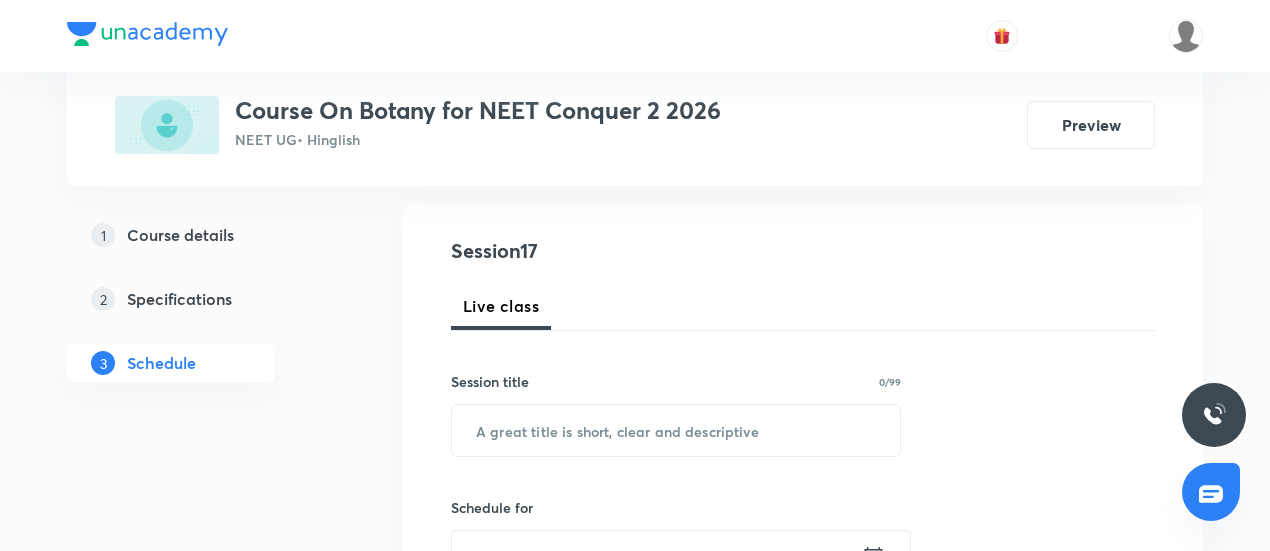 scroll, scrollTop: 190, scrollLeft: 0, axis: vertical 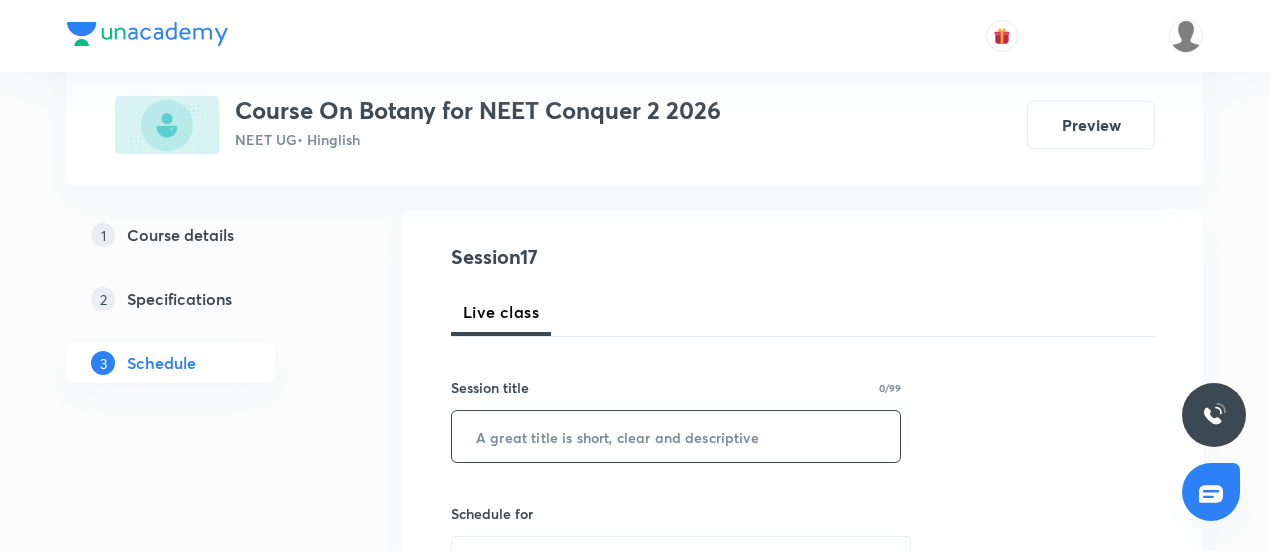 click at bounding box center [676, 436] 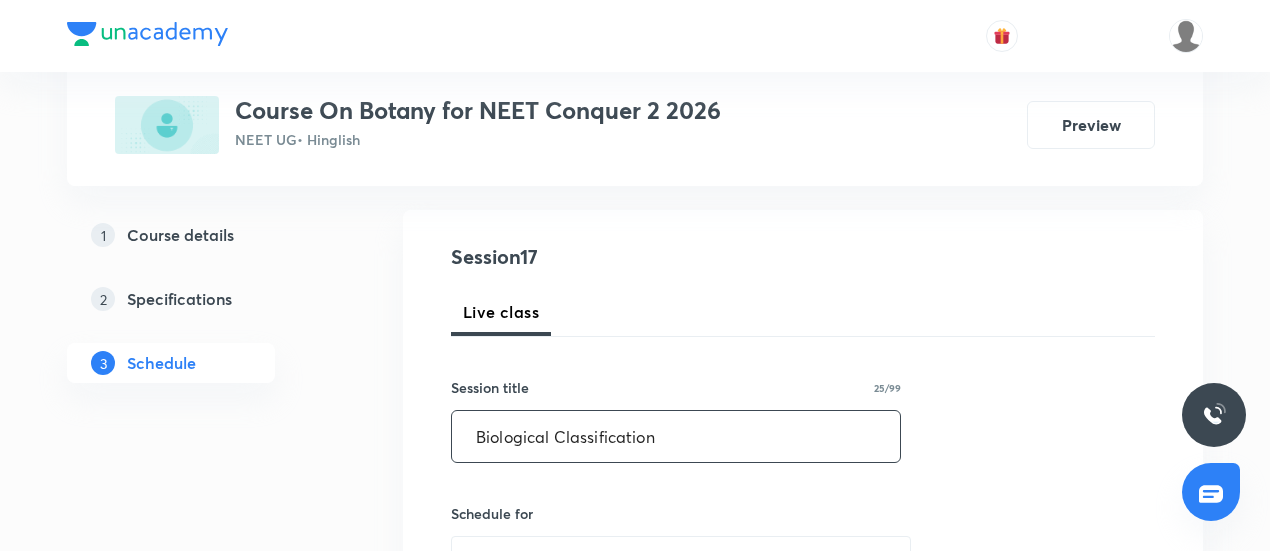 type on "Biological Classification" 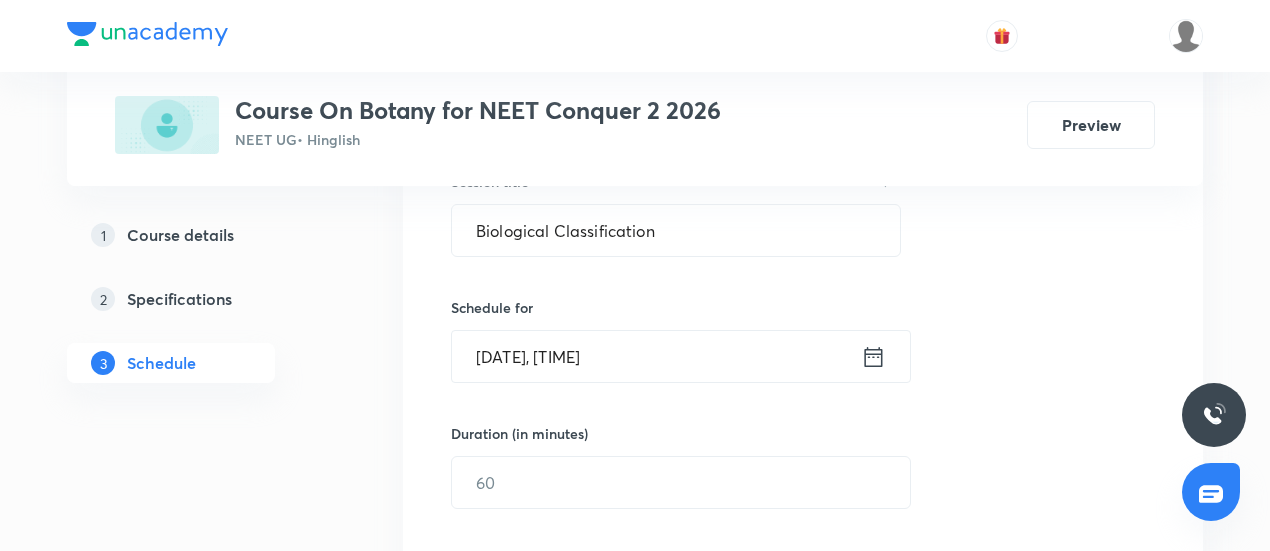scroll, scrollTop: 398, scrollLeft: 0, axis: vertical 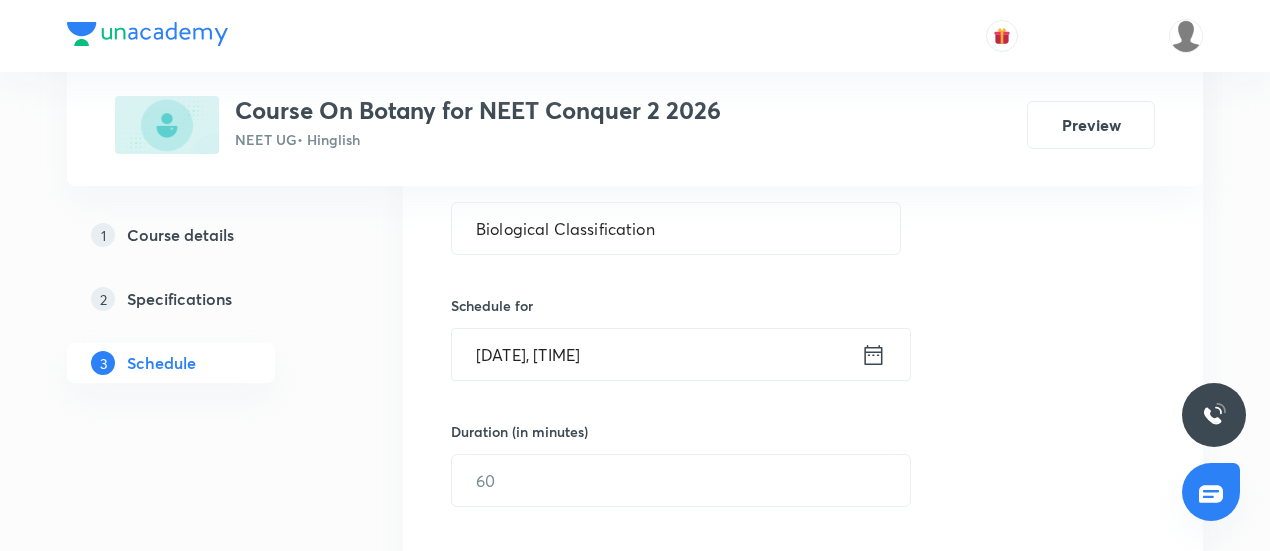 click 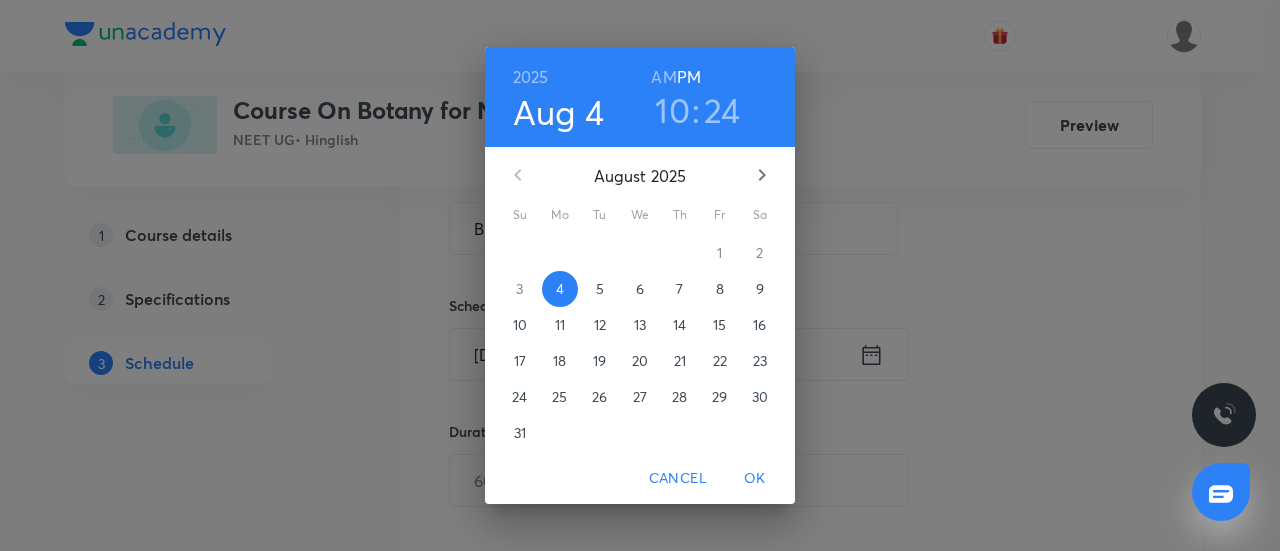 click on "5" at bounding box center [600, 289] 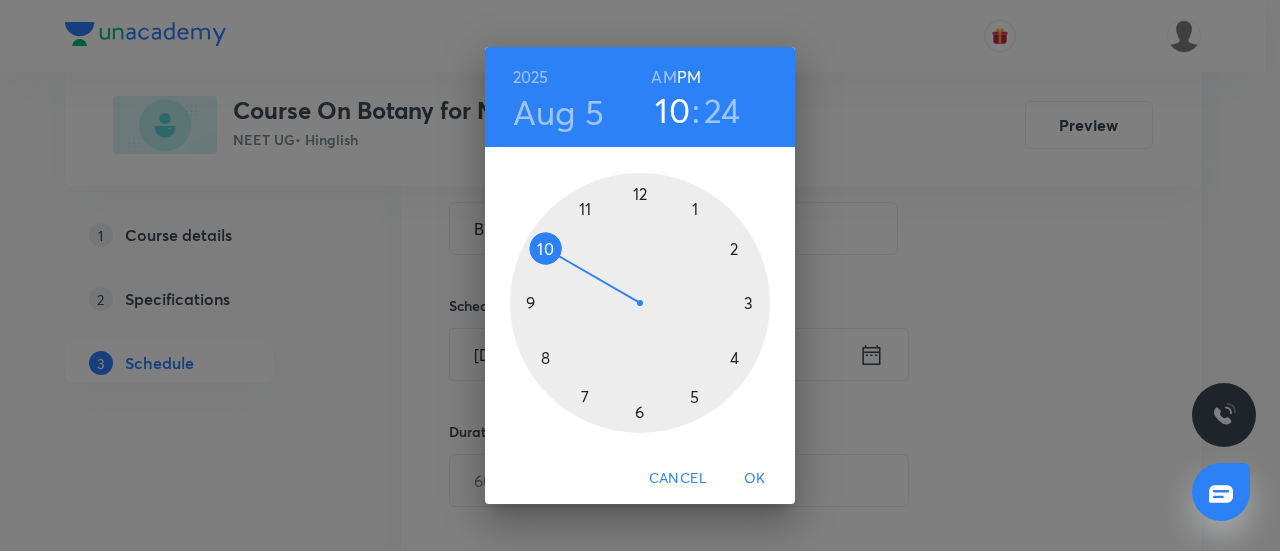 click at bounding box center [640, 303] 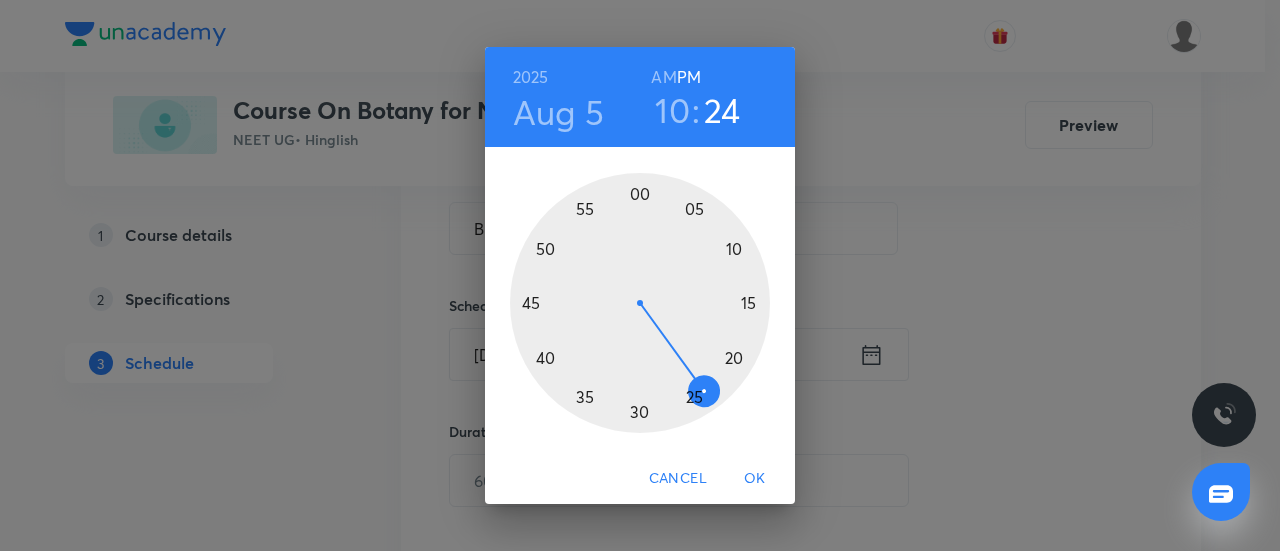 click on "AM" at bounding box center (663, 77) 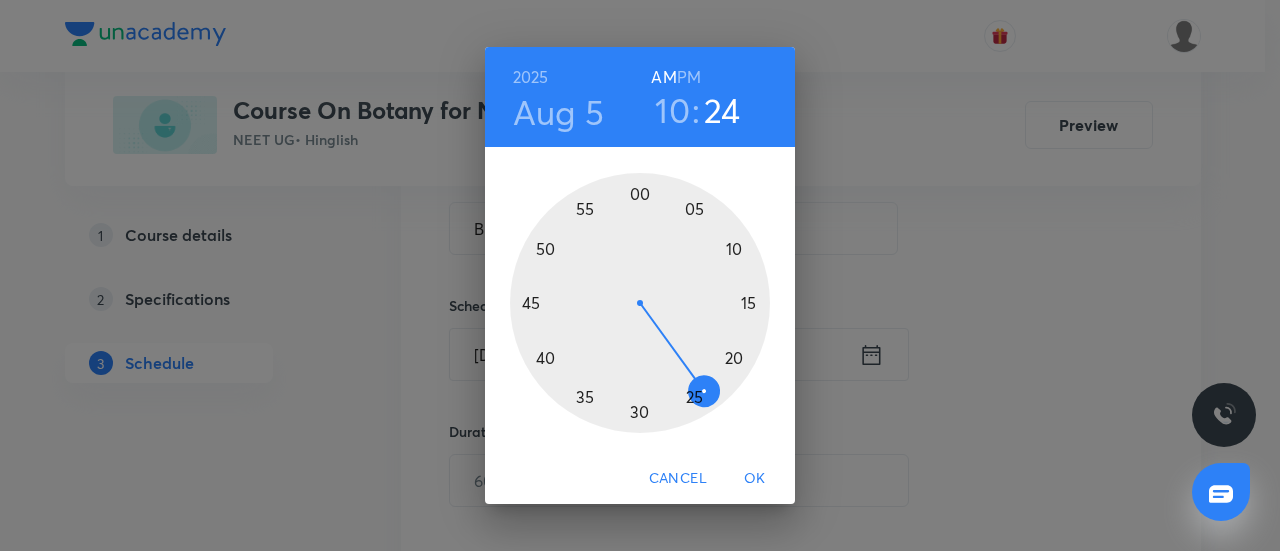 click at bounding box center [640, 303] 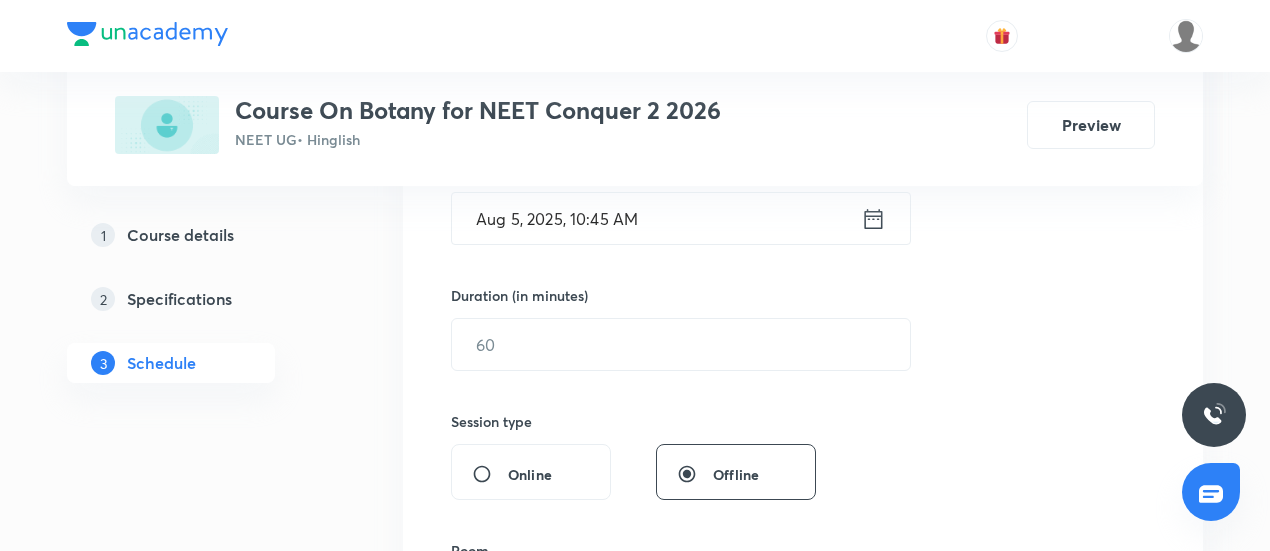 scroll, scrollTop: 537, scrollLeft: 0, axis: vertical 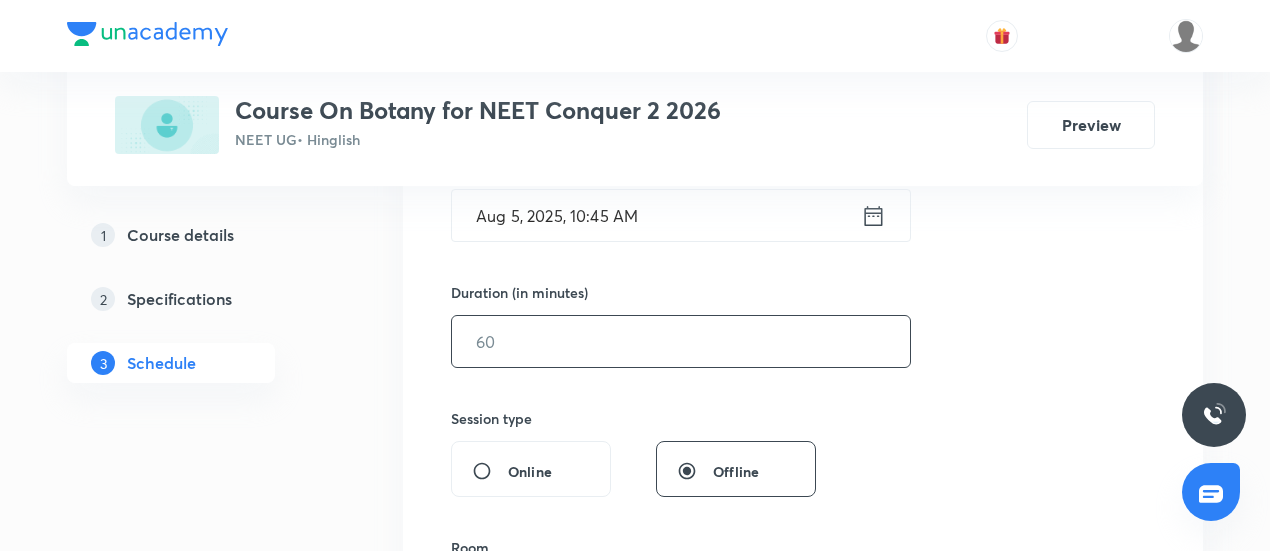 click at bounding box center (681, 341) 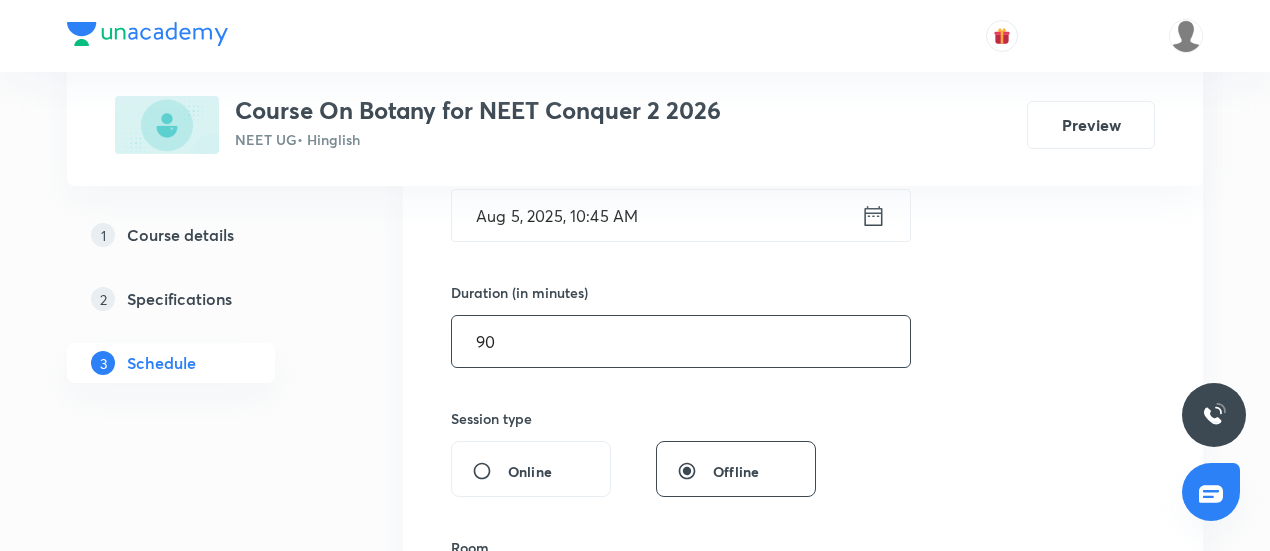 type on "90" 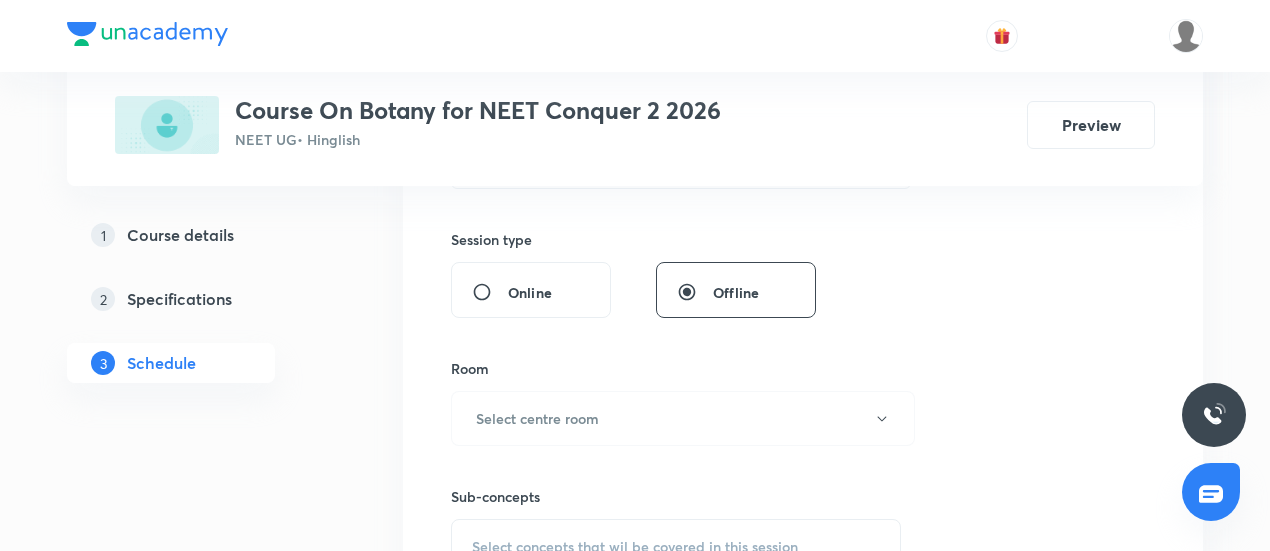 scroll, scrollTop: 730, scrollLeft: 0, axis: vertical 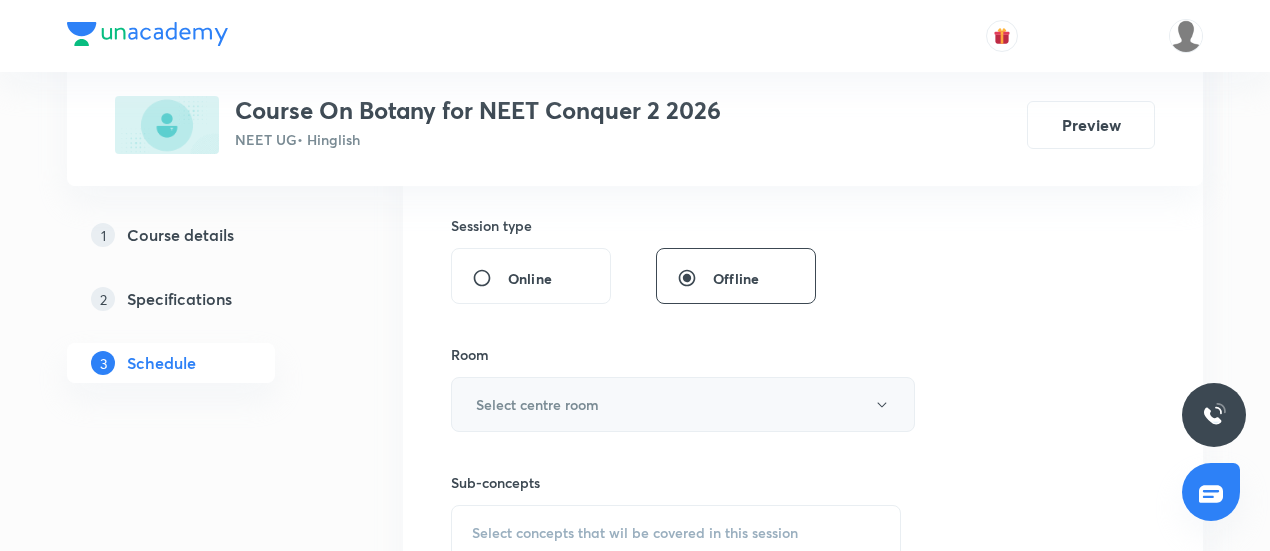 click on "Select centre room" at bounding box center (683, 404) 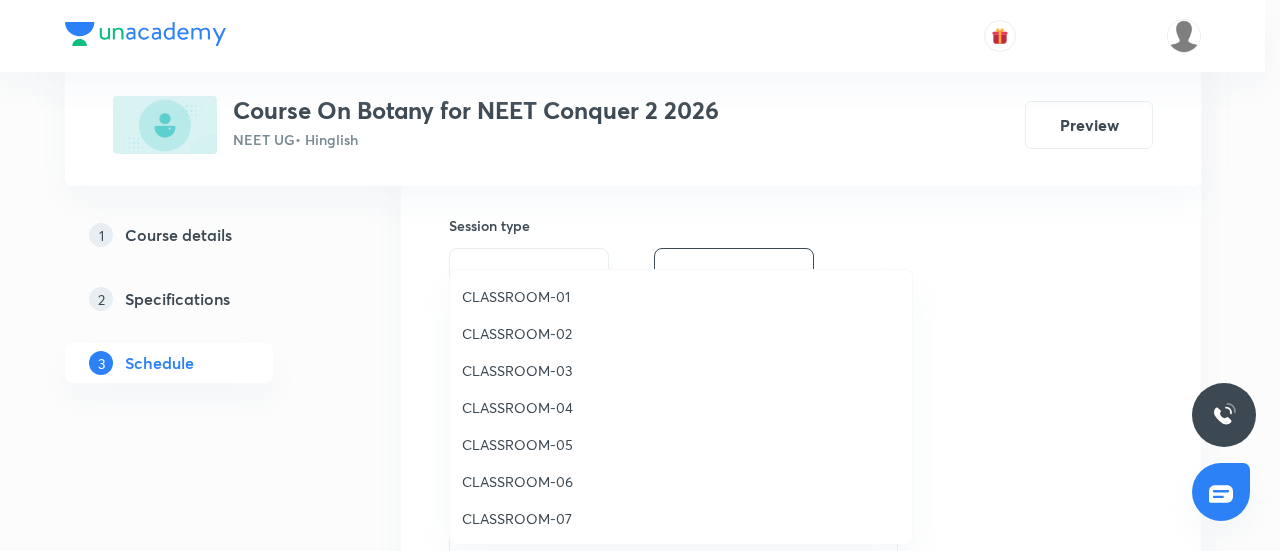 click on "CLASSROOM-04" at bounding box center [681, 407] 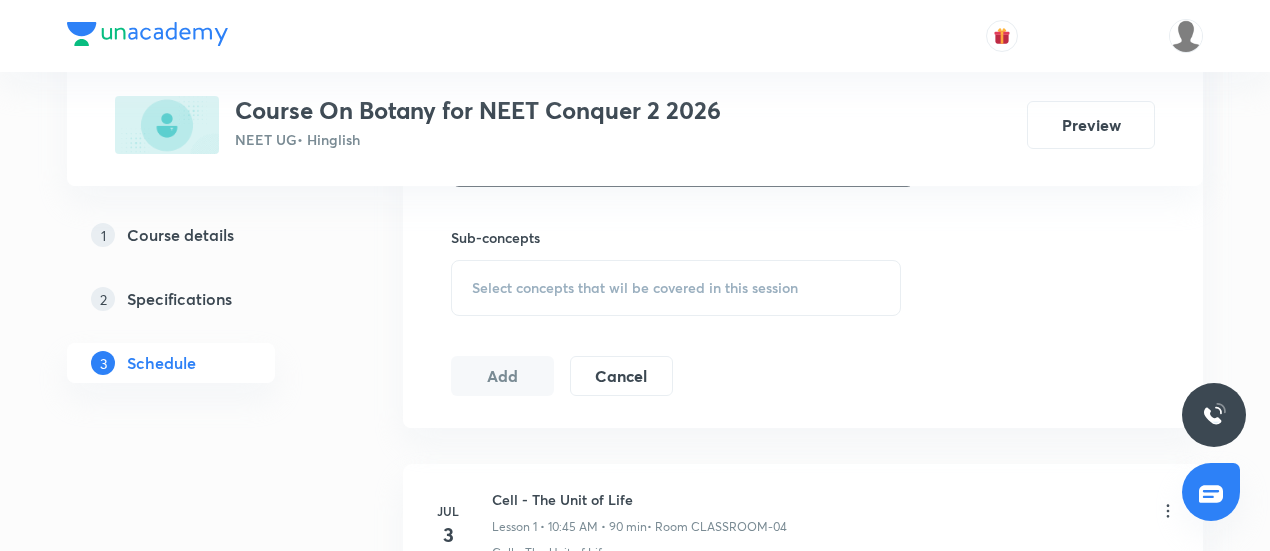 scroll, scrollTop: 978, scrollLeft: 0, axis: vertical 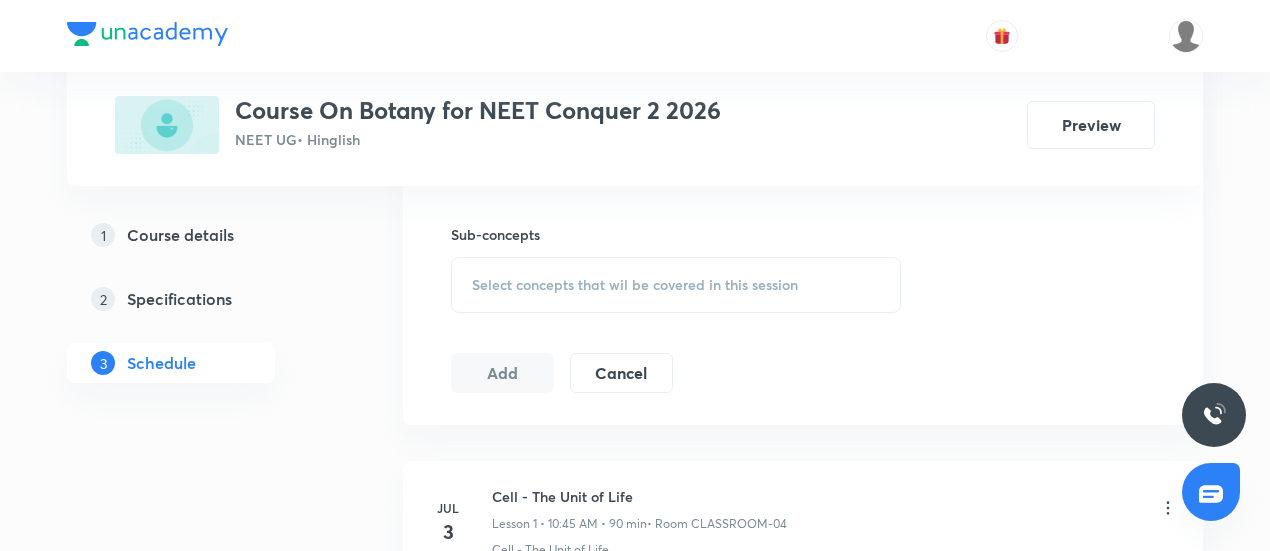 click on "Sub-concepts Select concepts that wil be covered in this session" at bounding box center [676, 268] 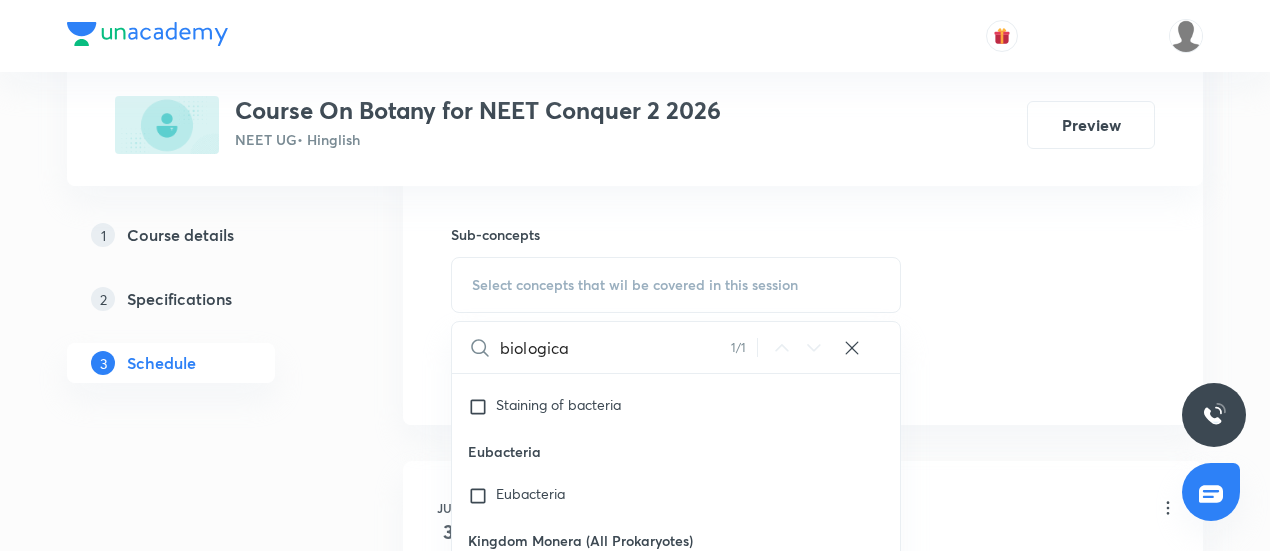 scroll, scrollTop: 11418, scrollLeft: 0, axis: vertical 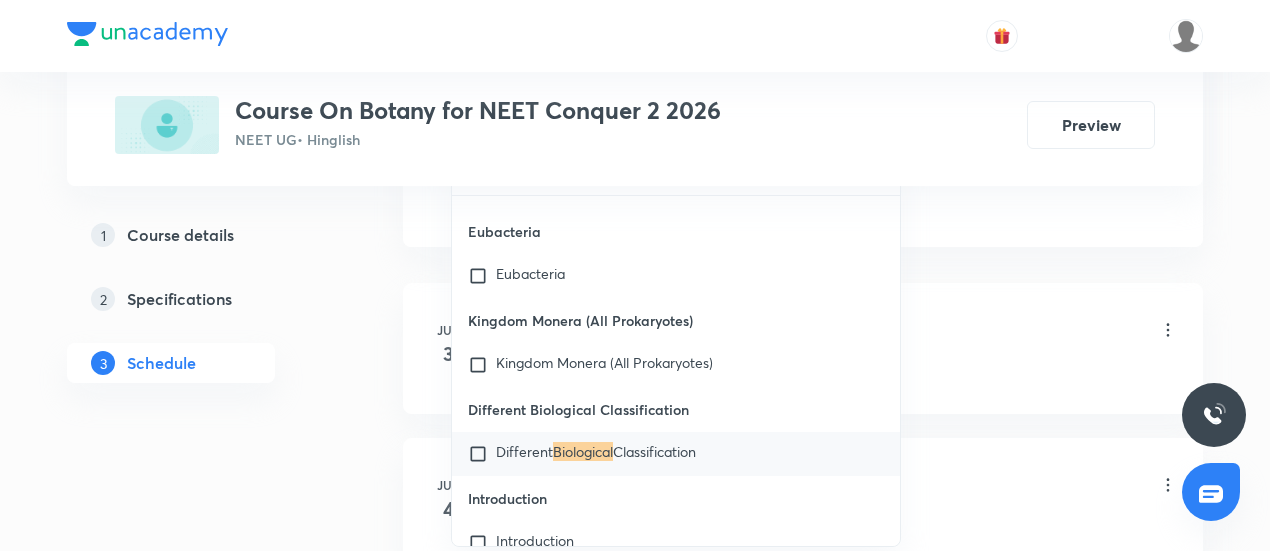 type on "biological" 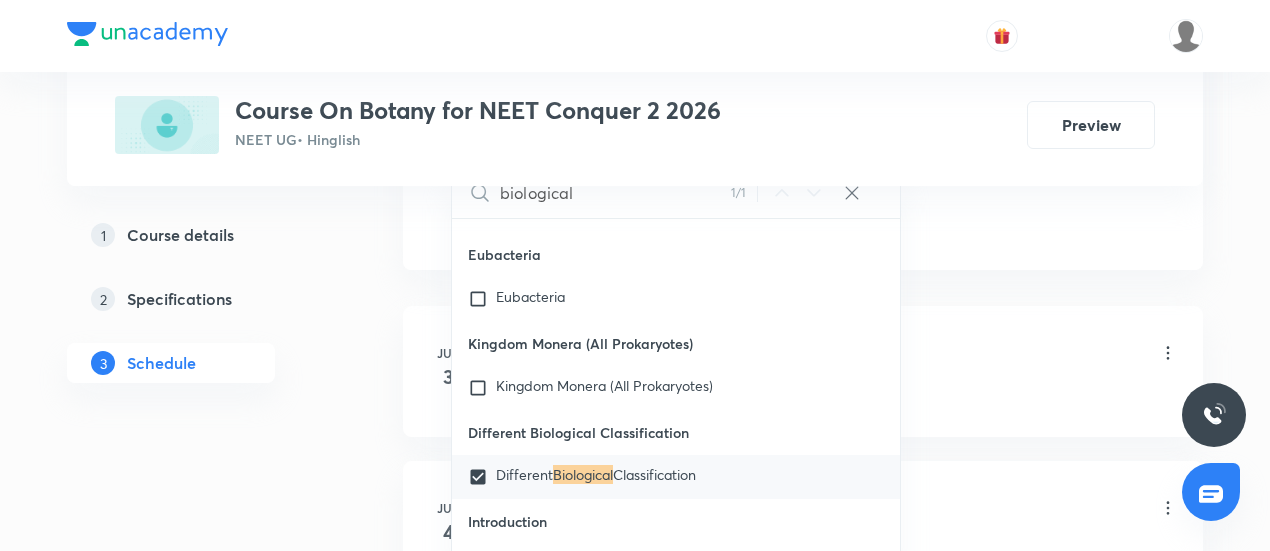 click on "Cell - The Unit of Life Lesson 1 • [TIME] • 90 min  • Room CLASSROOM-04" at bounding box center (835, 354) 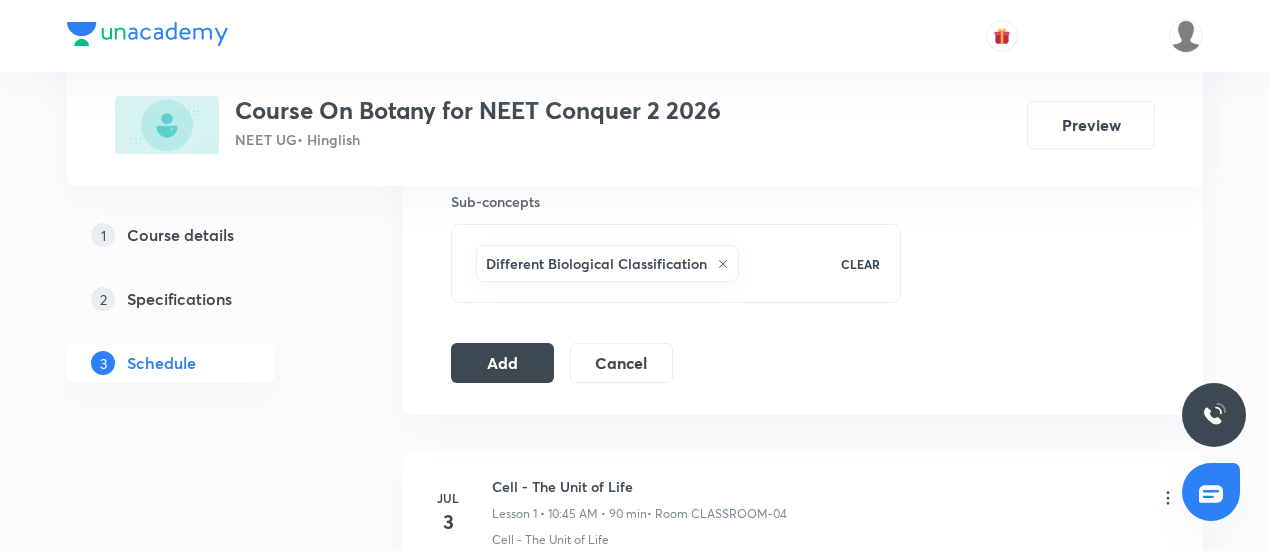 scroll, scrollTop: 1009, scrollLeft: 0, axis: vertical 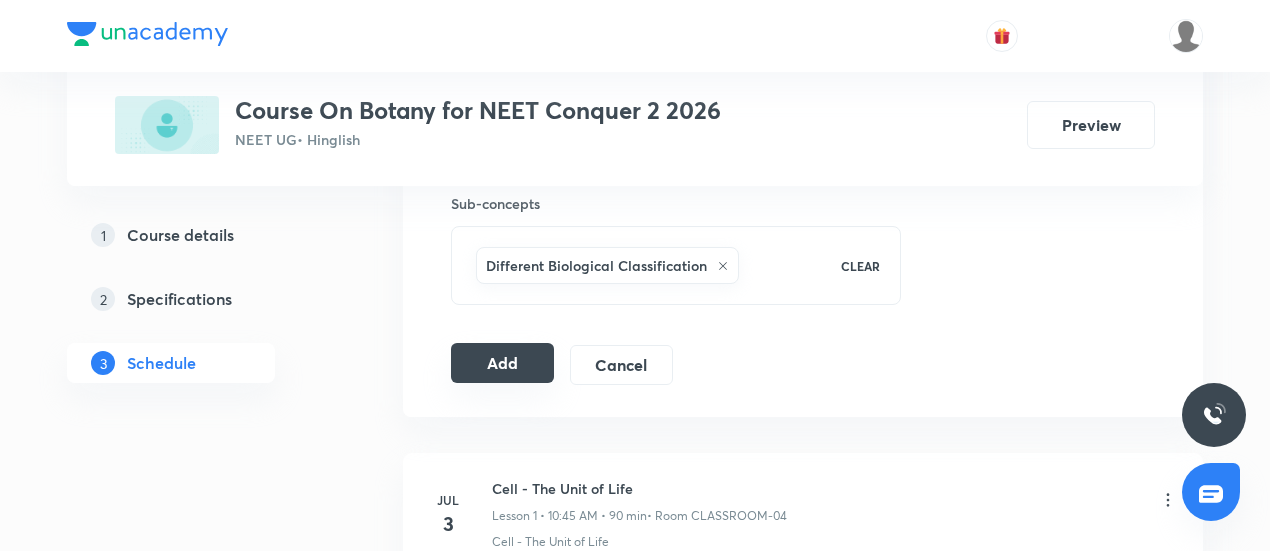 click on "Add" at bounding box center (502, 363) 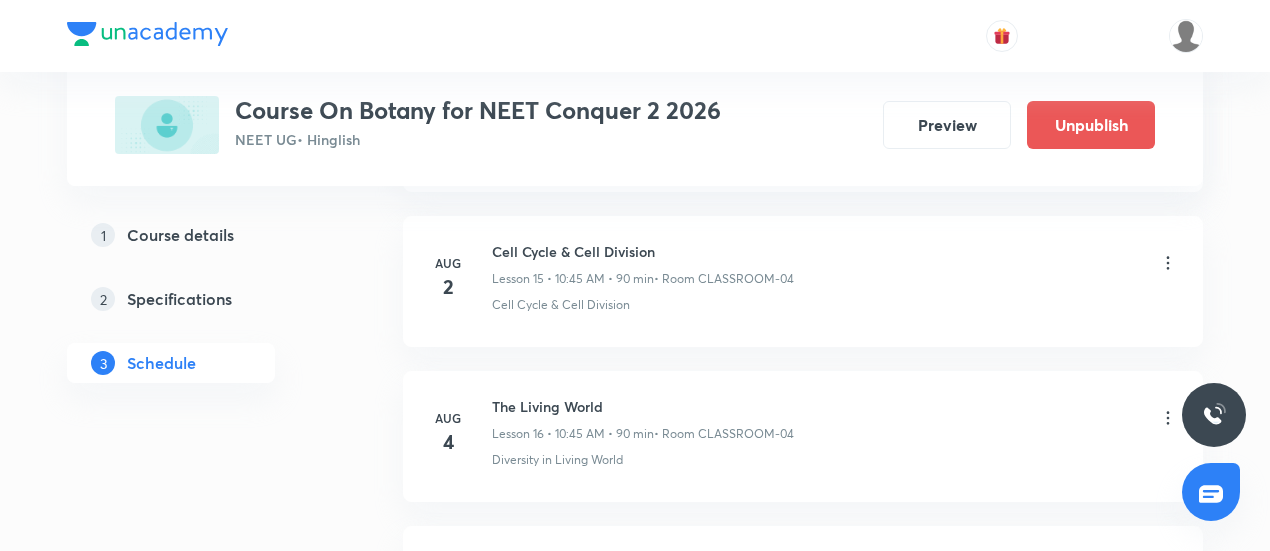 scroll, scrollTop: 2756, scrollLeft: 0, axis: vertical 